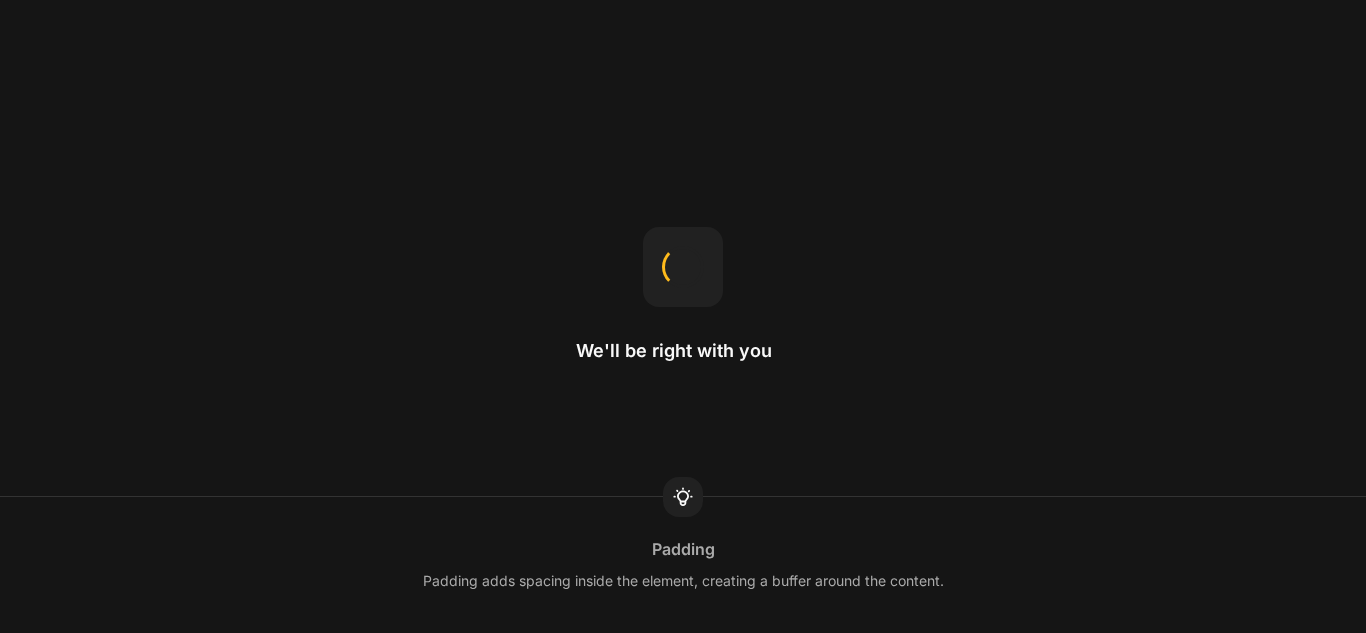 scroll, scrollTop: 0, scrollLeft: 0, axis: both 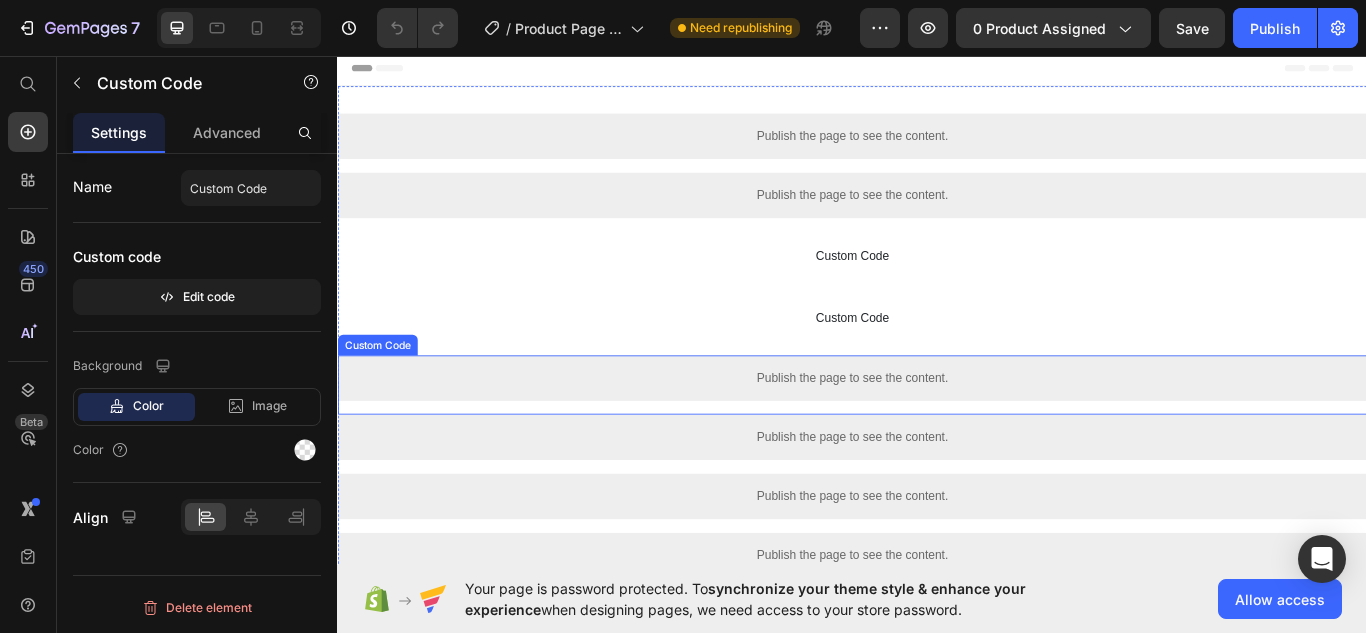 click on "Publish the page to see the content." at bounding box center [937, 432] 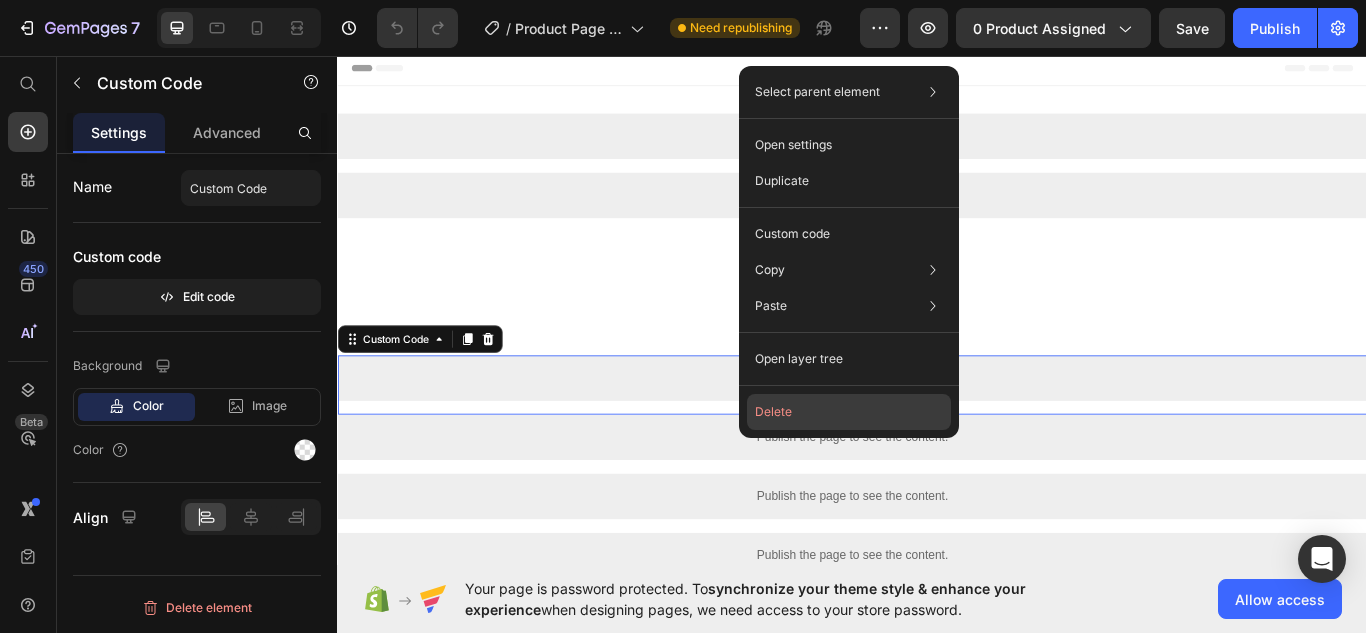click on "Delete" 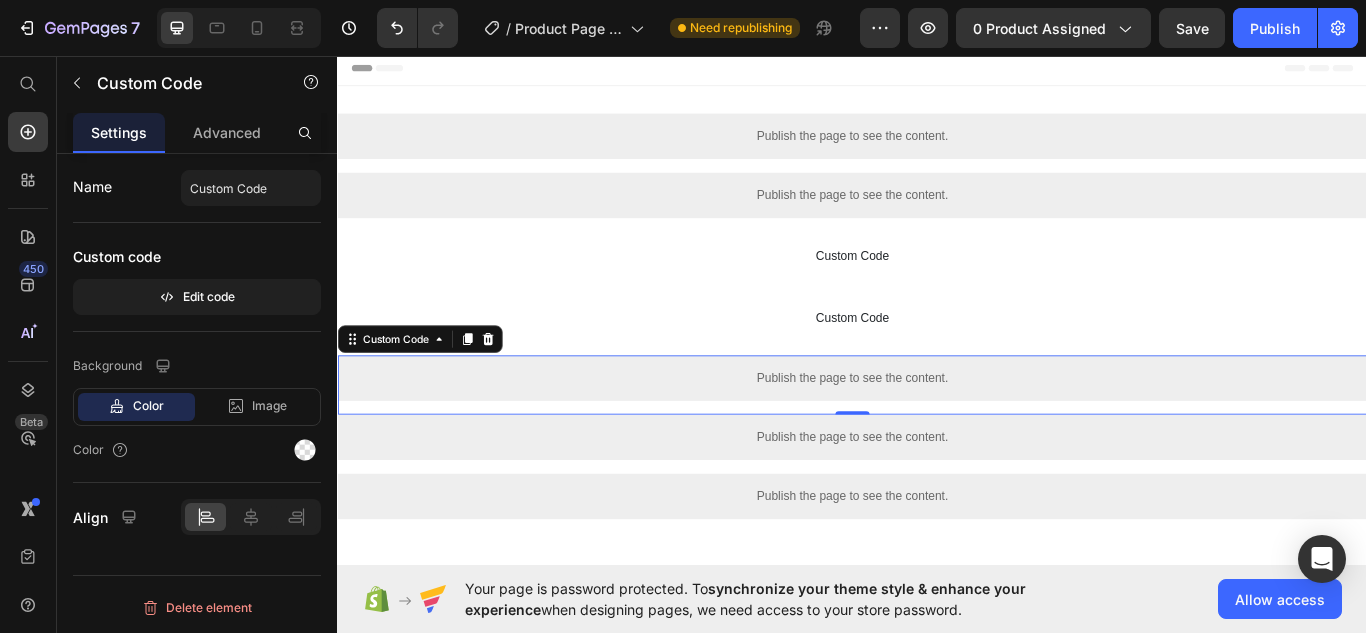 click on "Publish the page to see the content." at bounding box center [937, 432] 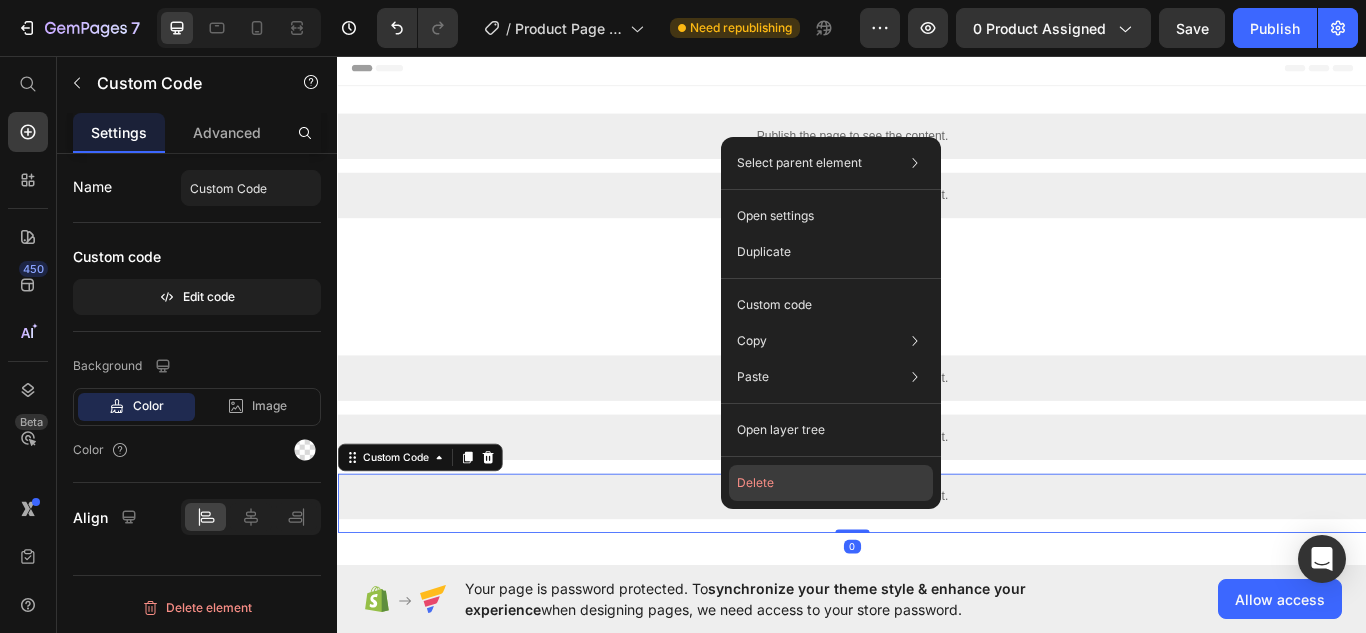click on "Delete" 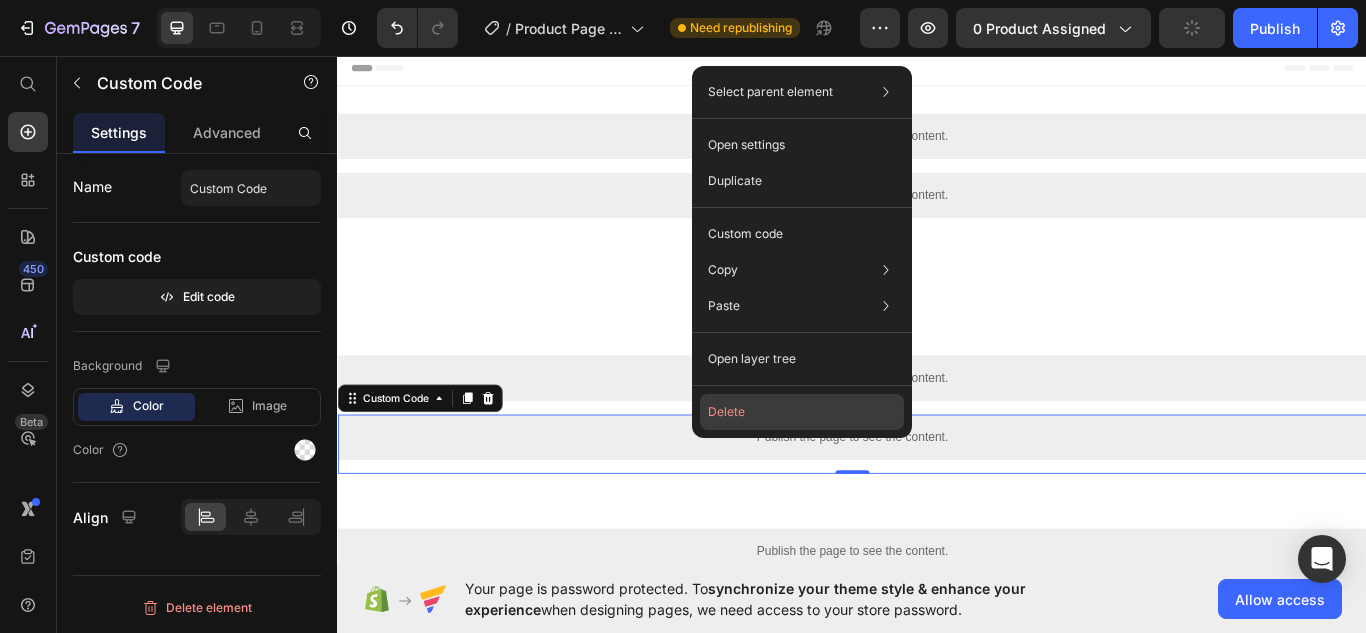 click on "Delete" 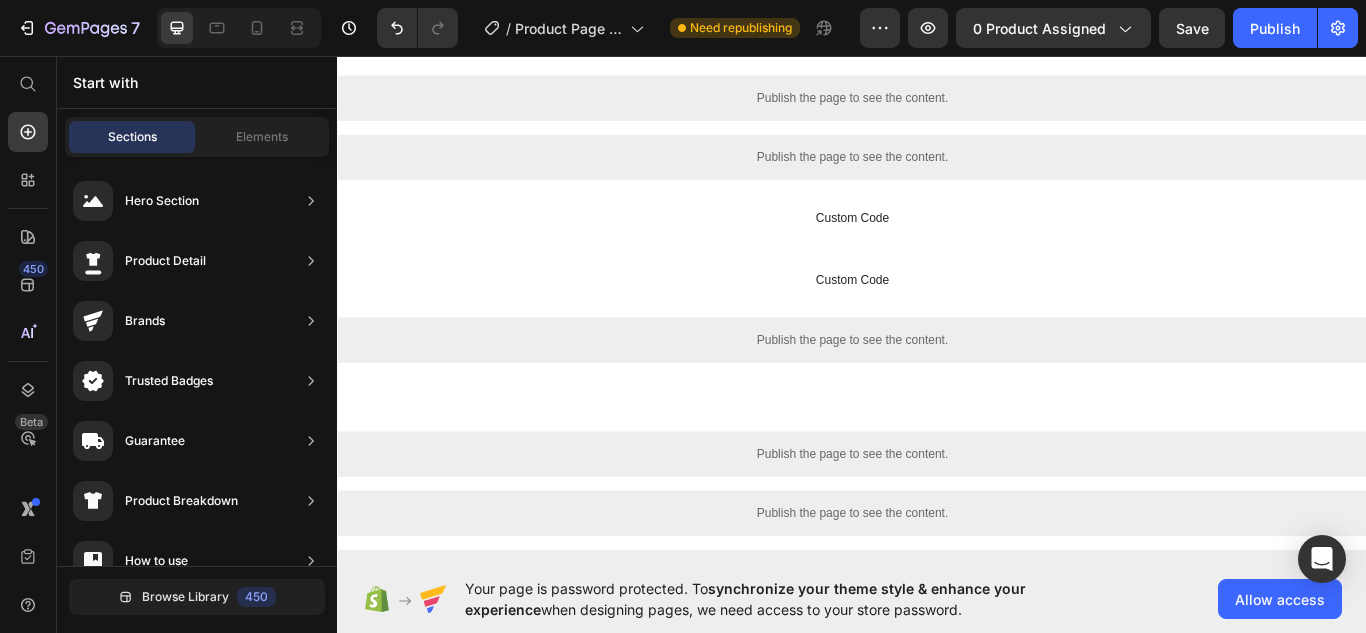 scroll, scrollTop: 0, scrollLeft: 0, axis: both 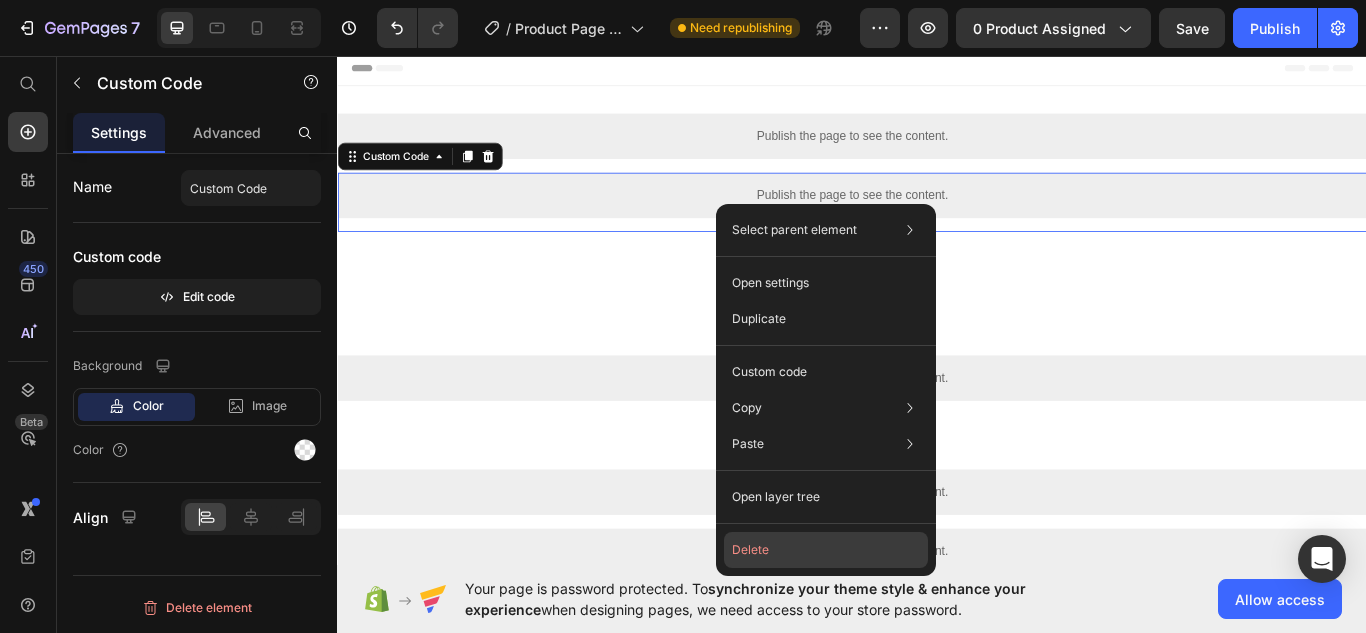 click on "Delete" 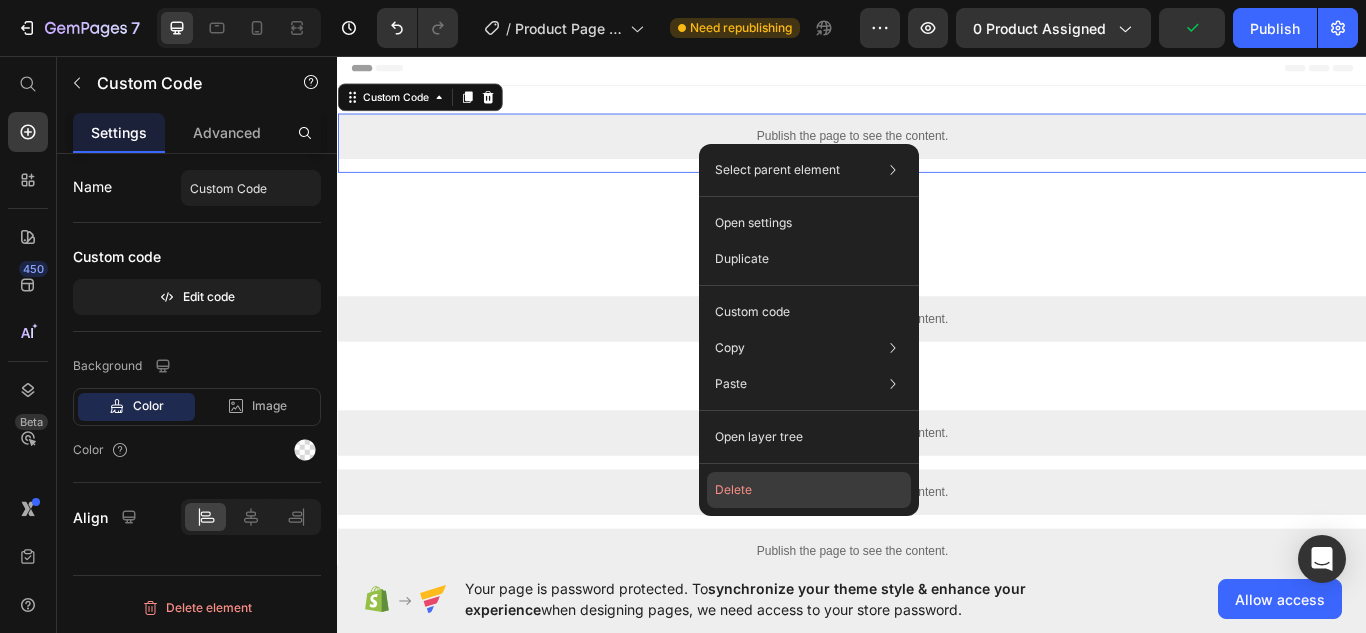 click on "Delete" 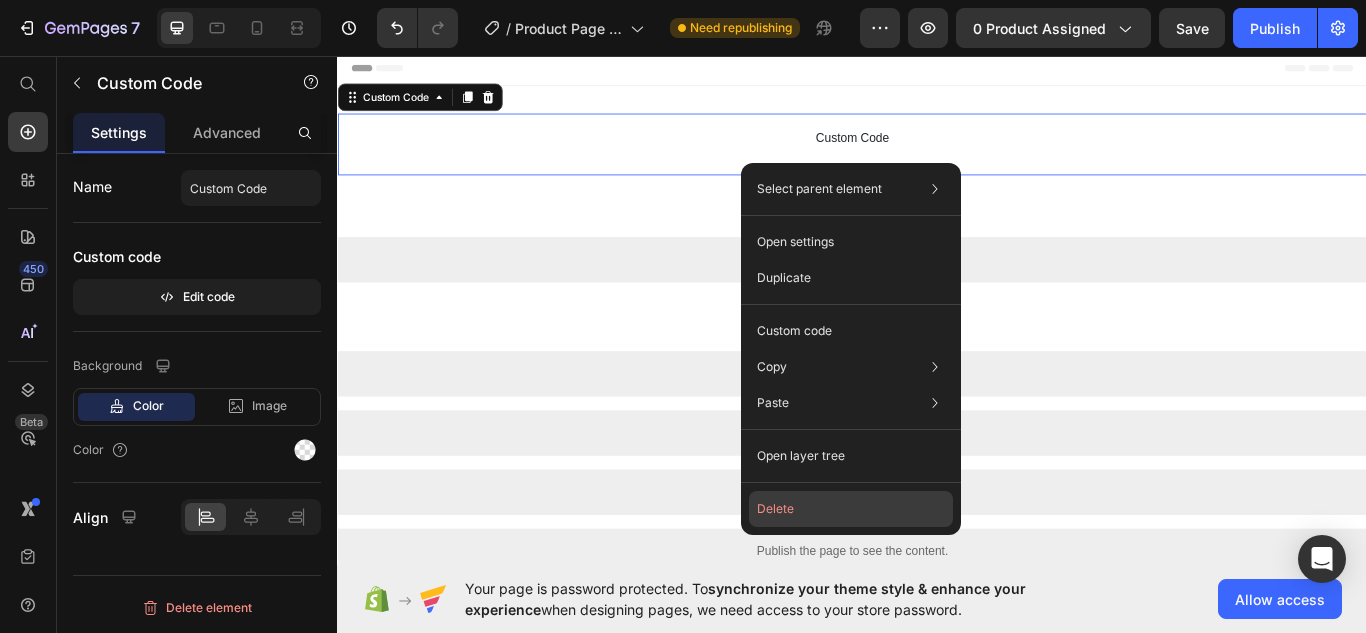 click on "Delete" 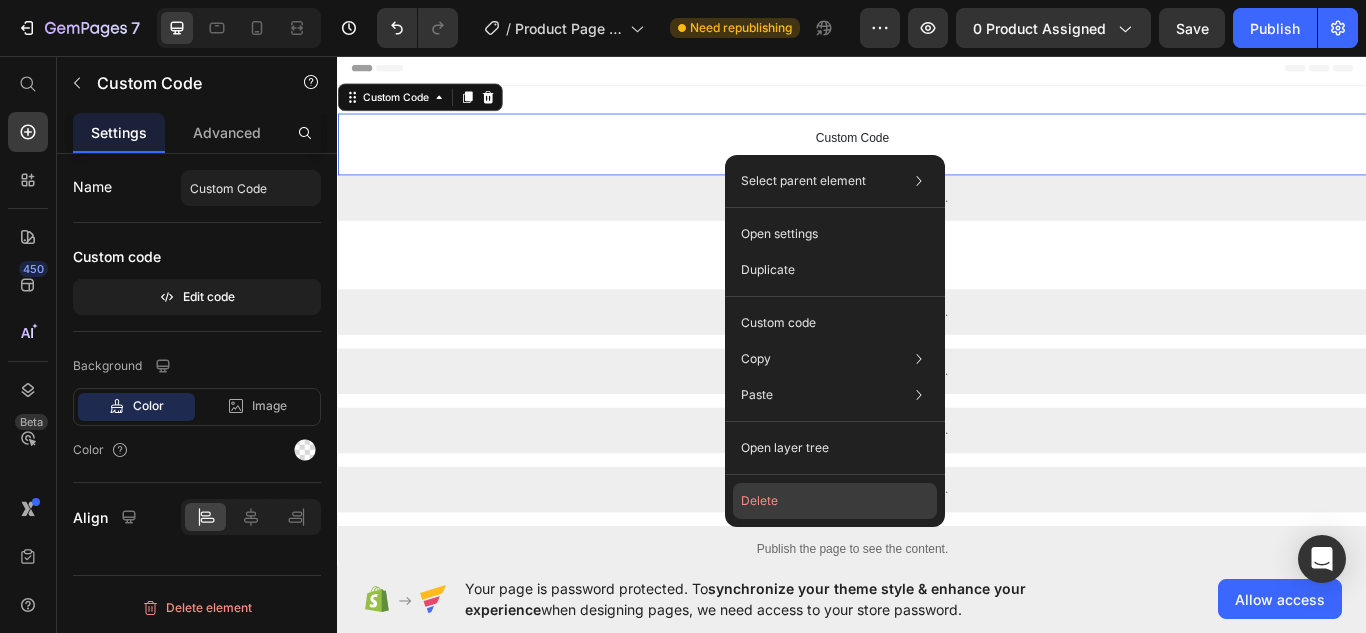 click on "Delete" 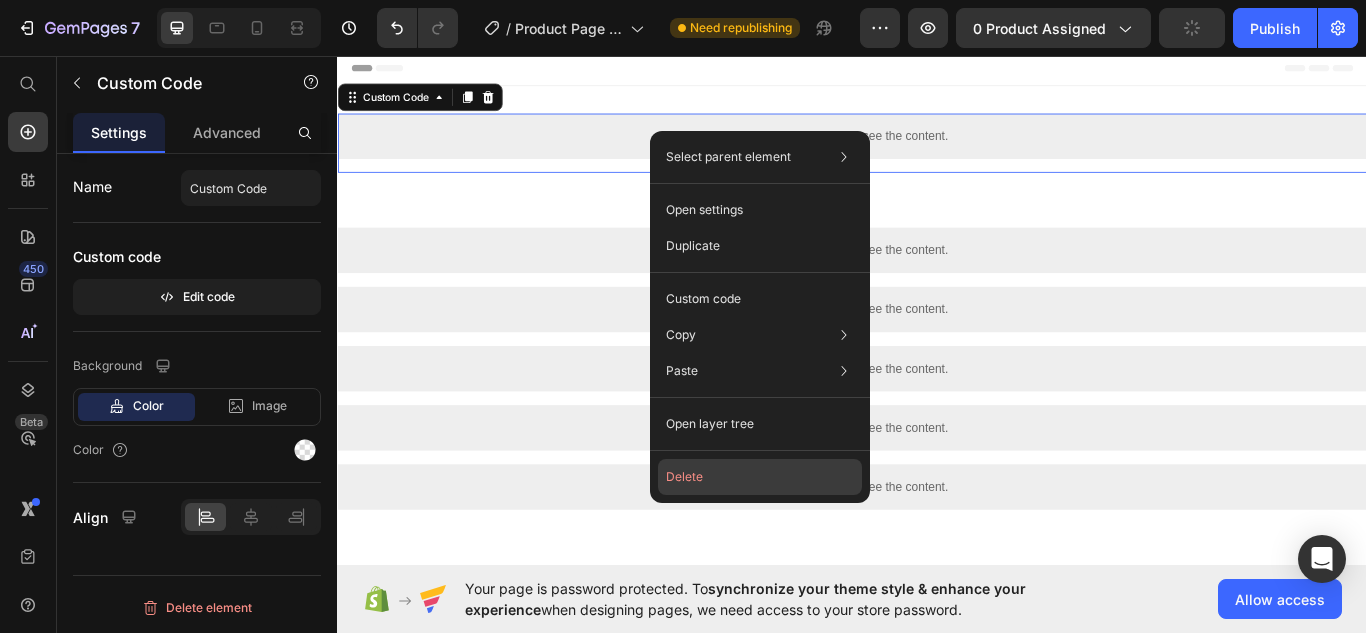 click on "Delete" 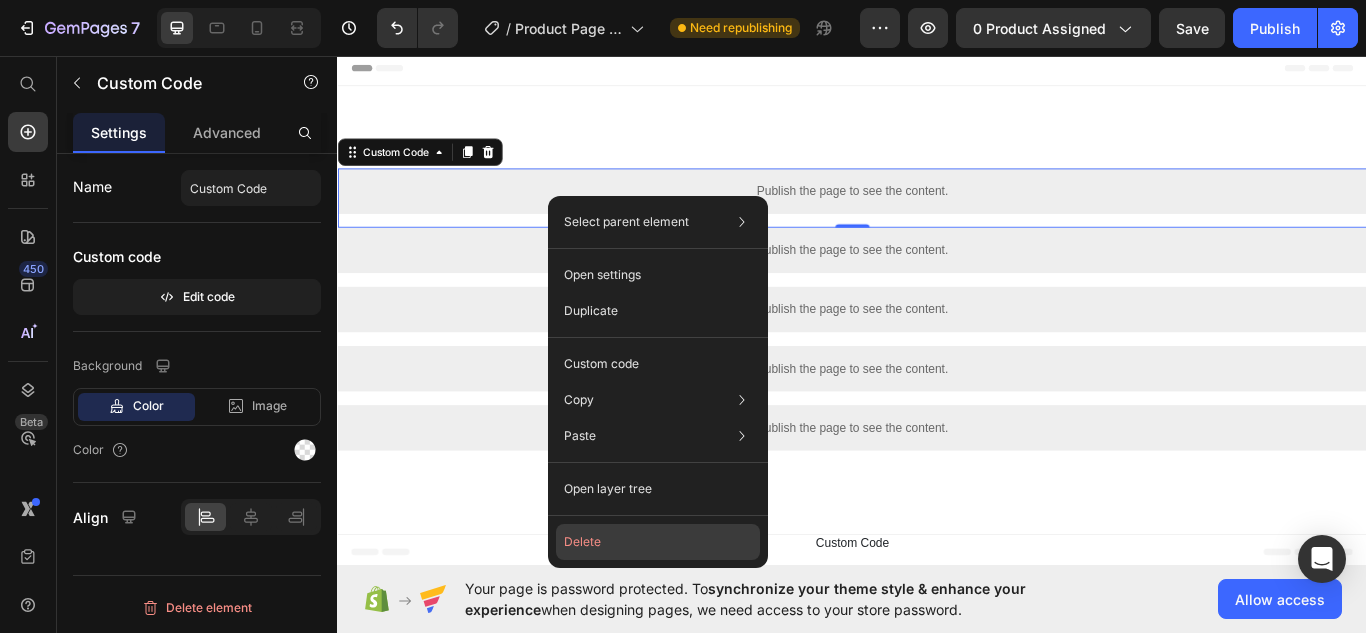 click on "Delete" 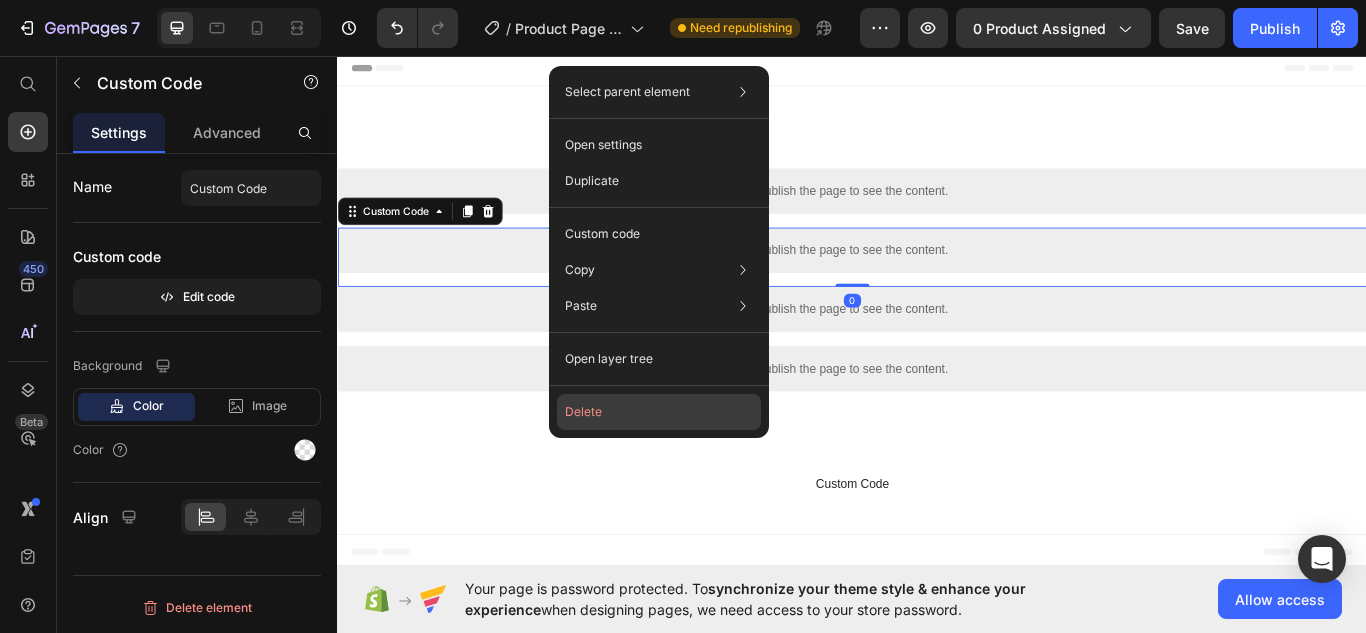 click on "Delete" 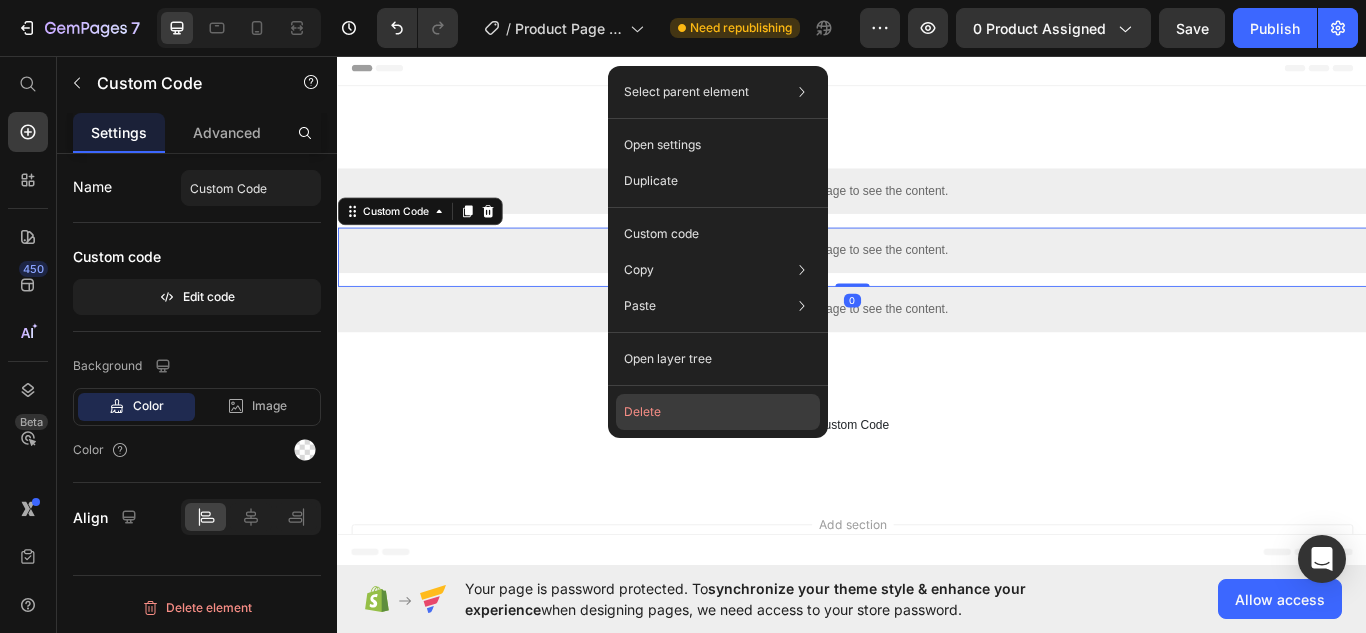 click on "Delete" 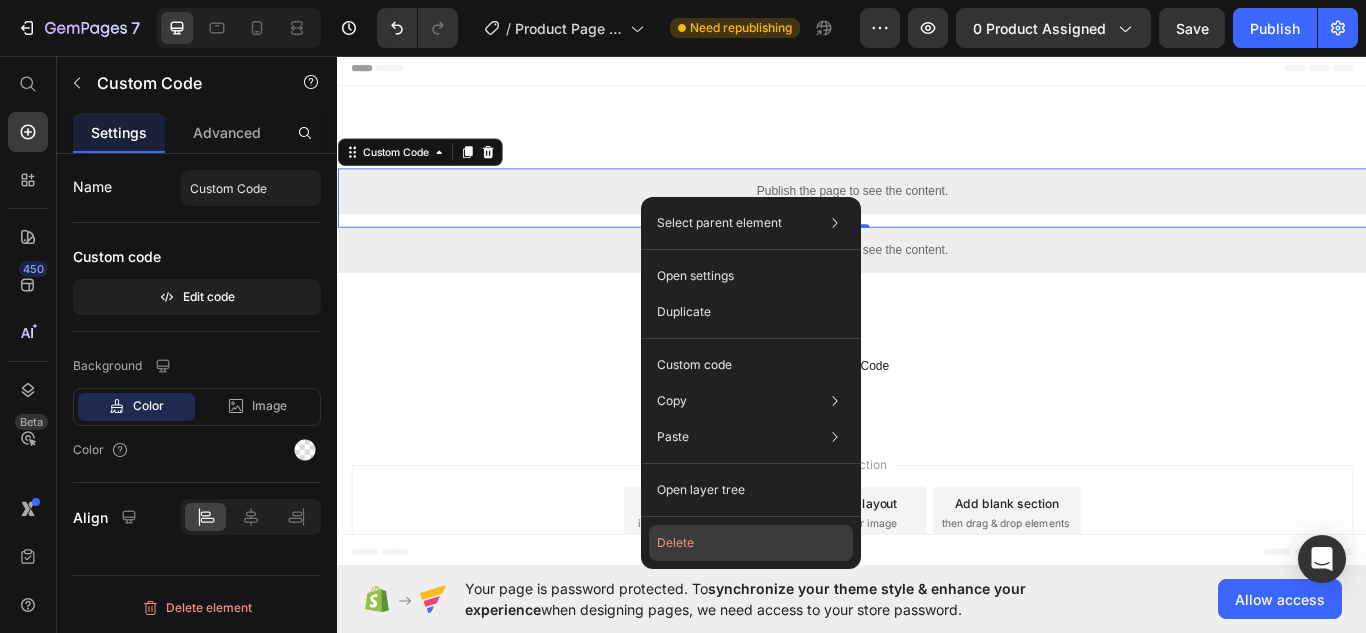 click on "Delete" 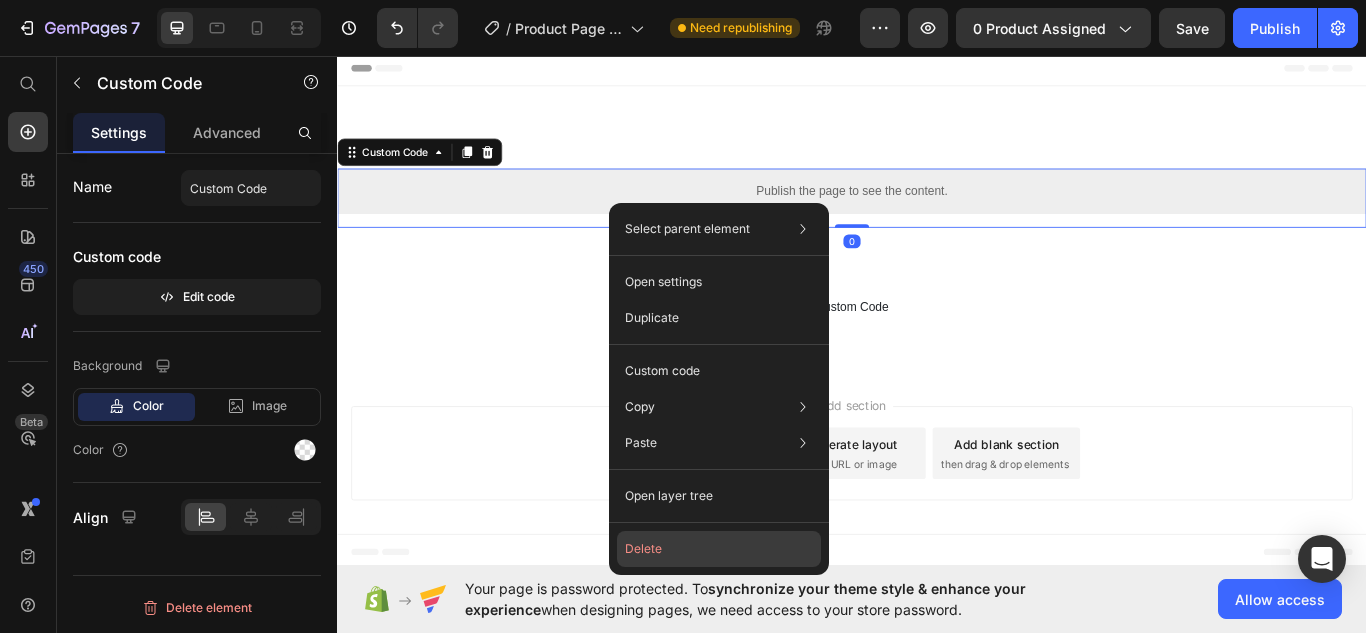 click on "Delete" 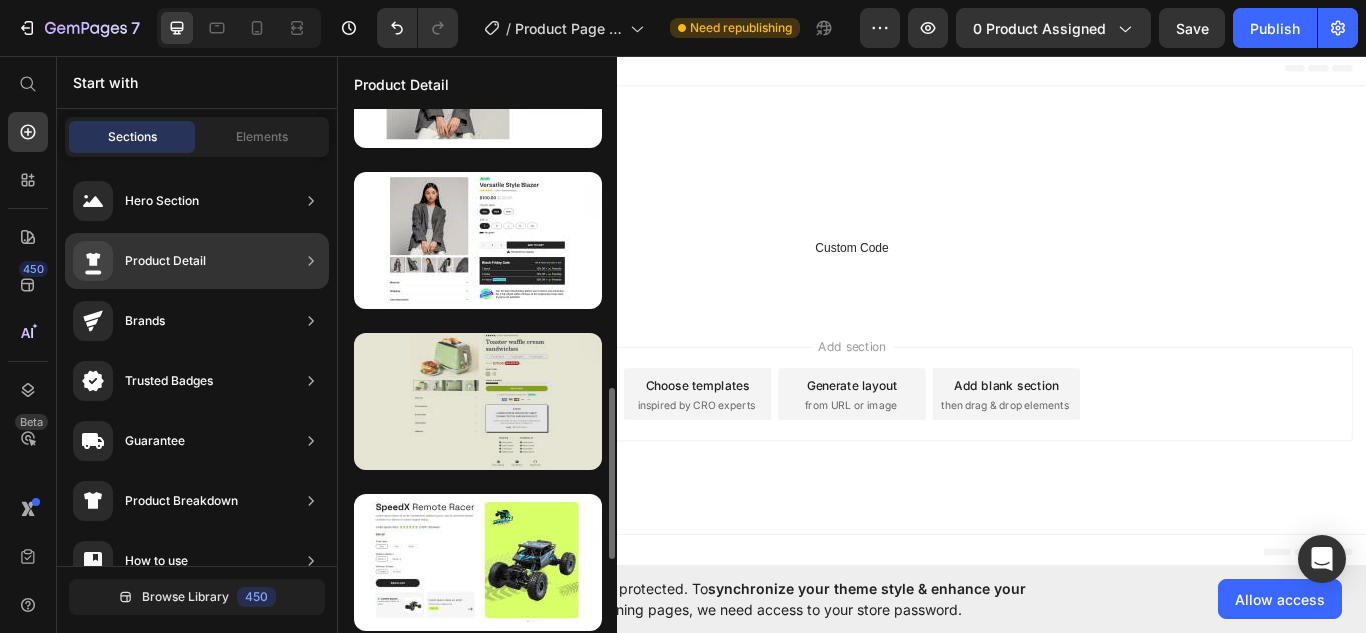 scroll, scrollTop: 0, scrollLeft: 0, axis: both 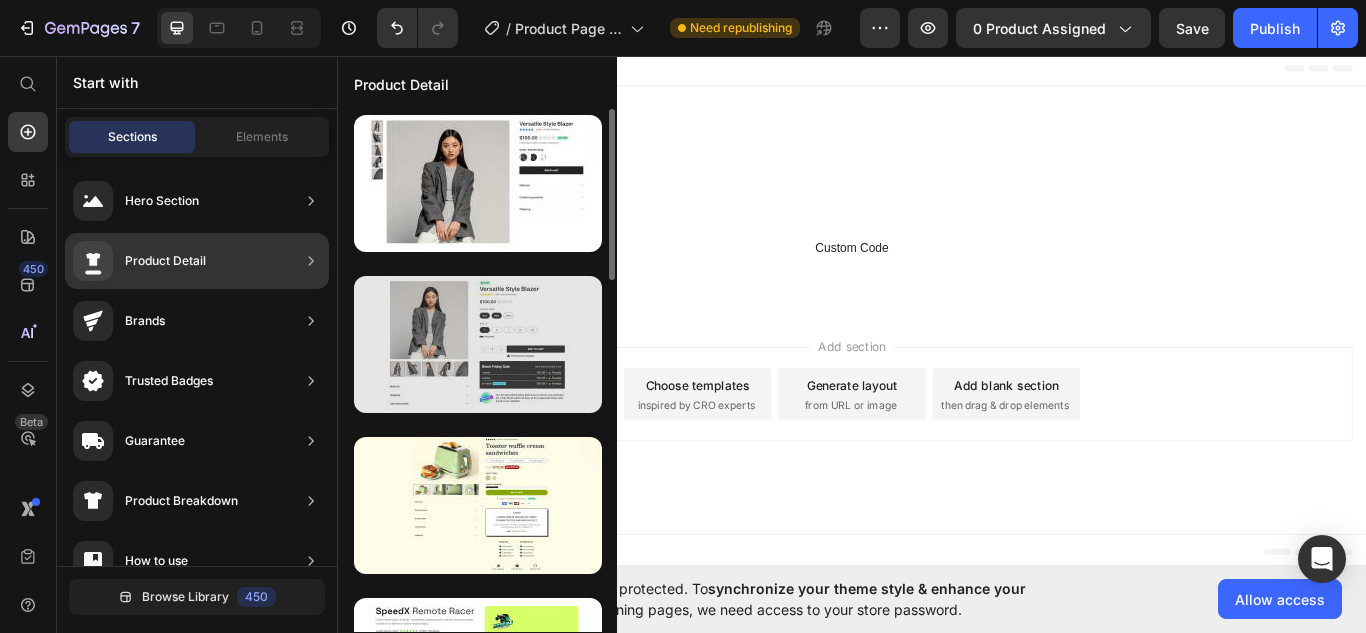 click at bounding box center [478, 344] 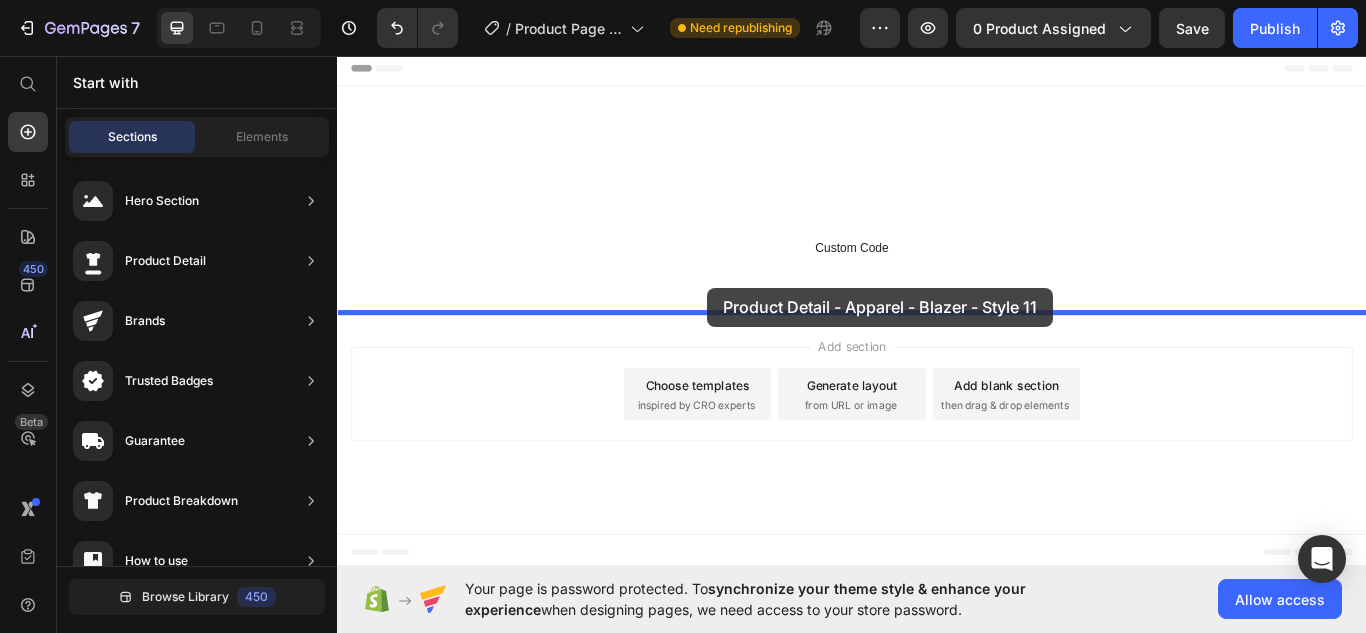 drag, startPoint x: 816, startPoint y: 444, endPoint x: 769, endPoint y: 324, distance: 128.87592 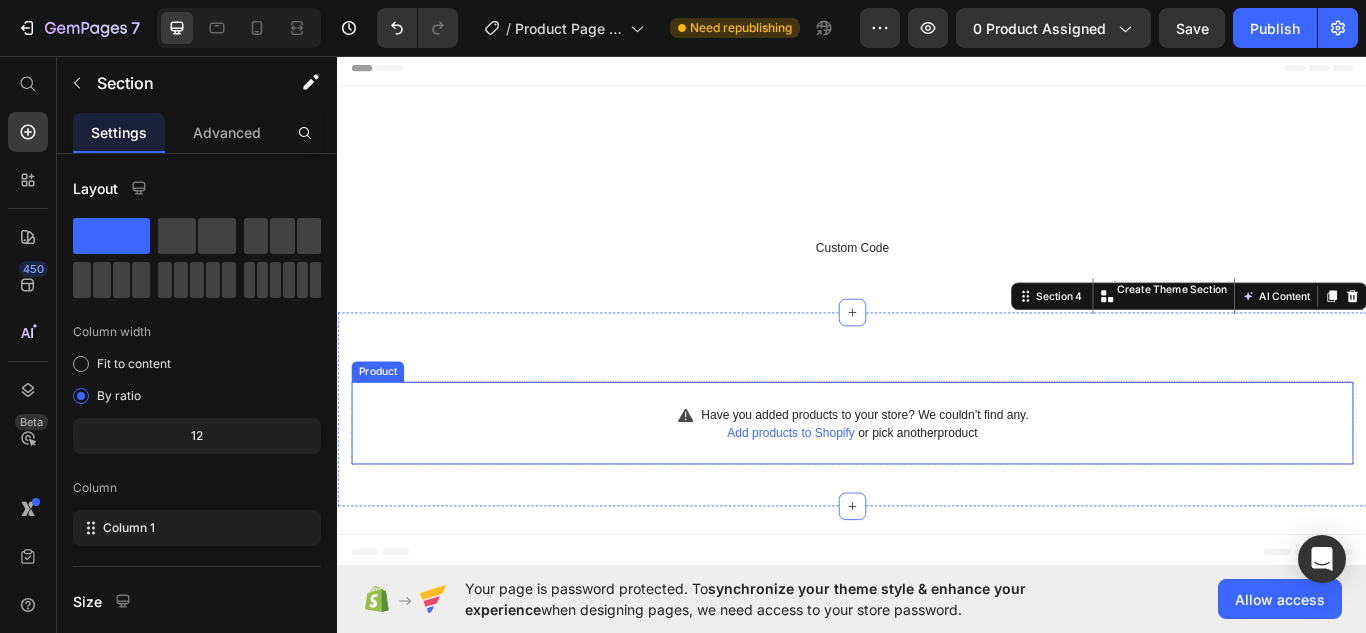 click on "Add products to Shopify" at bounding box center (865, 496) 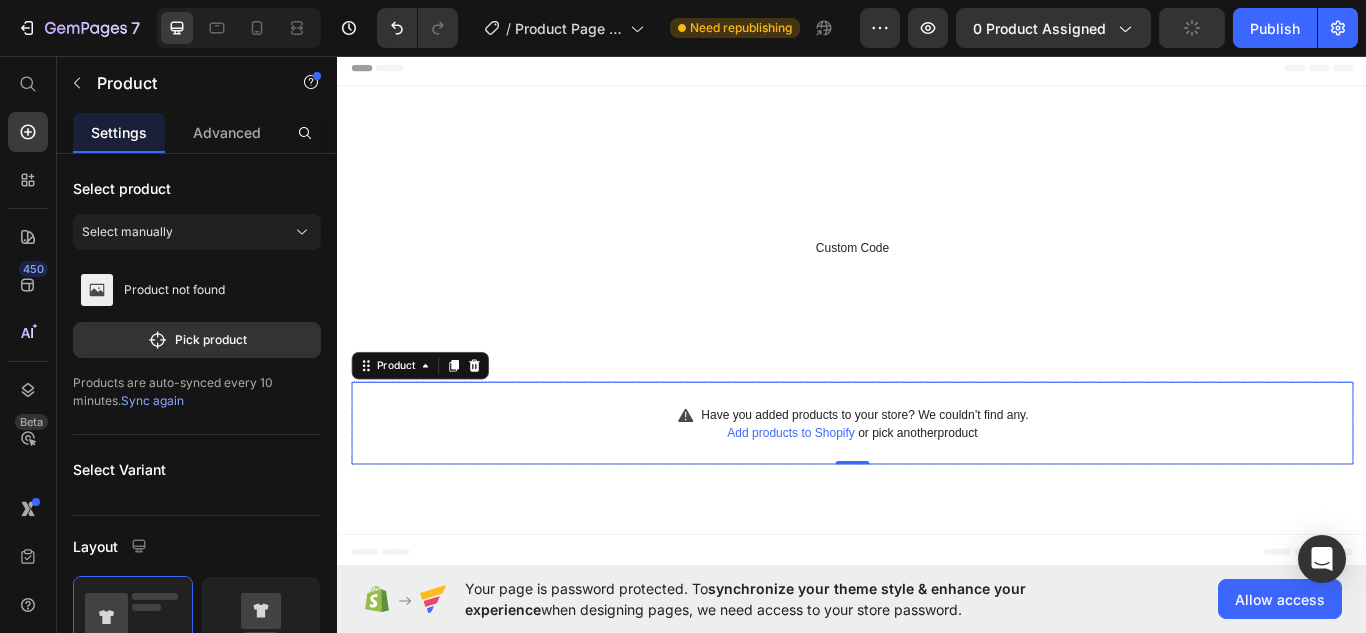click on "Have you added products to your store? We couldn’t find any. Add products to Shopify   or pick another  product Product   0" at bounding box center (937, 485) 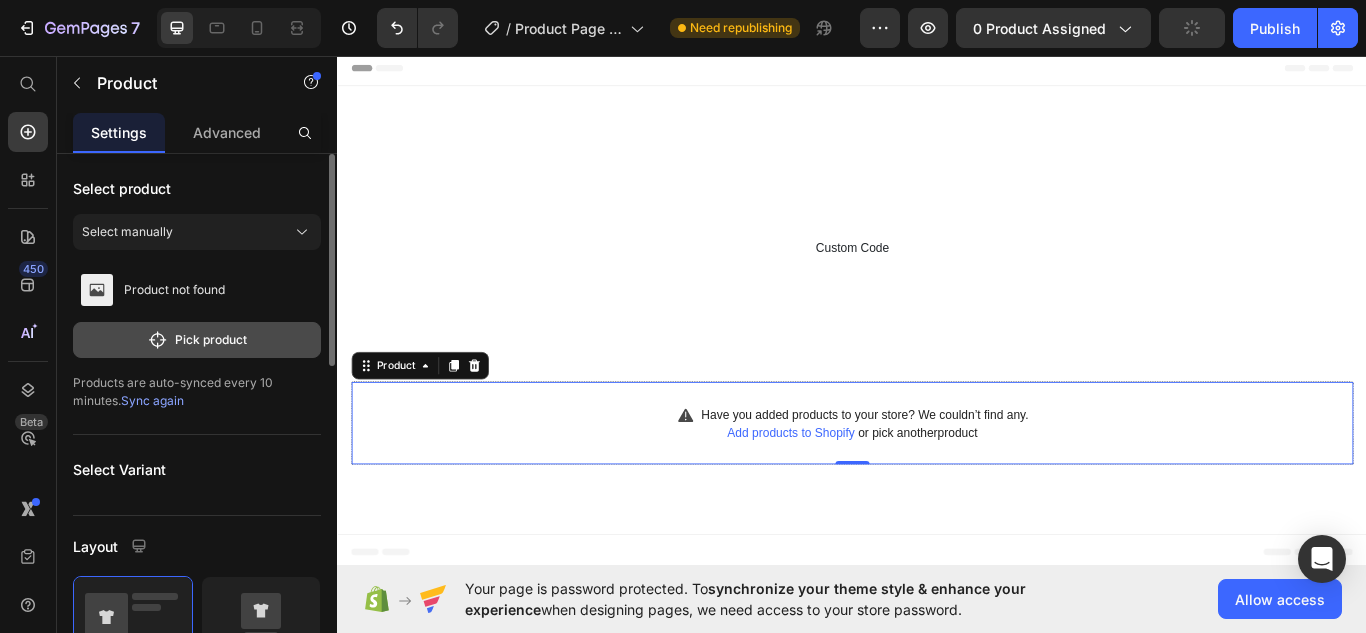 click on "Pick product" at bounding box center [197, 340] 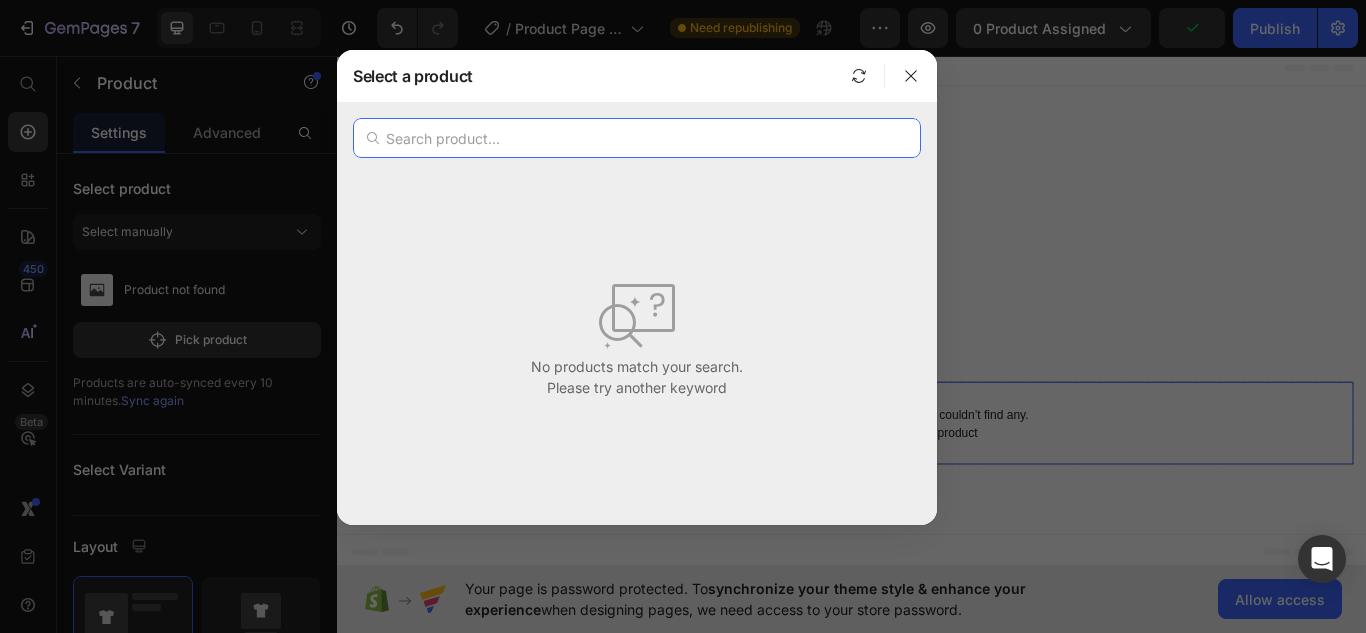 click at bounding box center [637, 138] 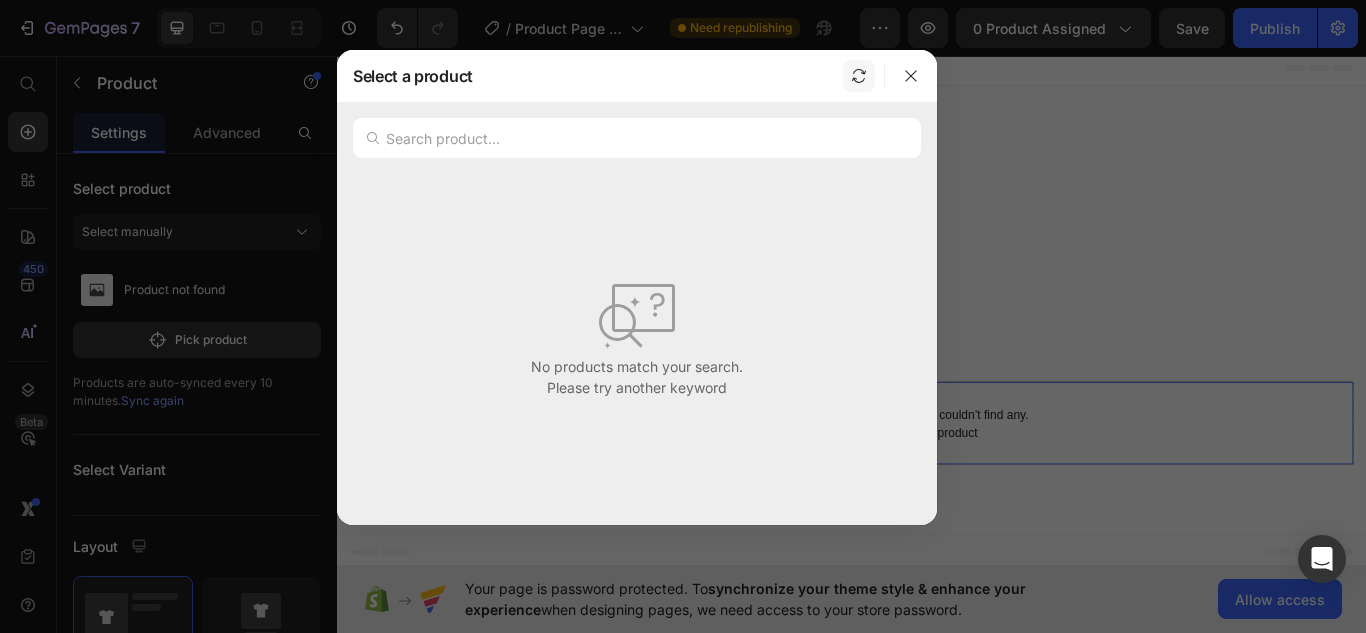 click 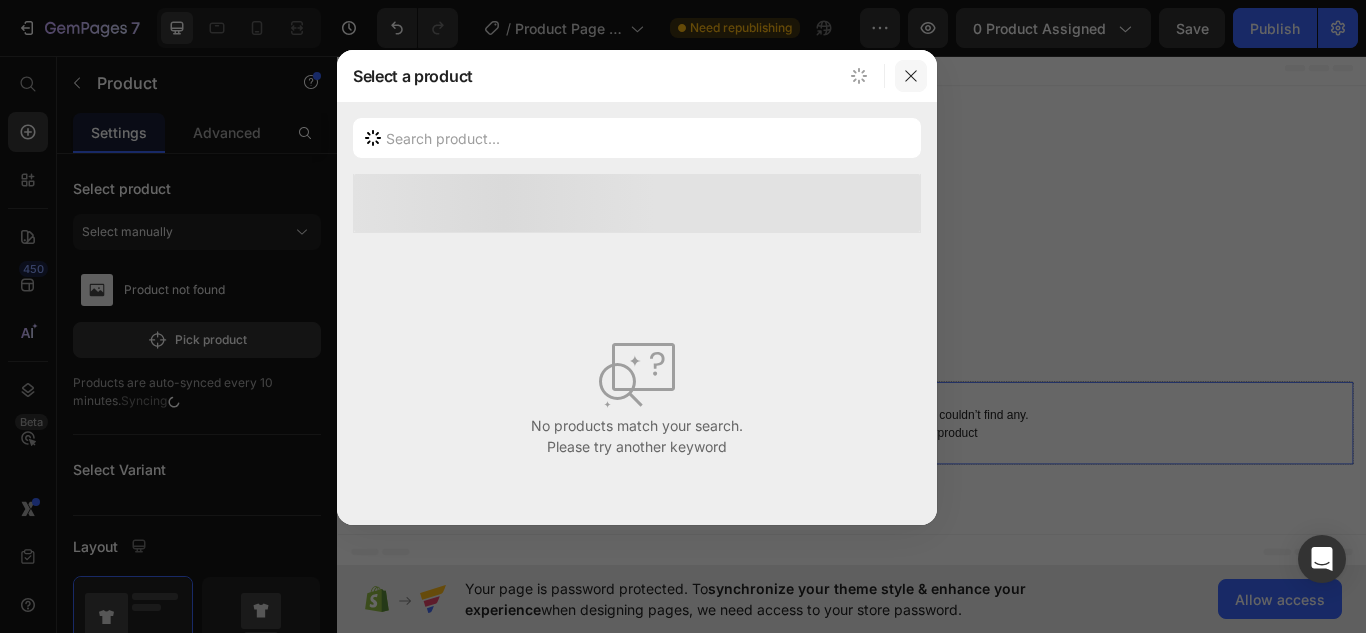 click 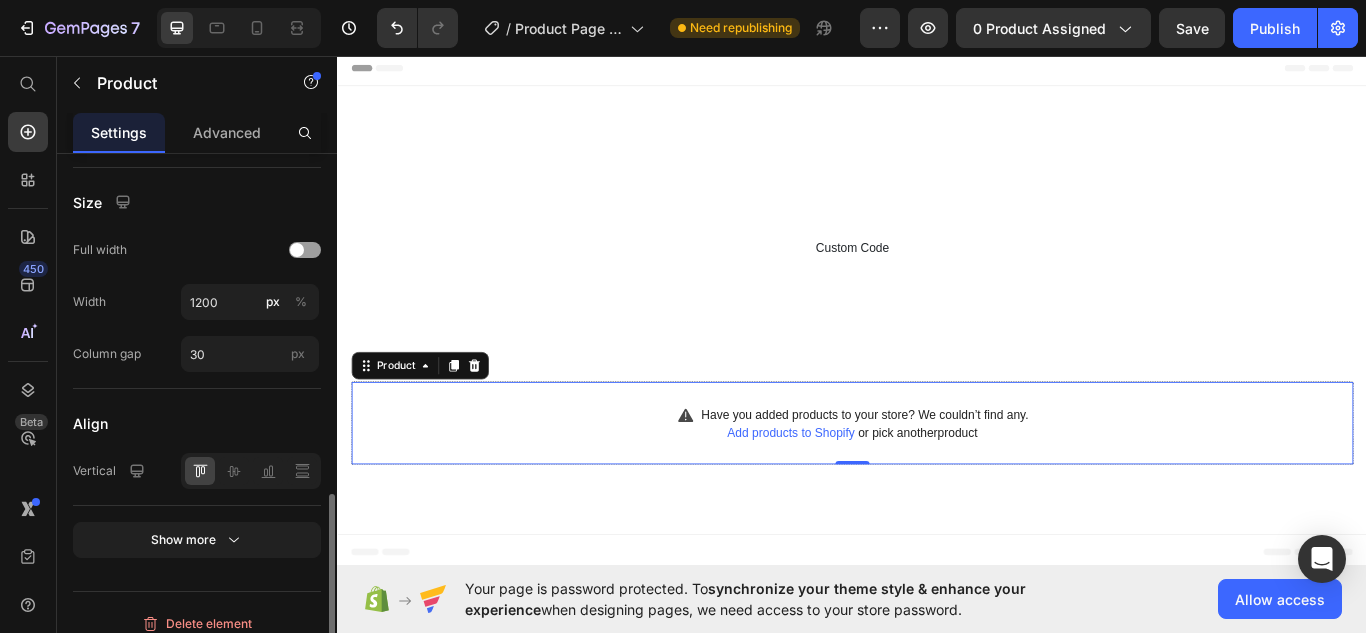 scroll, scrollTop: 815, scrollLeft: 0, axis: vertical 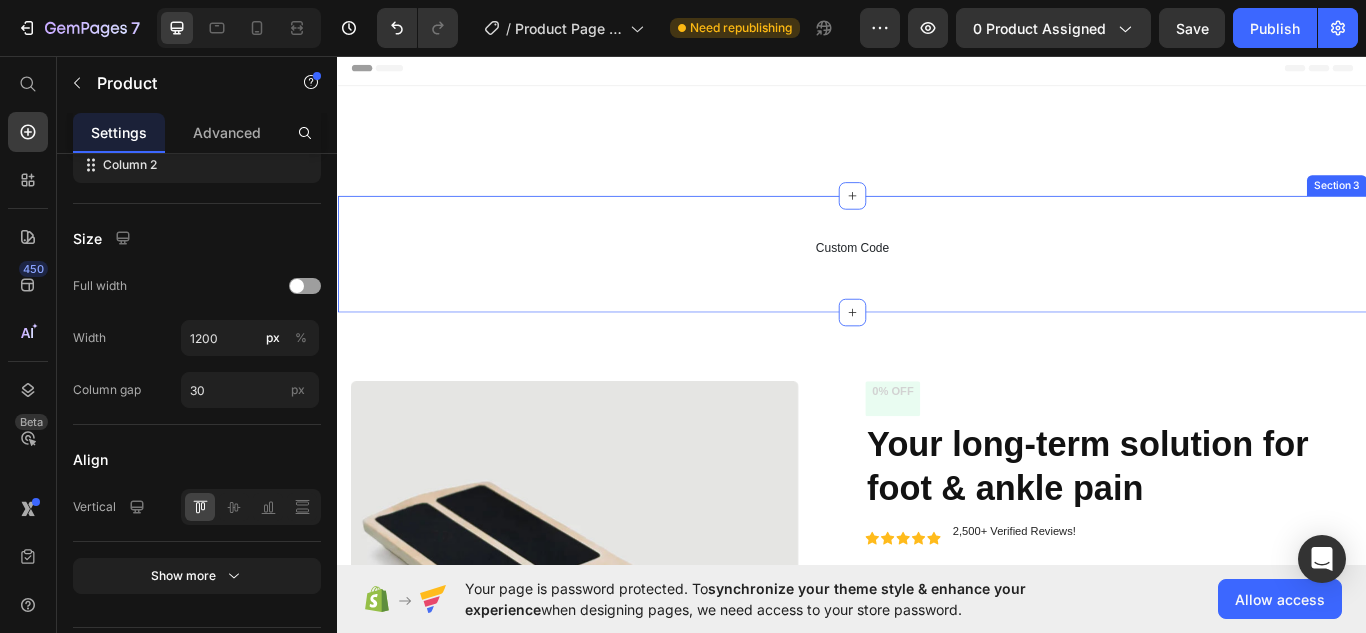 click on "Custom Code
Custom Code Section 3" at bounding box center [937, 288] 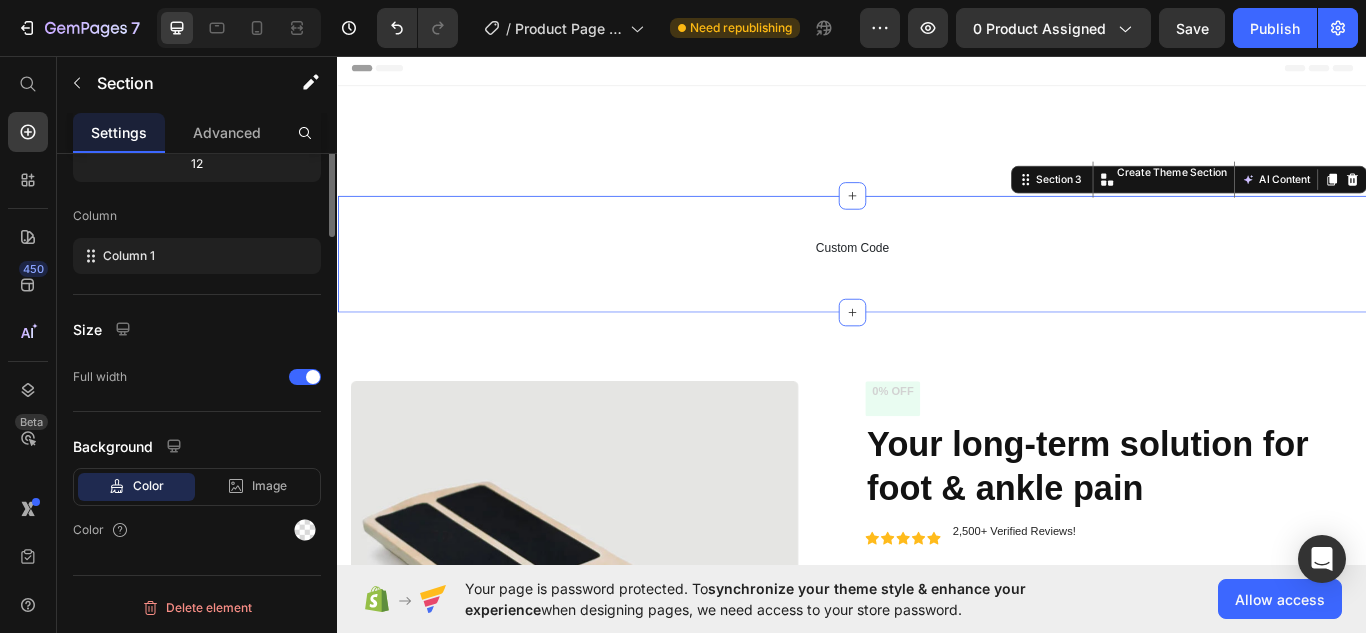 scroll, scrollTop: 0, scrollLeft: 0, axis: both 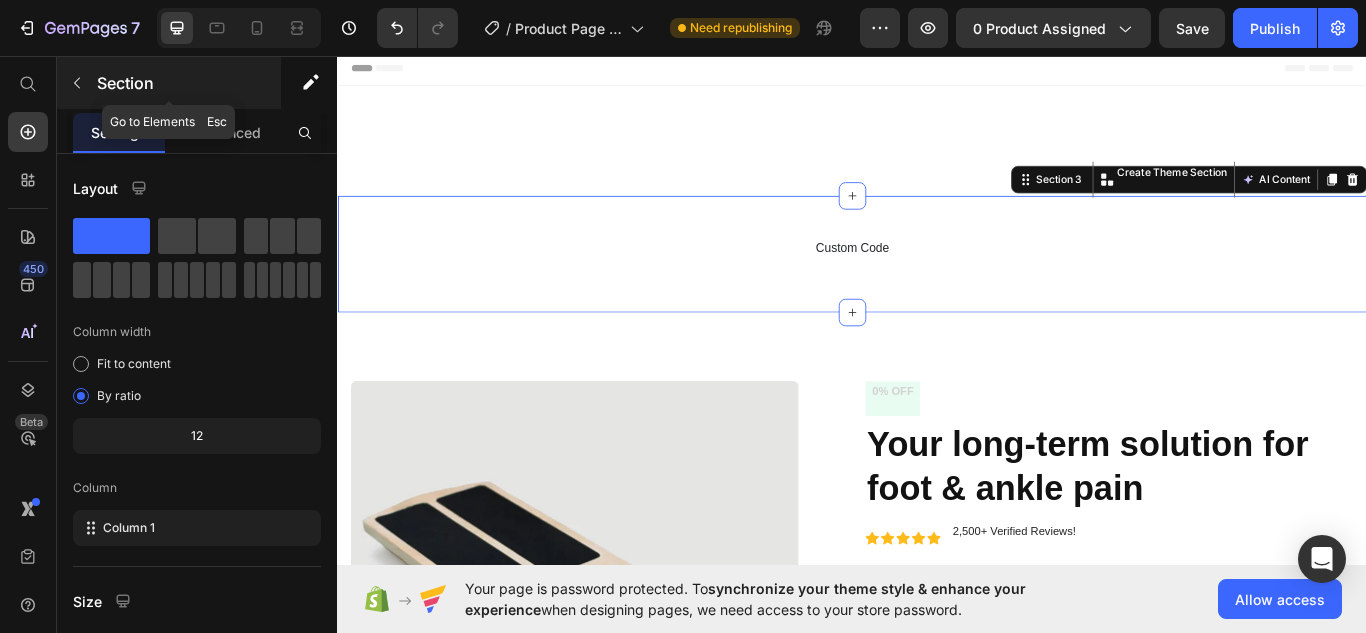 click 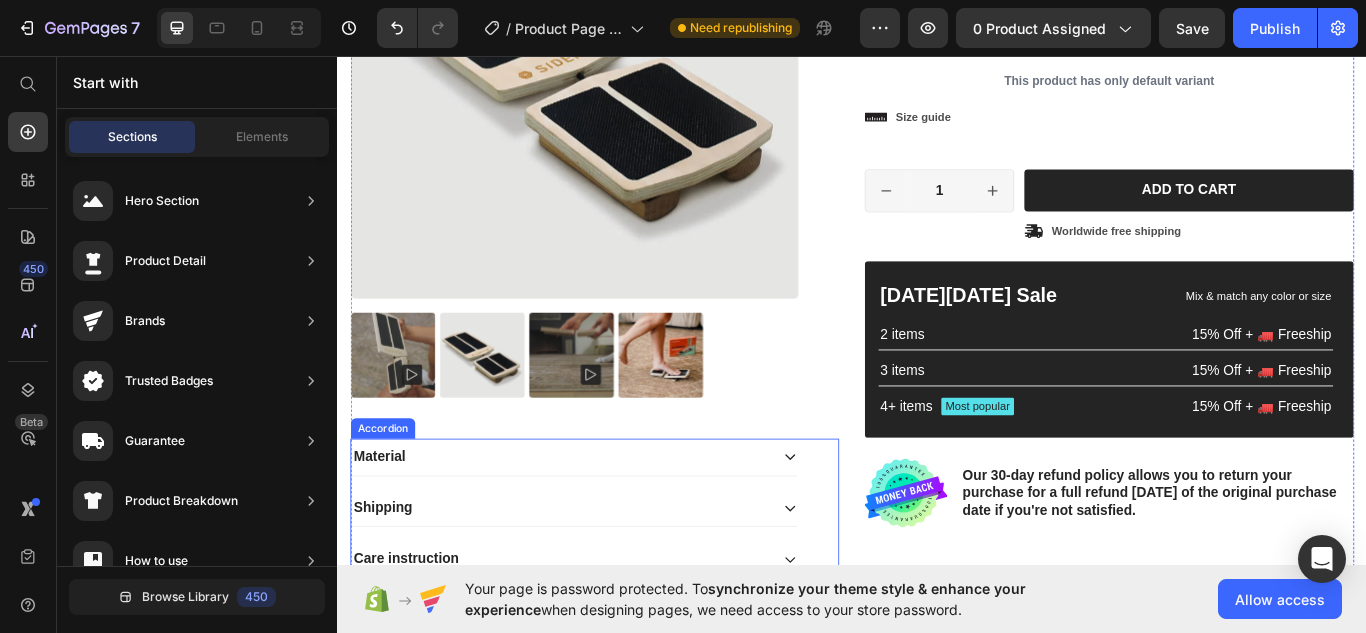 scroll, scrollTop: 712, scrollLeft: 0, axis: vertical 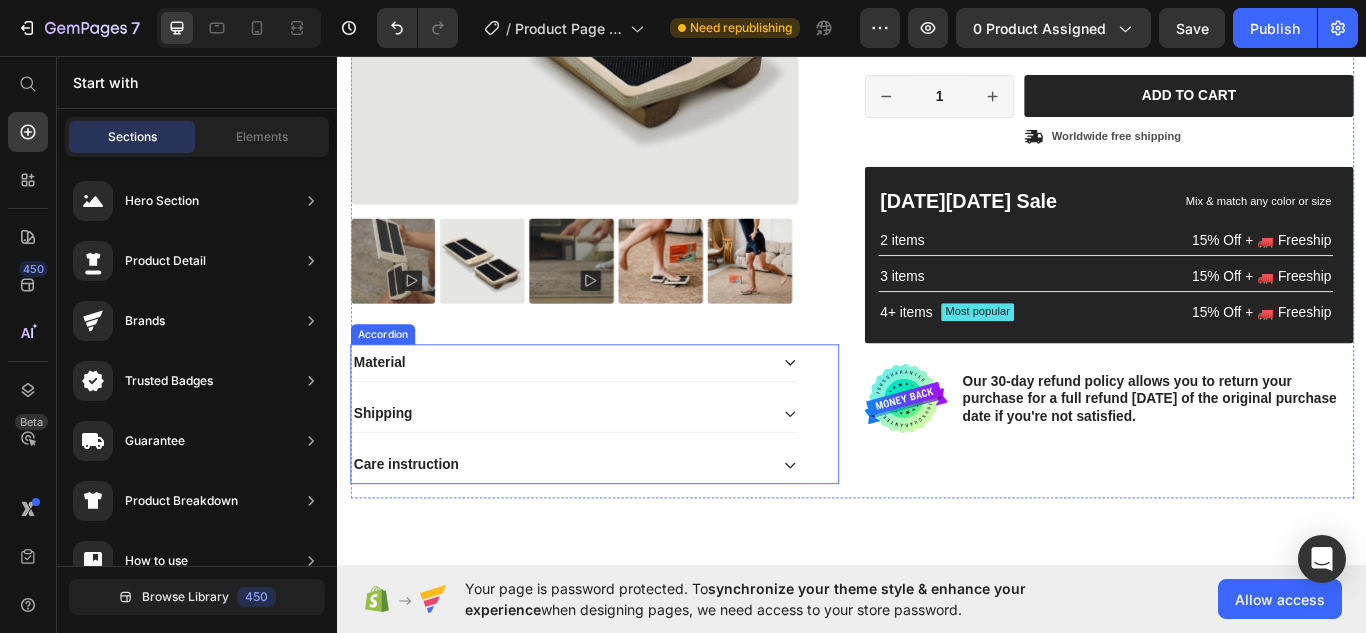 click on "Shipping" at bounding box center [613, 474] 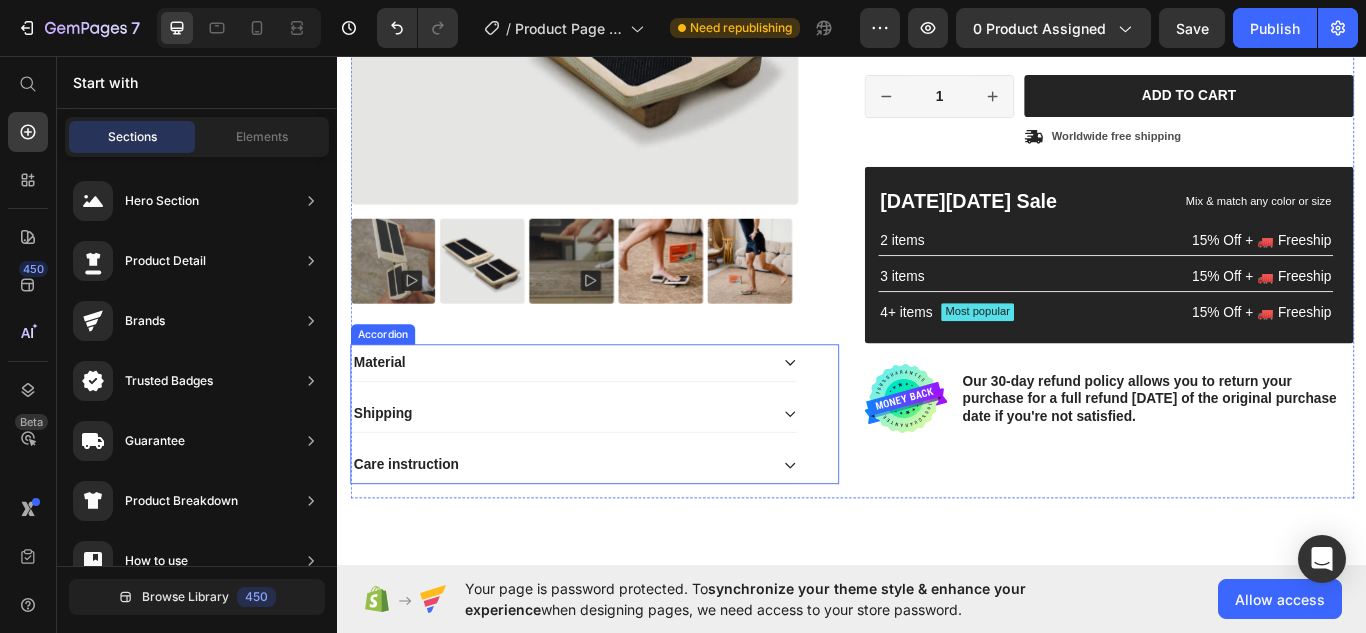click 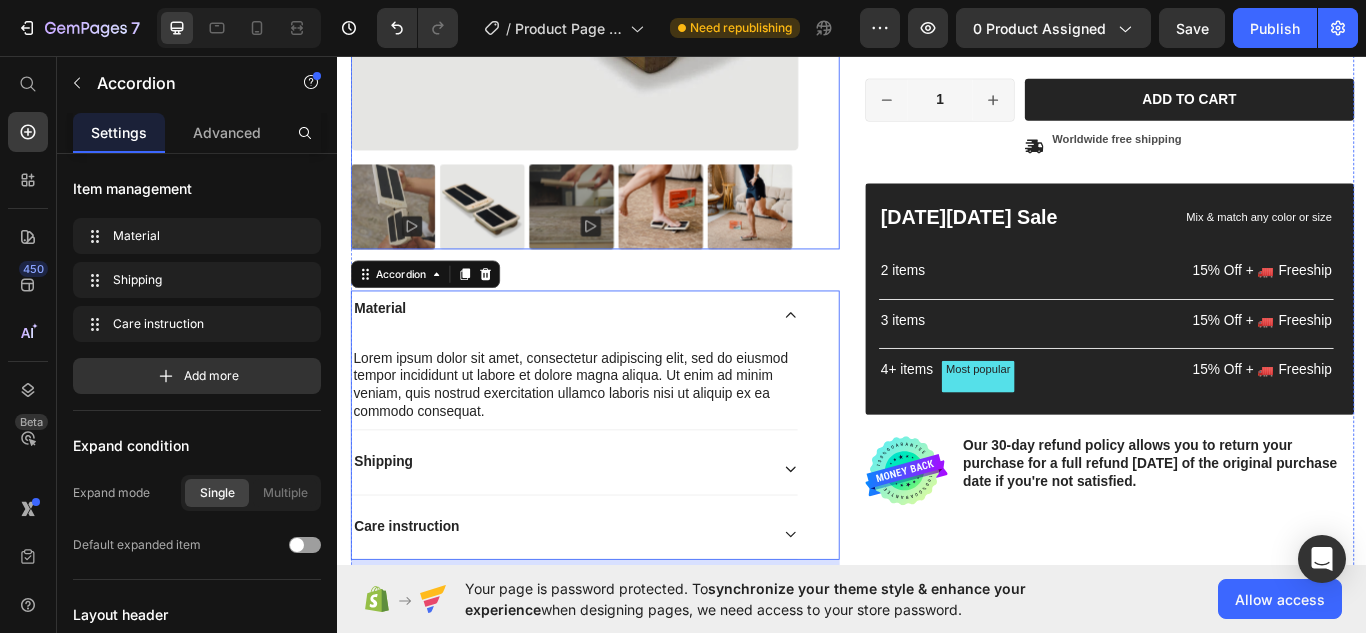 scroll, scrollTop: 183, scrollLeft: 0, axis: vertical 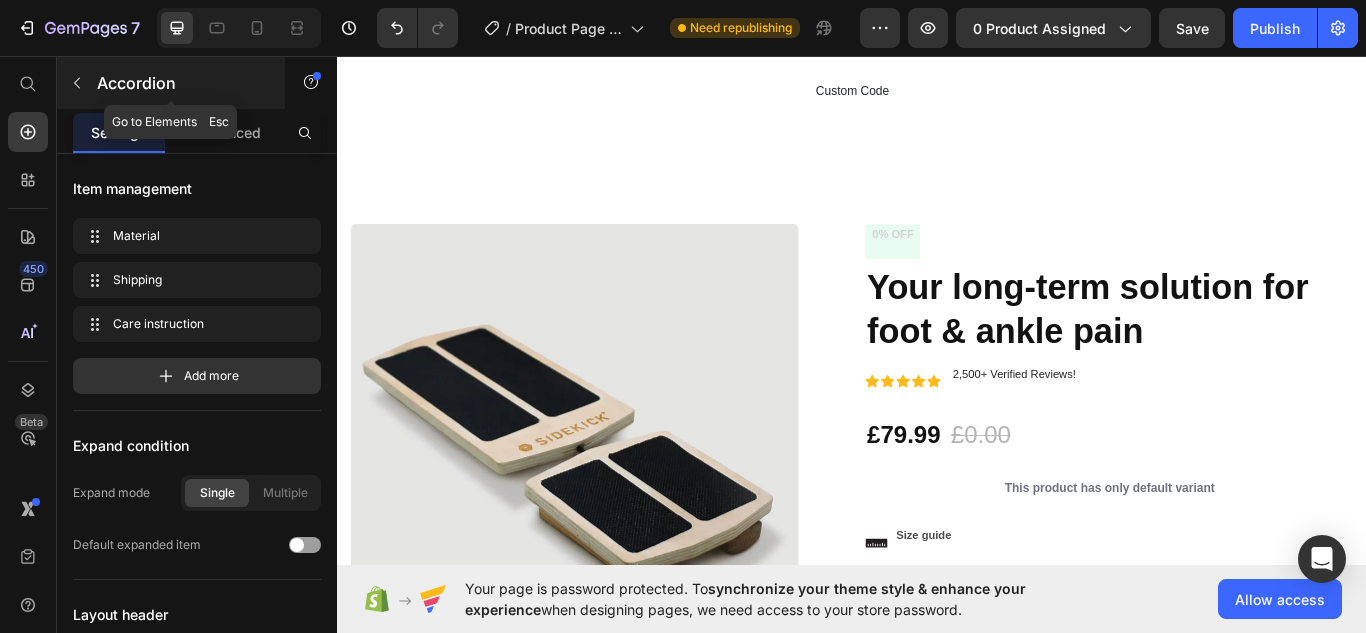 click 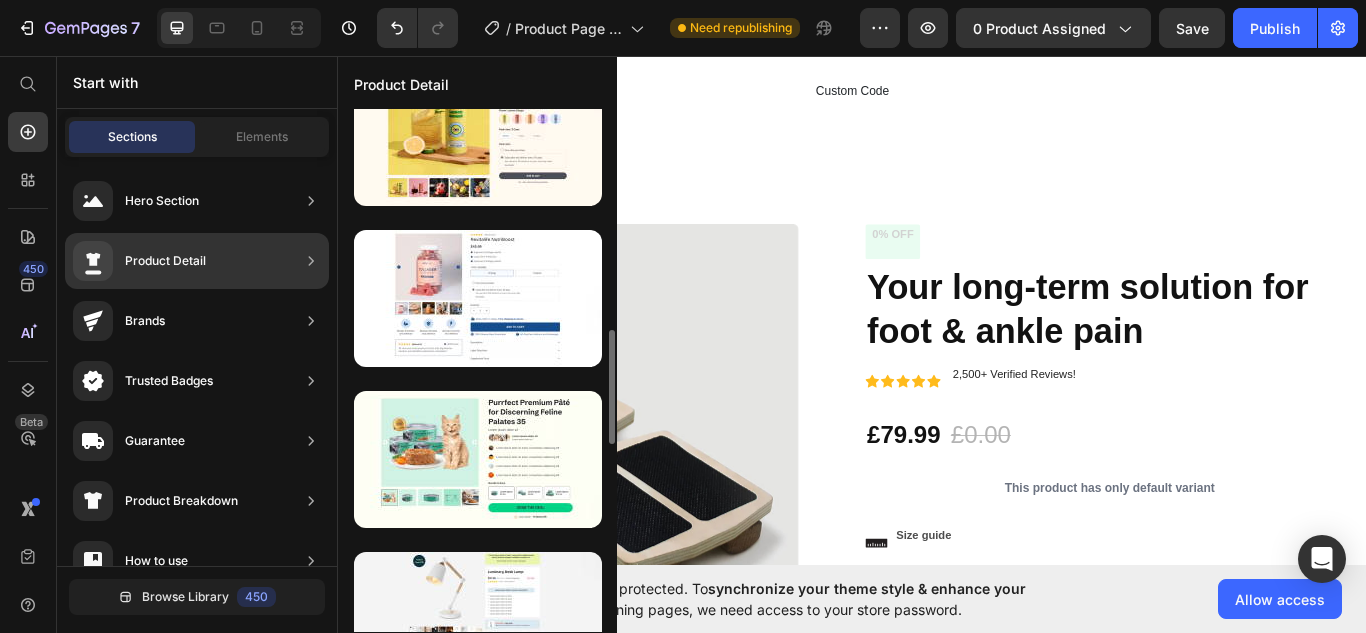 scroll, scrollTop: 1010, scrollLeft: 0, axis: vertical 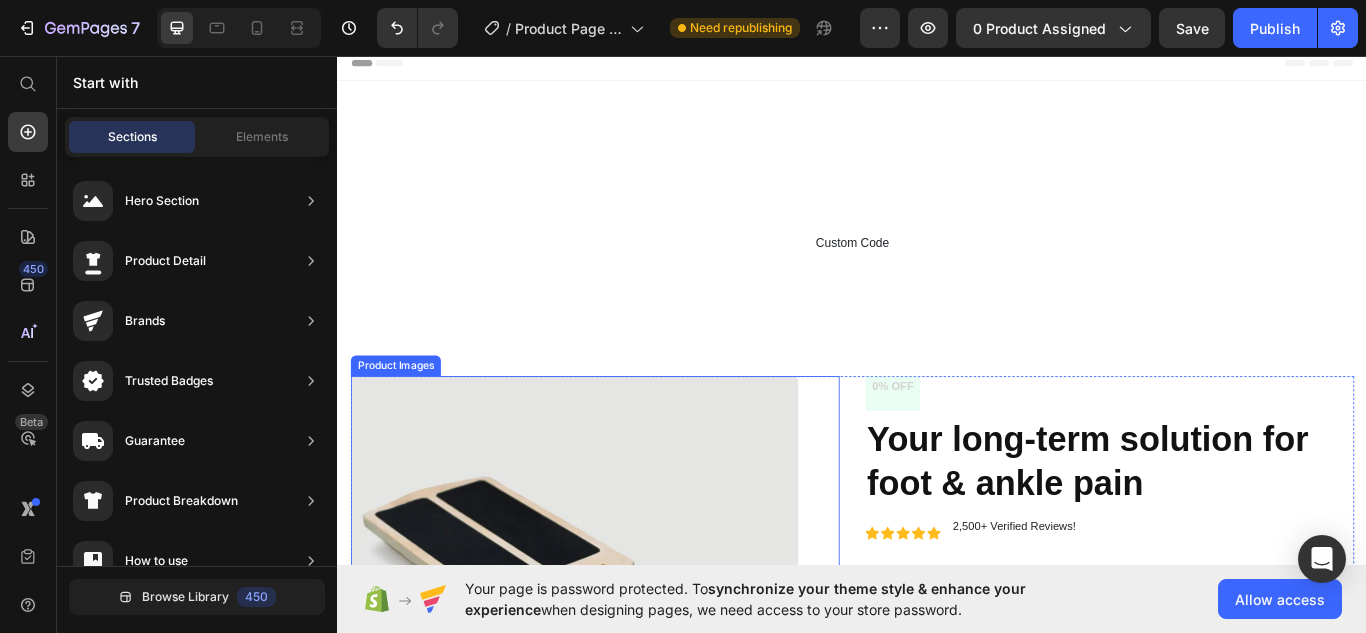 drag, startPoint x: 902, startPoint y: 429, endPoint x: 832, endPoint y: 380, distance: 85.44589 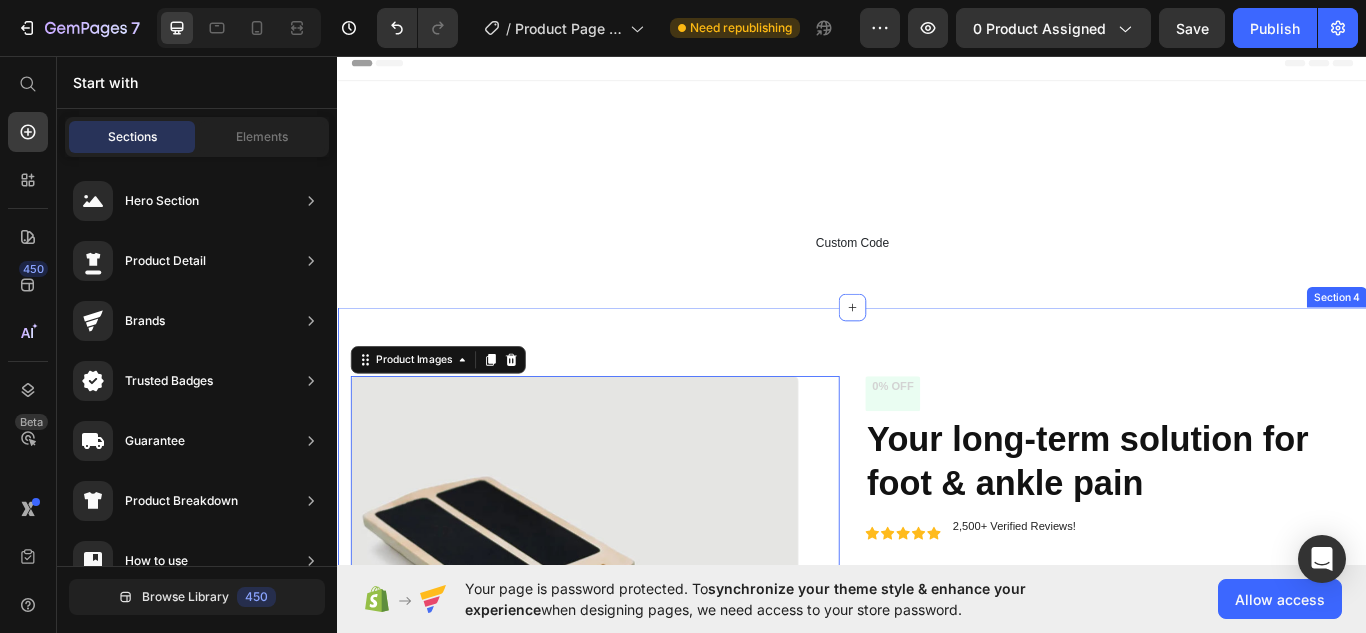 click on "Product Images   0
Material Lorem ipsum dolor sit amet, consectetur adipiscing elit, sed do eiusmod tempor incididunt ut labore et dolore magna aliqua. Ut enim ad minim veniam, quis nostrud exercitation ullamco laboris nisi ut aliquip ex ea commodo consequat. Text Block
Shipping
Care instruction Accordion Icon Icon Icon Icon Icon Icon List 2,500+ Verified Reviews! Text Block Row 0% off Product Badge Your long-term solution for foot & ankle pain Product Title Icon Icon Icon Icon Icon Icon List 2,500+ Verified Reviews! Text Block Row £79.99 Product Price £0.00 Product Price 0% off Product Badge Row This product has only default variant Product Variants & Swatches This product has only default variant Product Variants & Swatches
Icon Size guide Text Block Row 1 Product Quantity Row Add to cart Add to Cart
Icon Worldwide free shipping Text Block Row Row [DATE][DATE] Sale Text Block Mix & match any color or size Text Block Row 2 items Text Block Text Block" at bounding box center [937, 929] 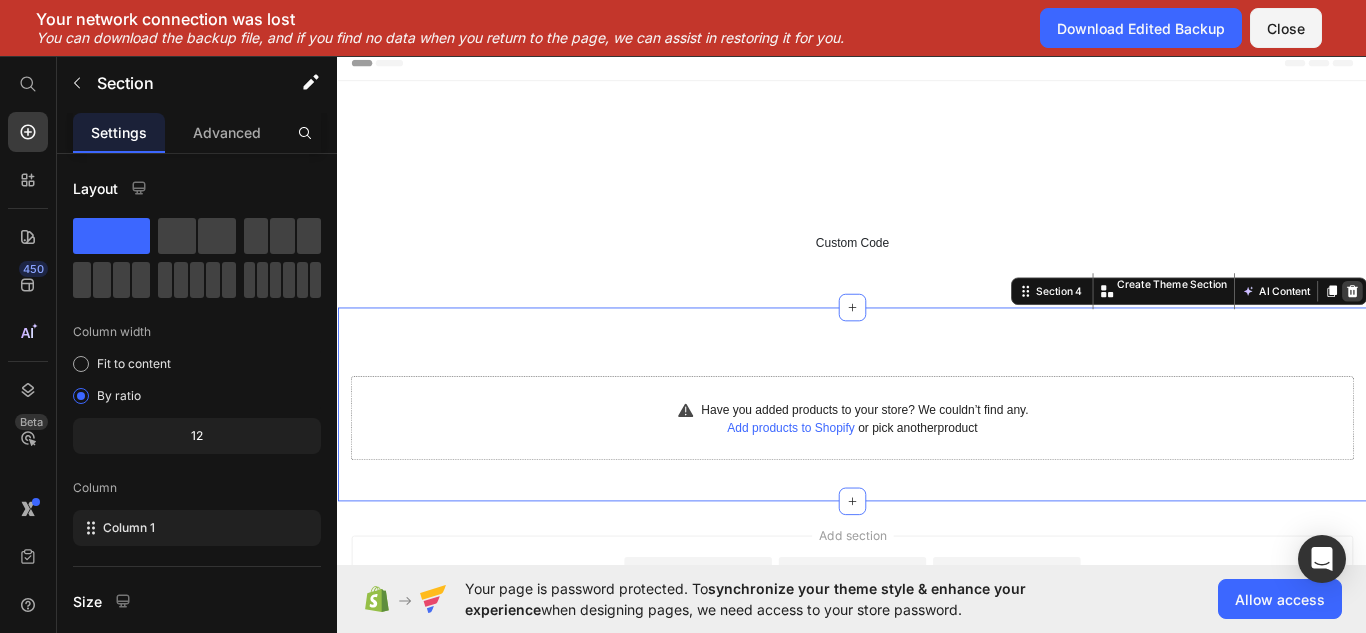 click 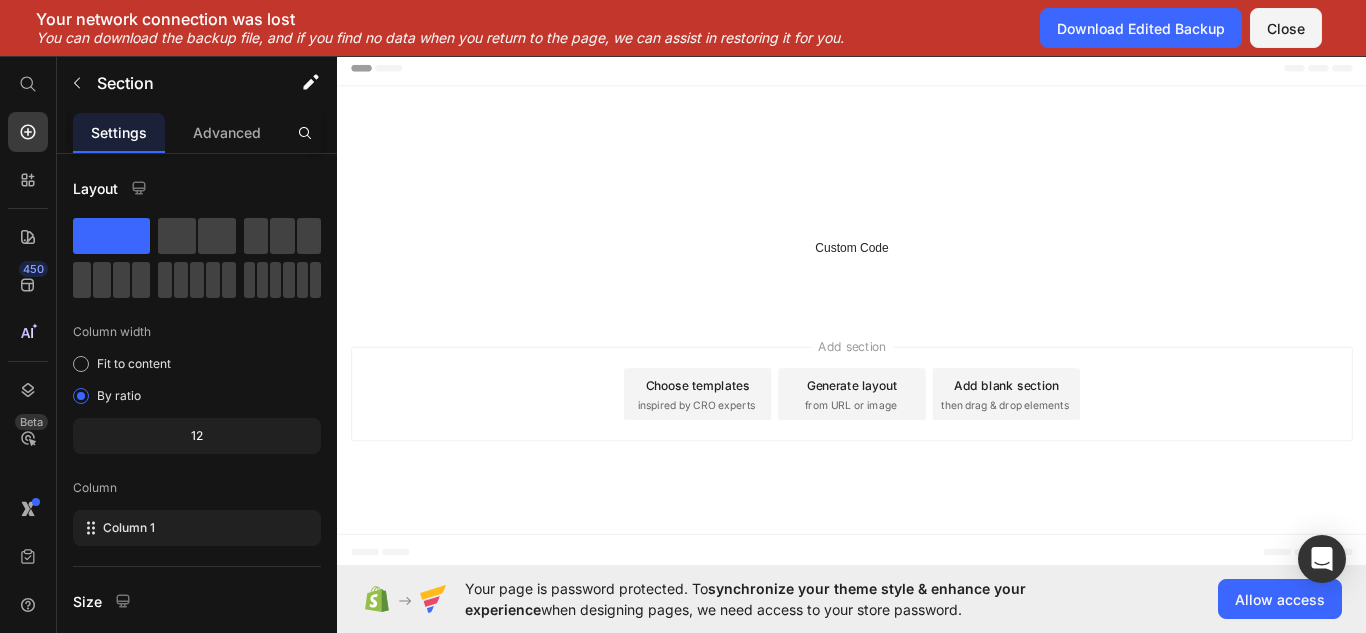 scroll, scrollTop: 0, scrollLeft: 0, axis: both 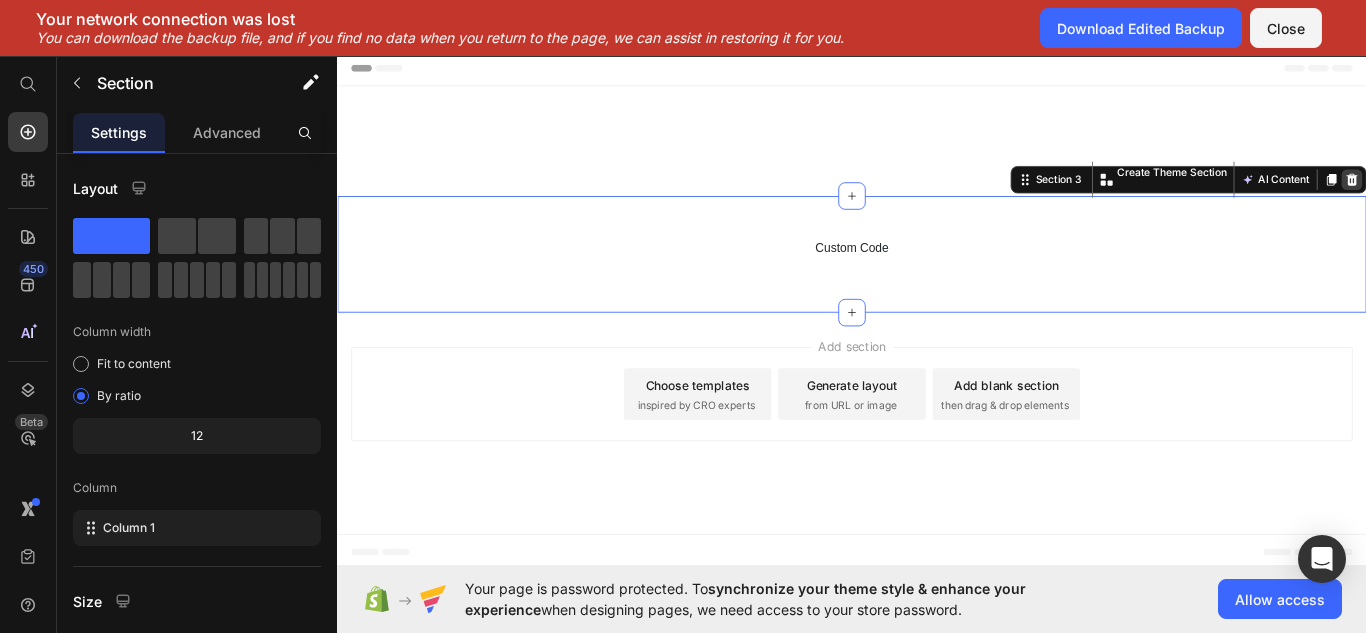 click 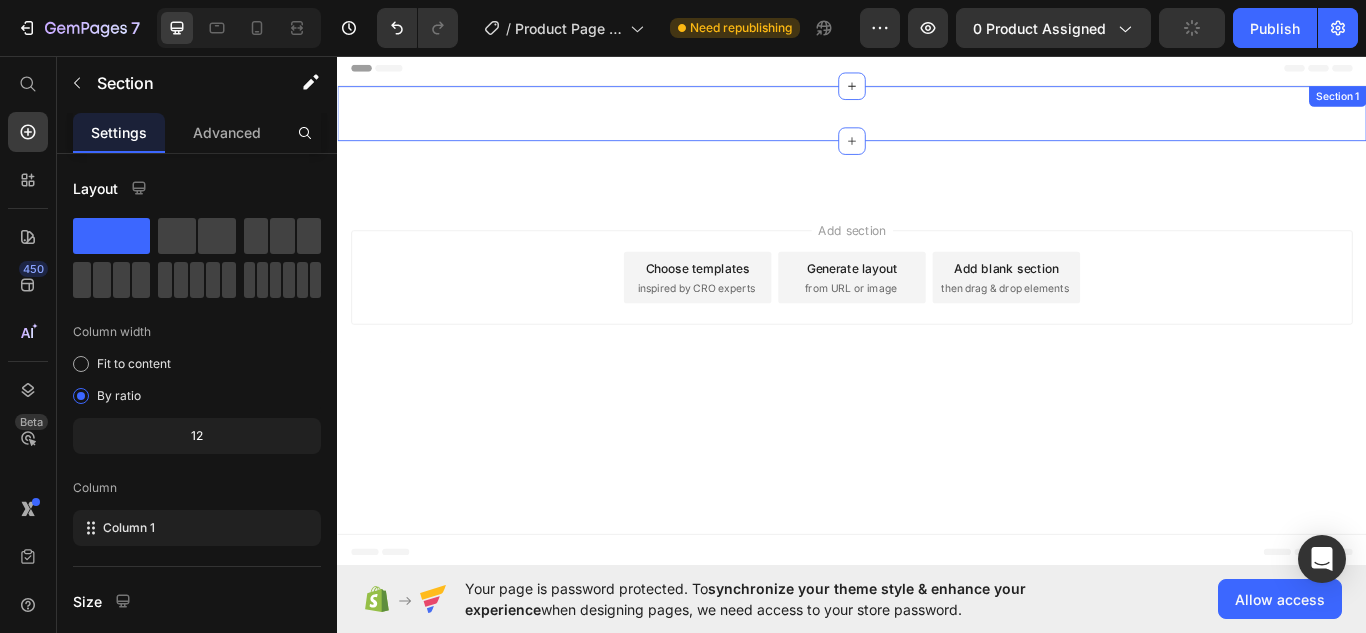 click on "Custom Code
Custom Code Section 1" at bounding box center (937, 124) 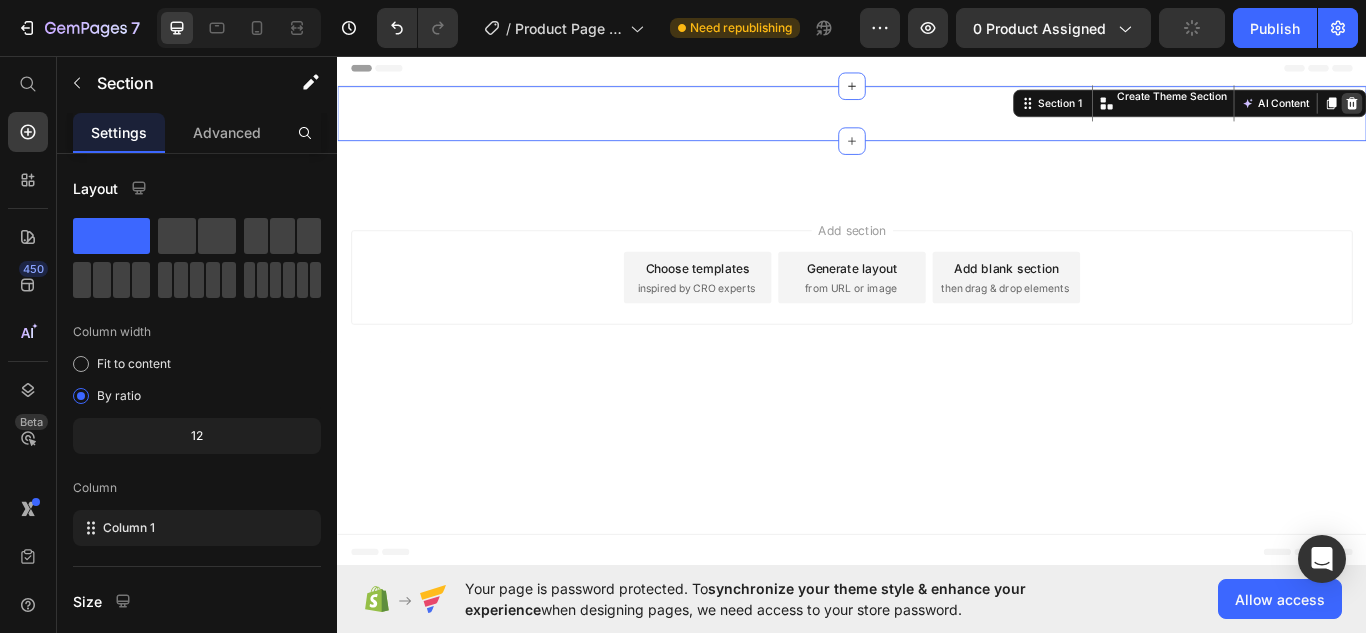 click 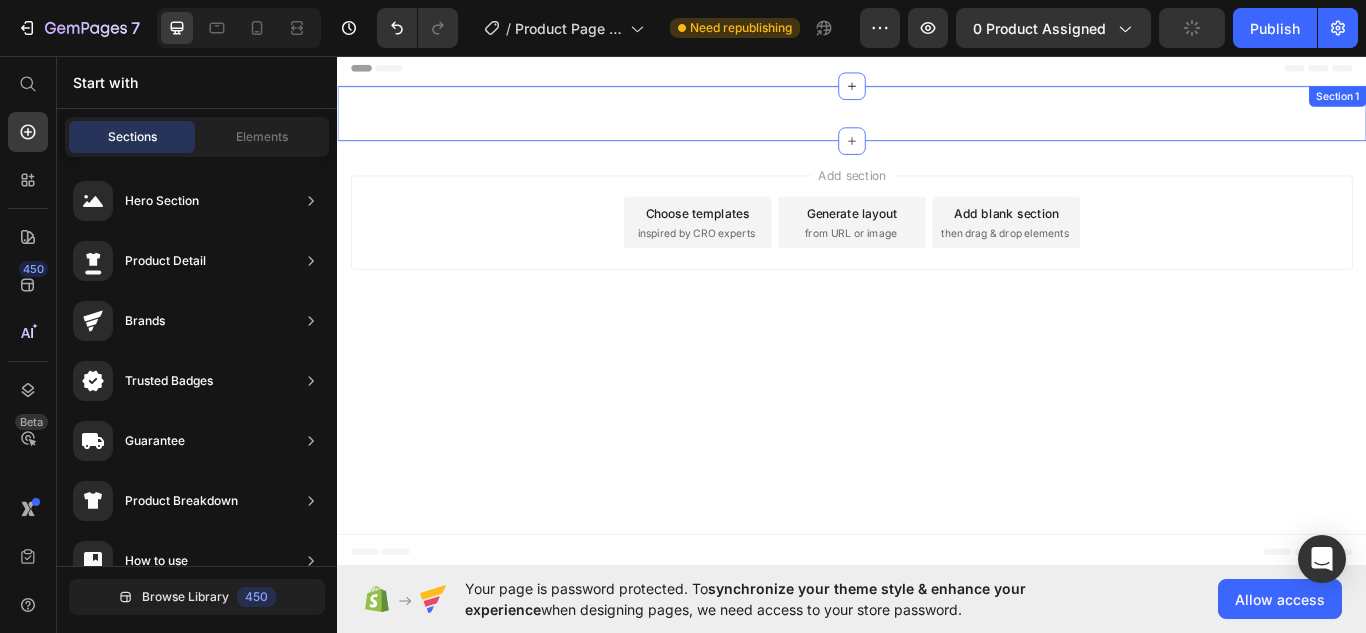 click on "Custom Code Section 1" at bounding box center [937, 124] 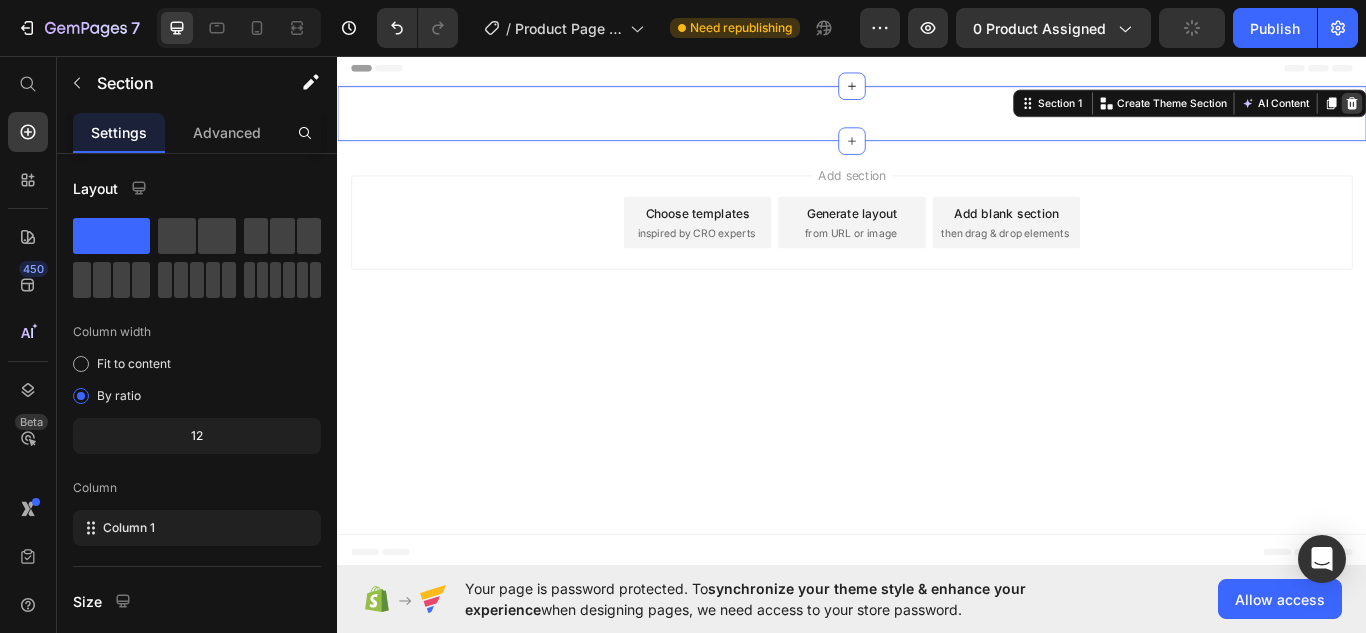 click 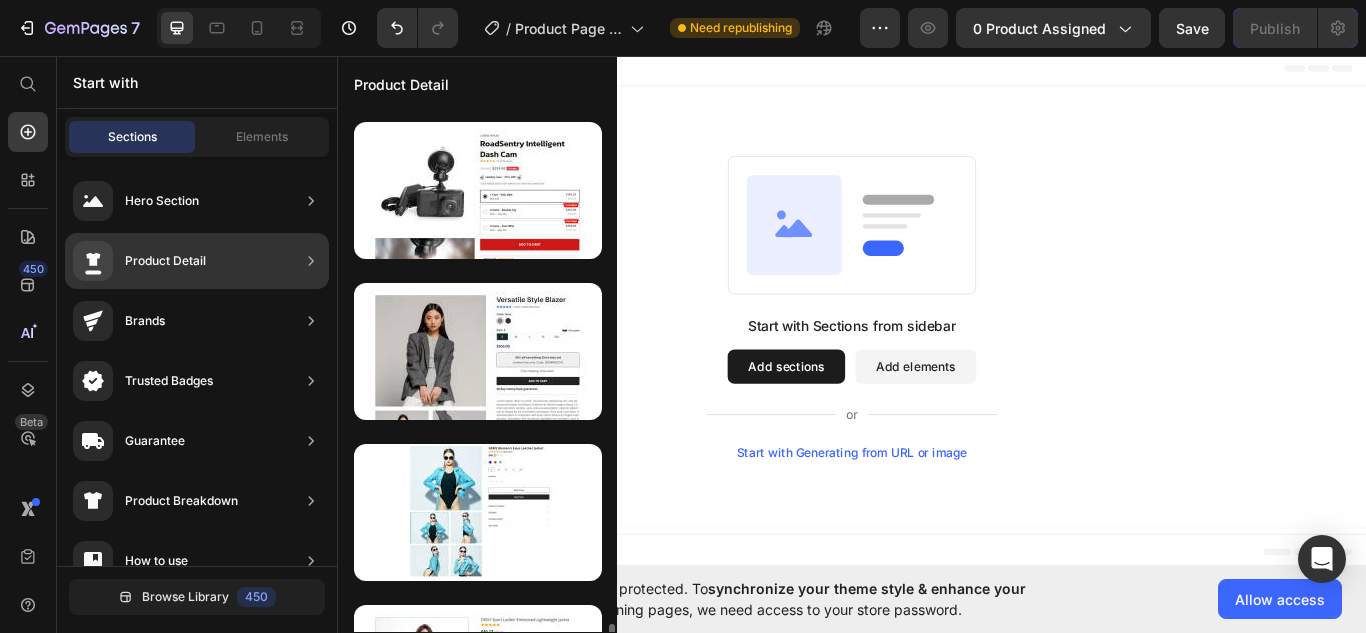 scroll, scrollTop: 4939, scrollLeft: 0, axis: vertical 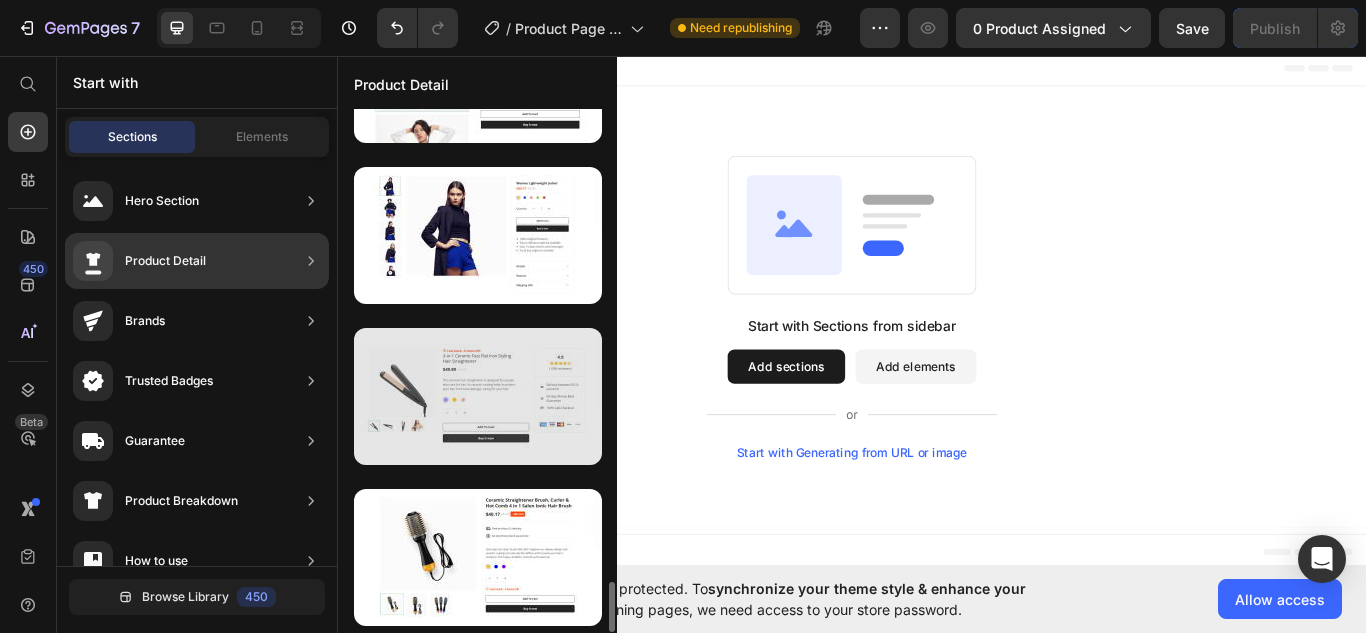 click at bounding box center (478, 396) 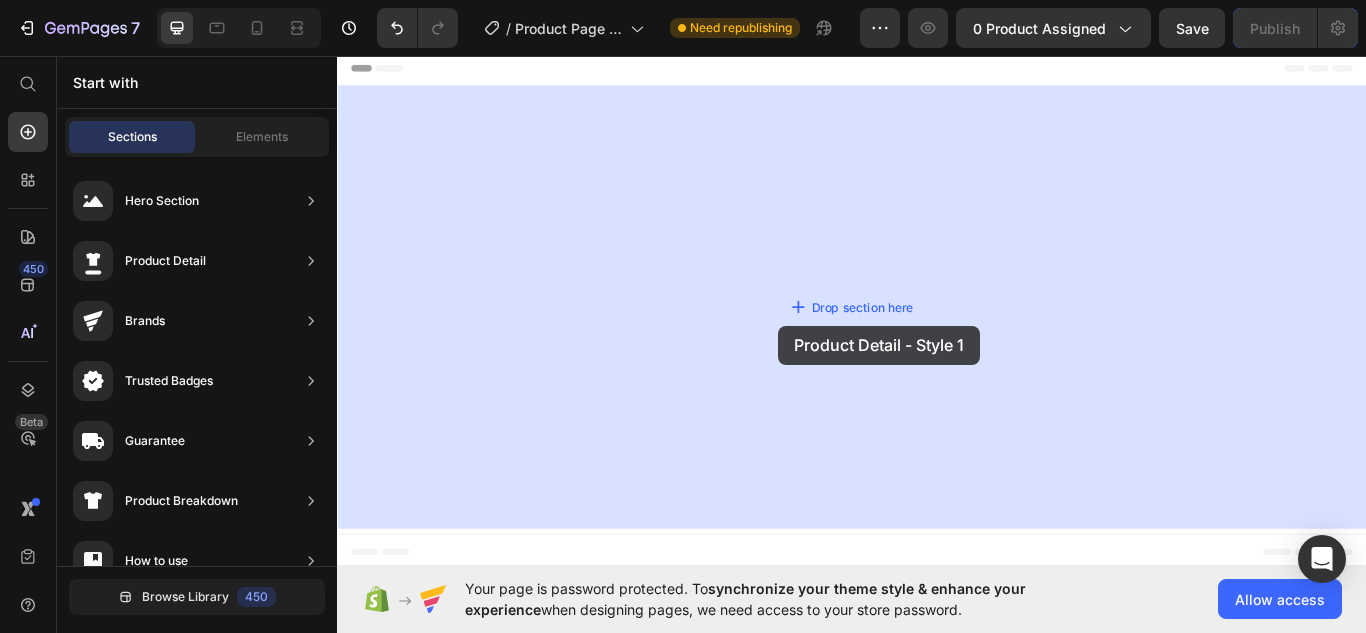 drag, startPoint x: 820, startPoint y: 494, endPoint x: 852, endPoint y: 370, distance: 128.06248 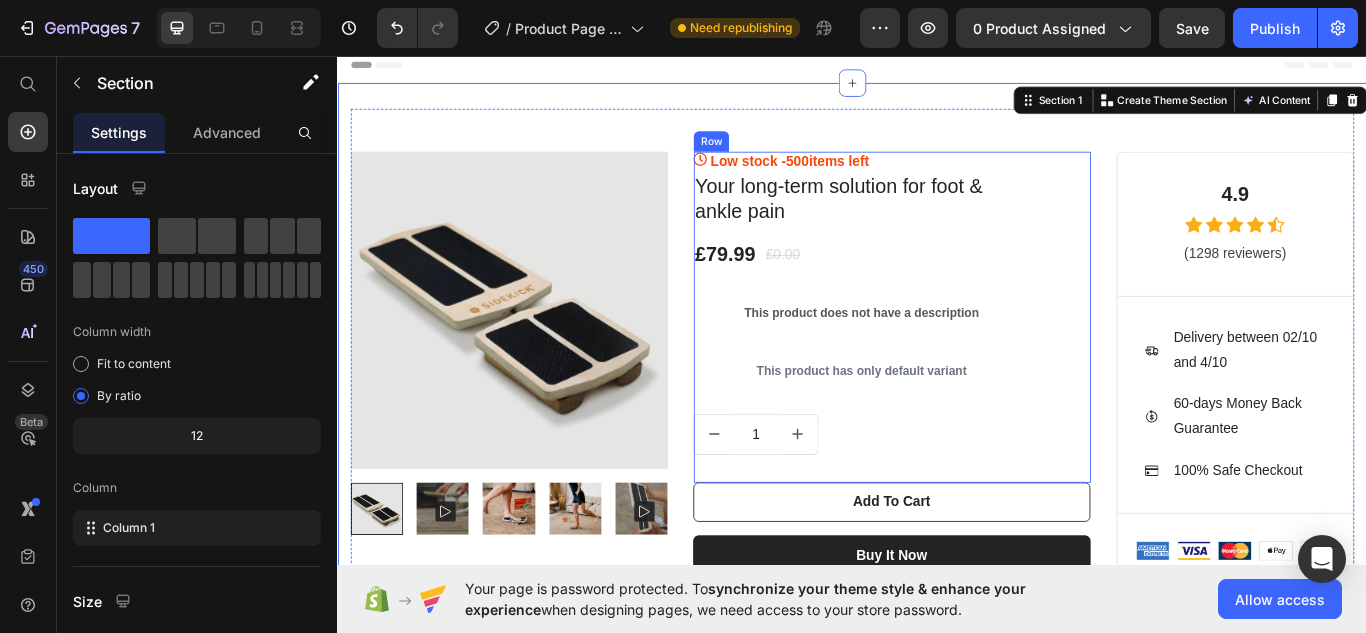 scroll, scrollTop: 3, scrollLeft: 0, axis: vertical 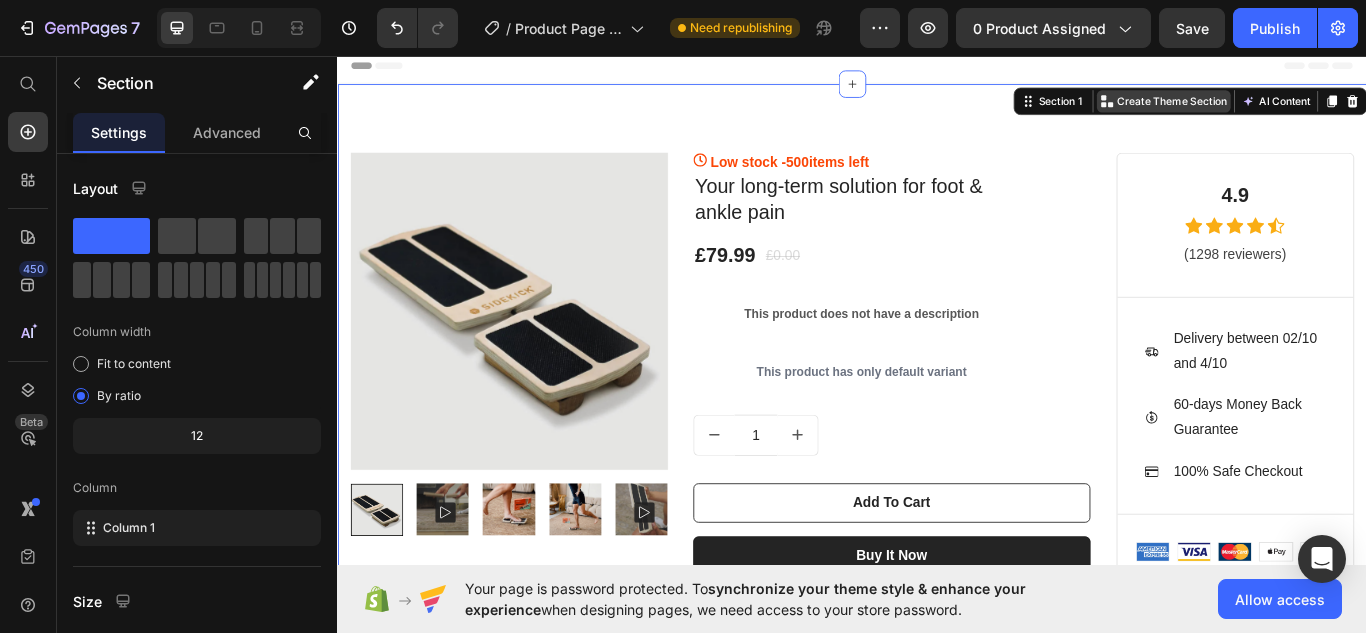 click on "Create Theme Section" at bounding box center [1310, 109] 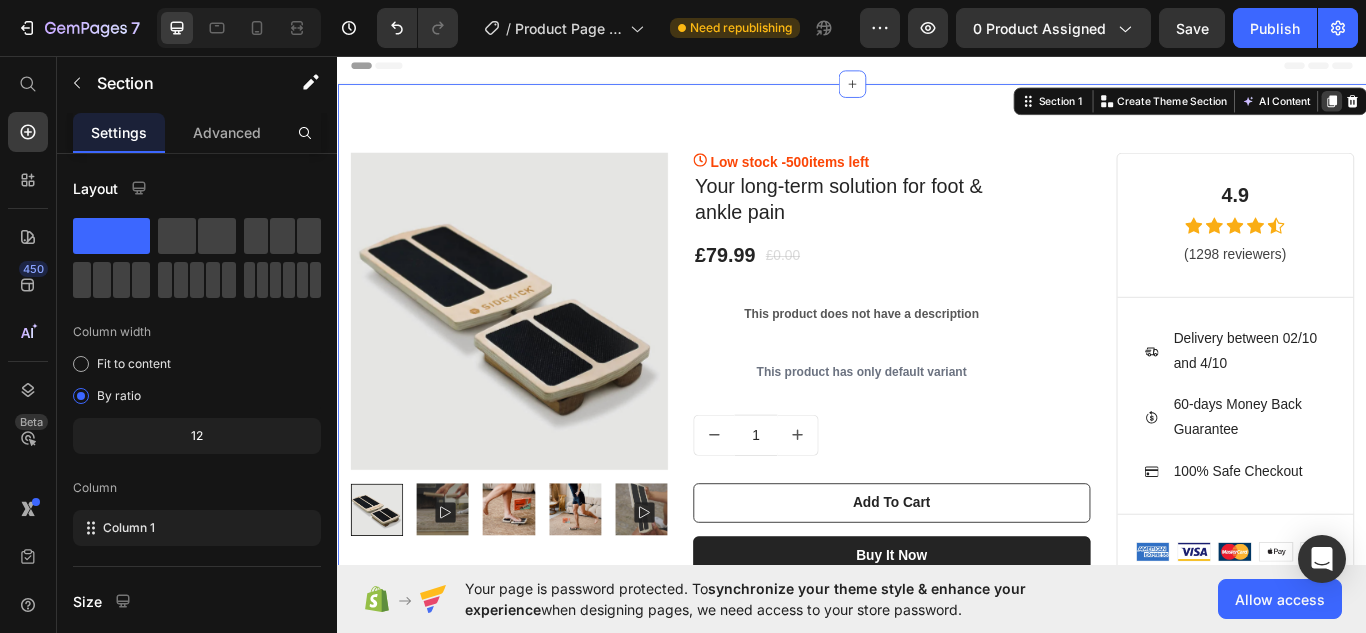 click 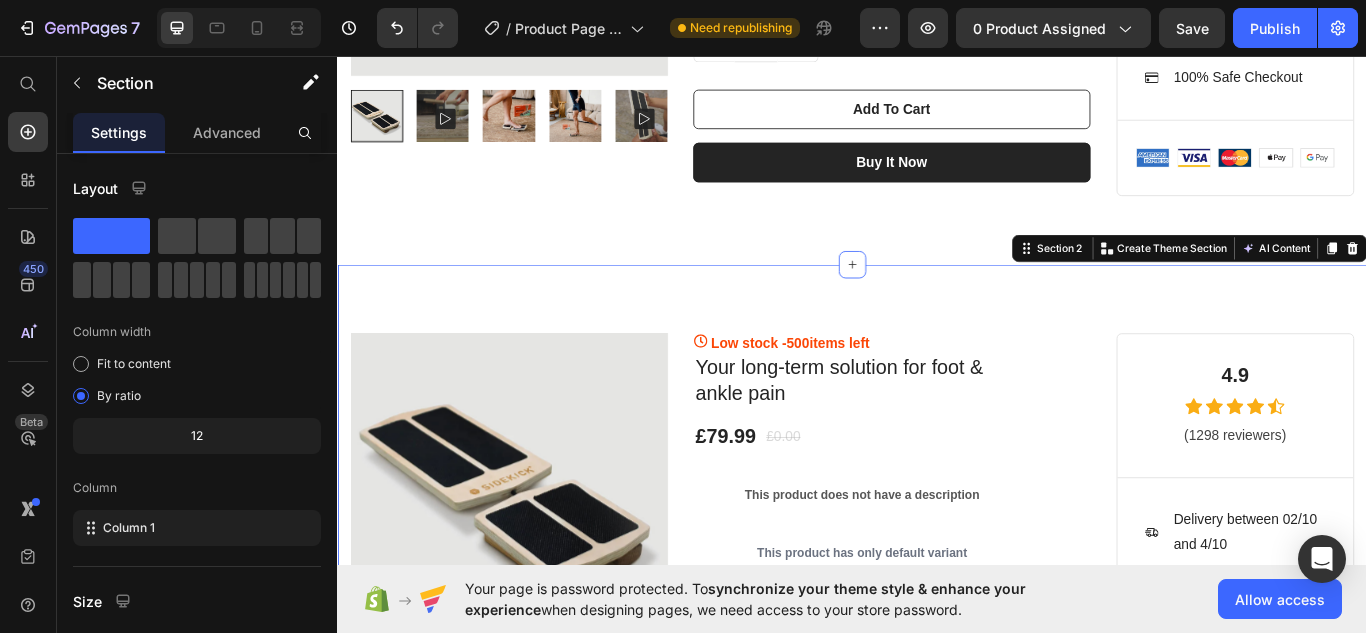 scroll, scrollTop: 641, scrollLeft: 0, axis: vertical 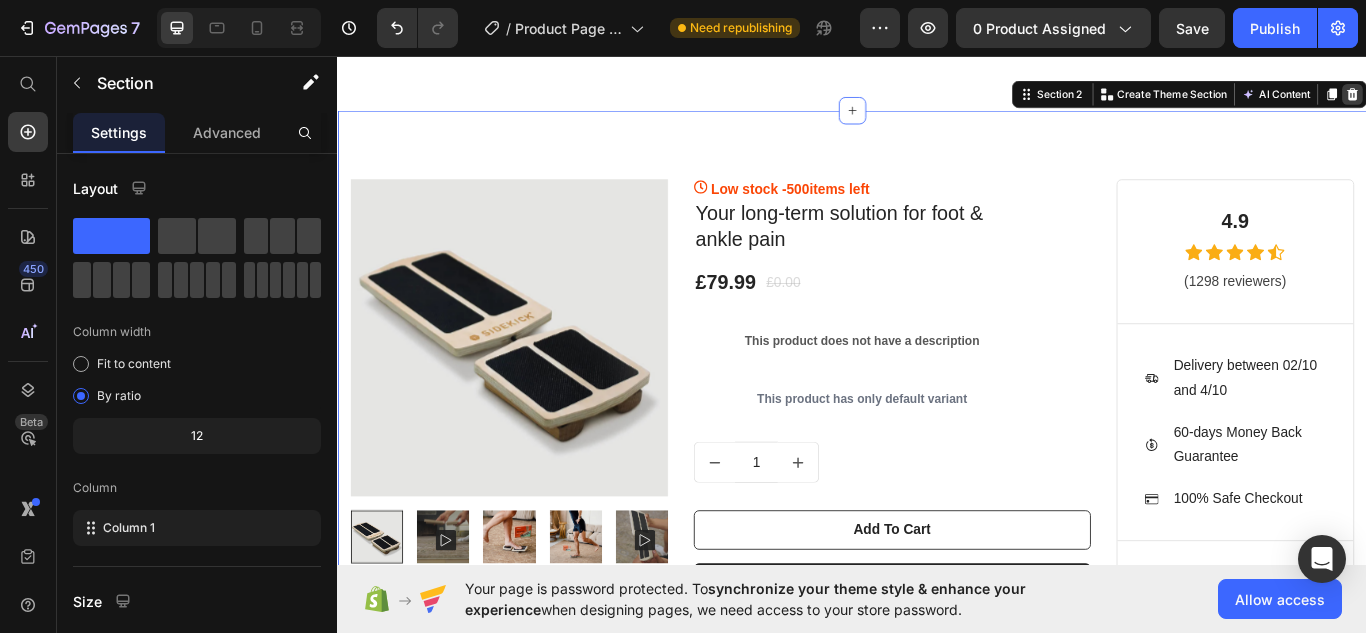 click 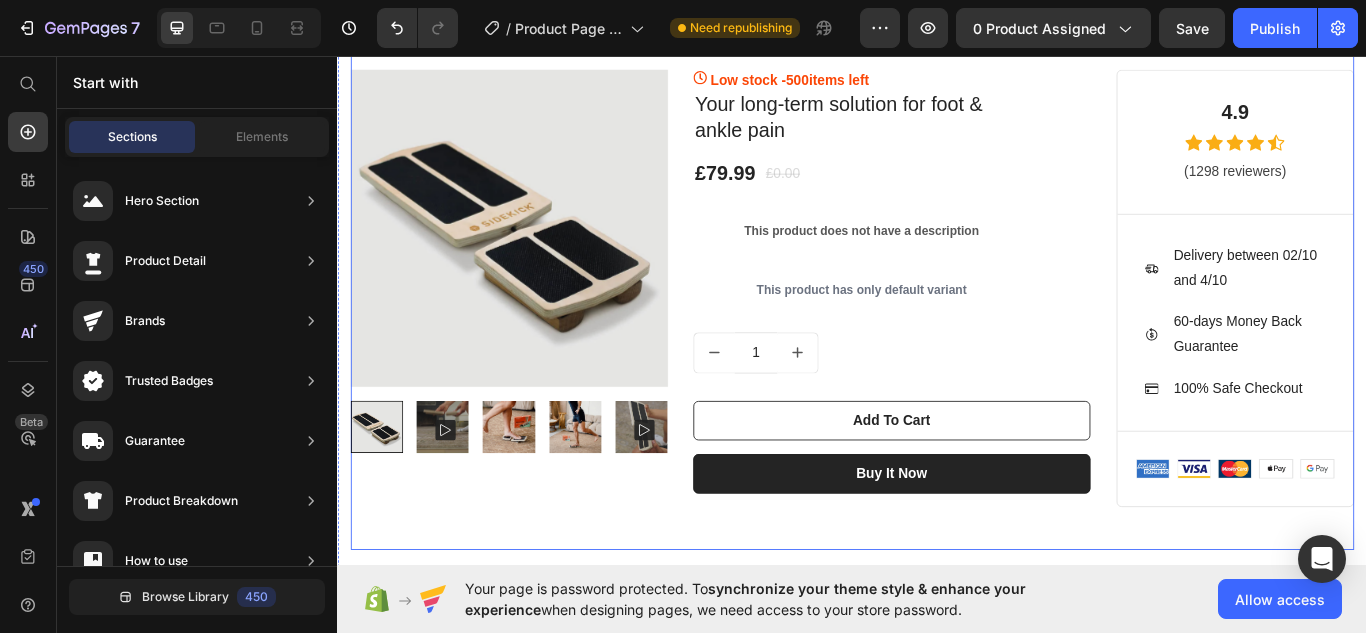scroll, scrollTop: 0, scrollLeft: 0, axis: both 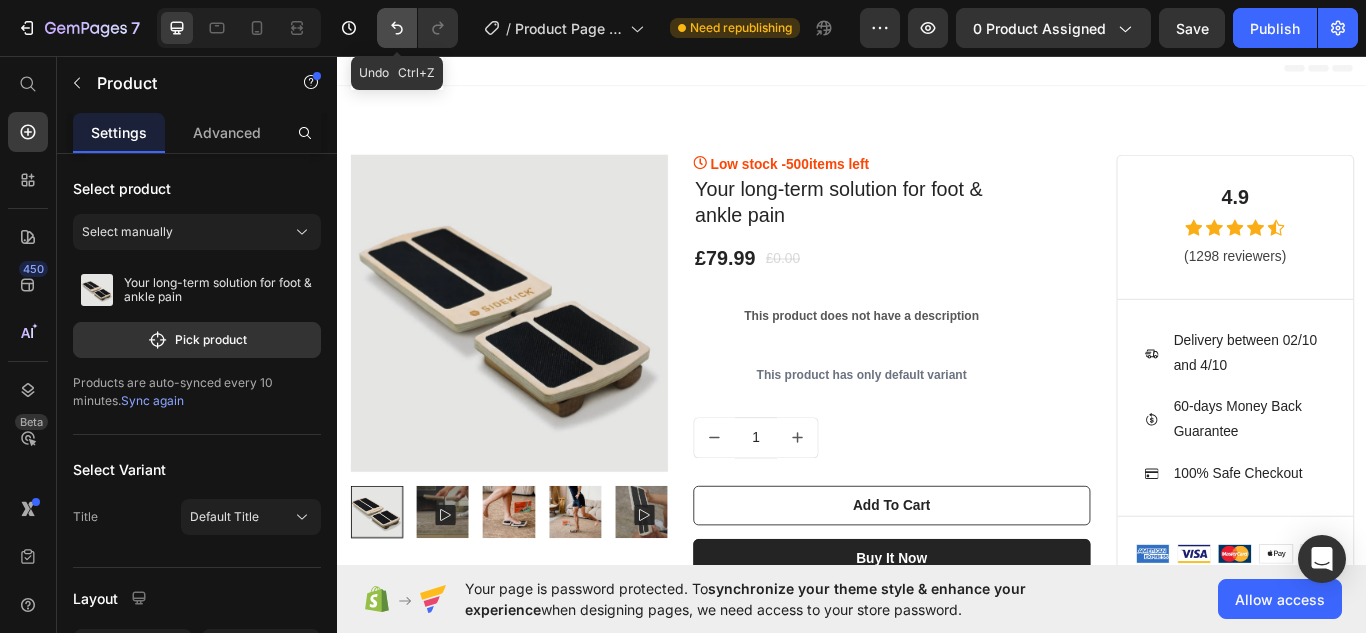 click 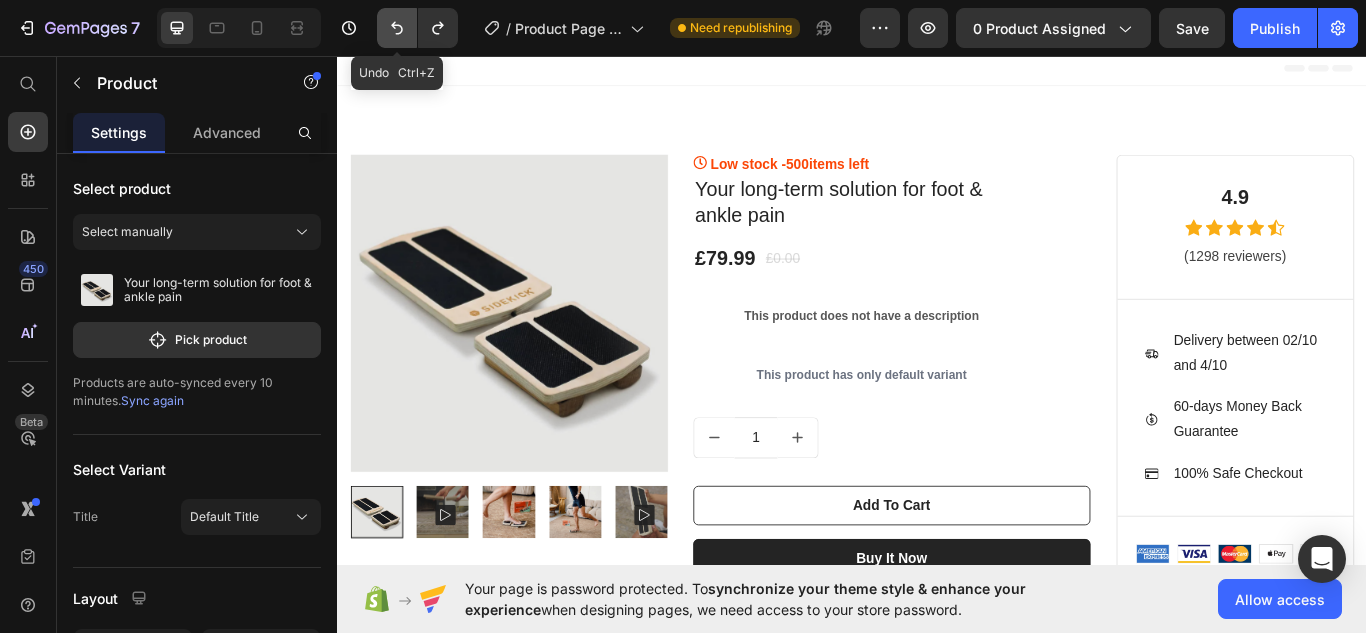 click 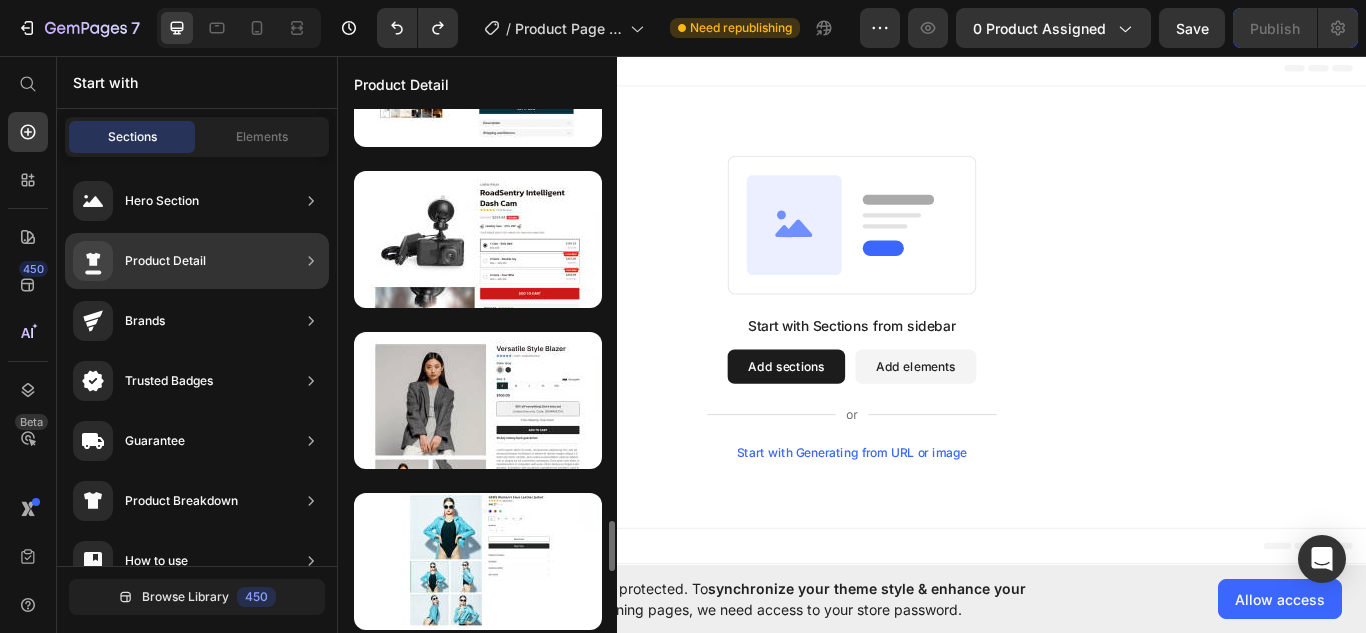 scroll, scrollTop: 4290, scrollLeft: 0, axis: vertical 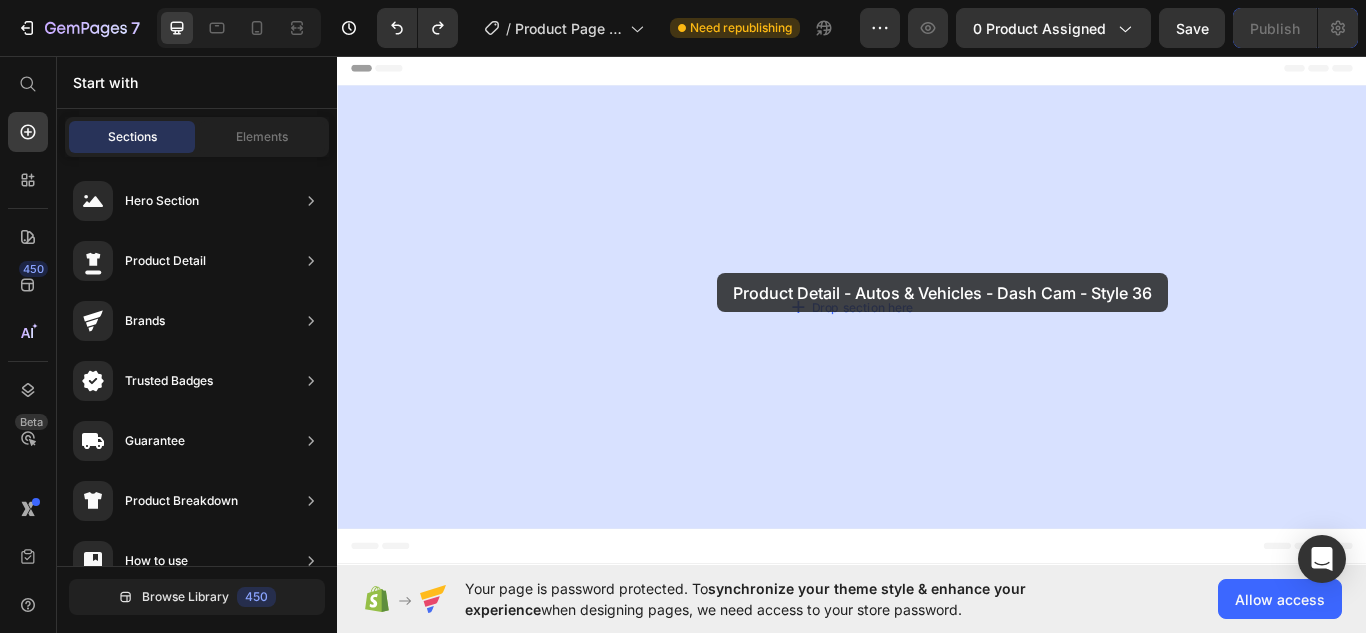drag, startPoint x: 817, startPoint y: 327, endPoint x: 781, endPoint y: 313, distance: 38.626415 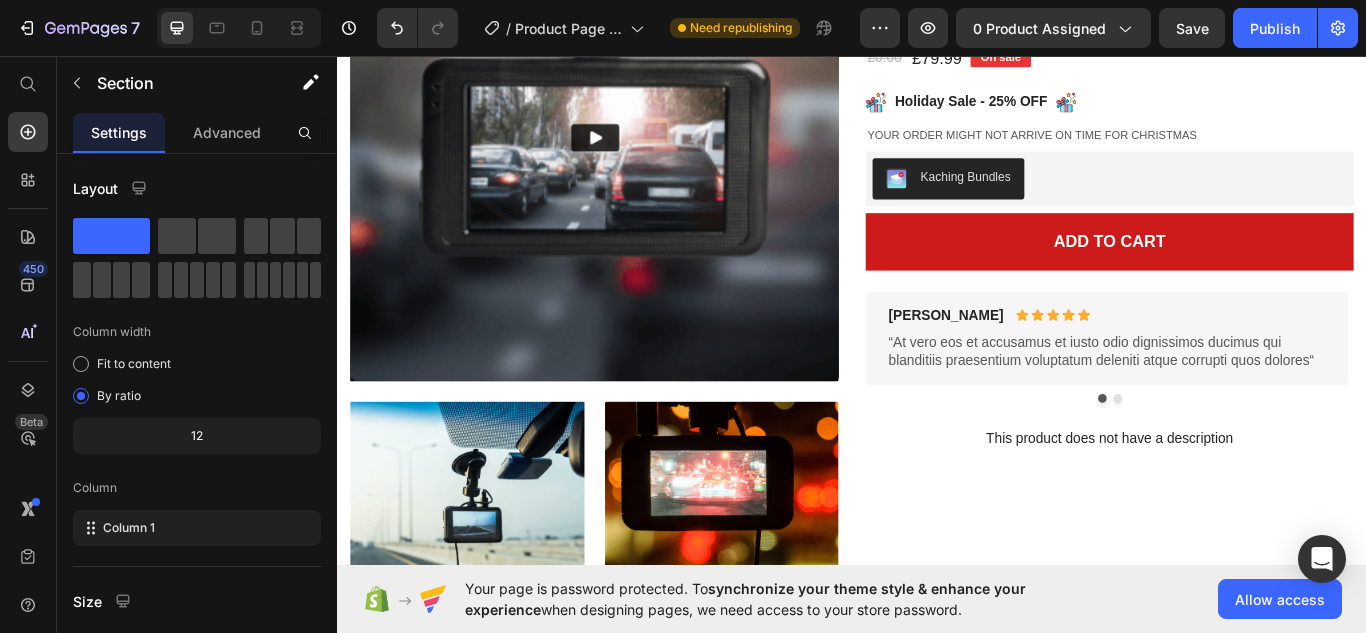 scroll, scrollTop: 0, scrollLeft: 0, axis: both 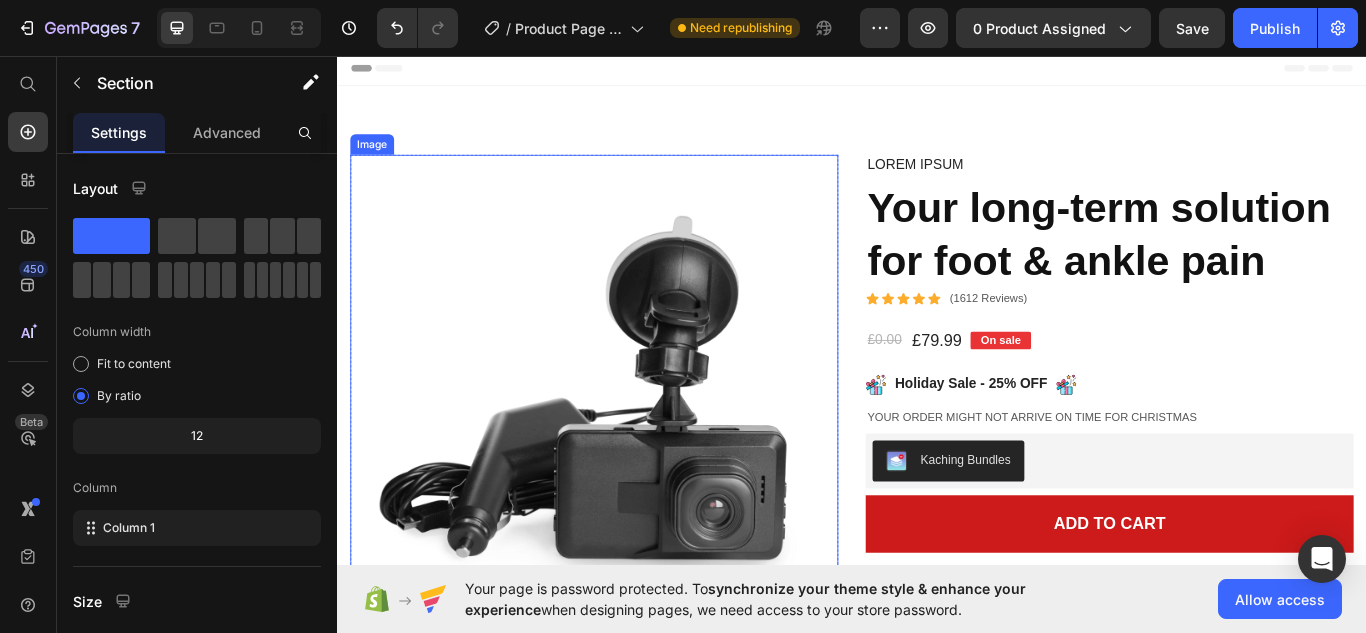 click at bounding box center (636, 456) 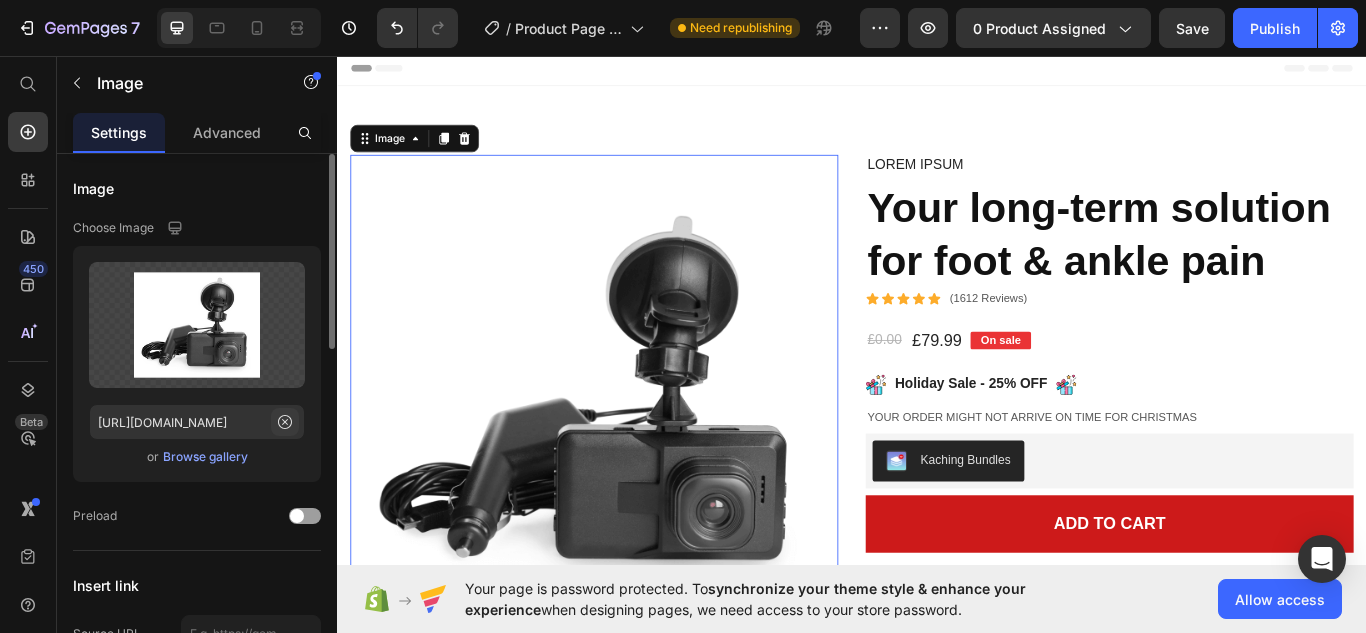 click 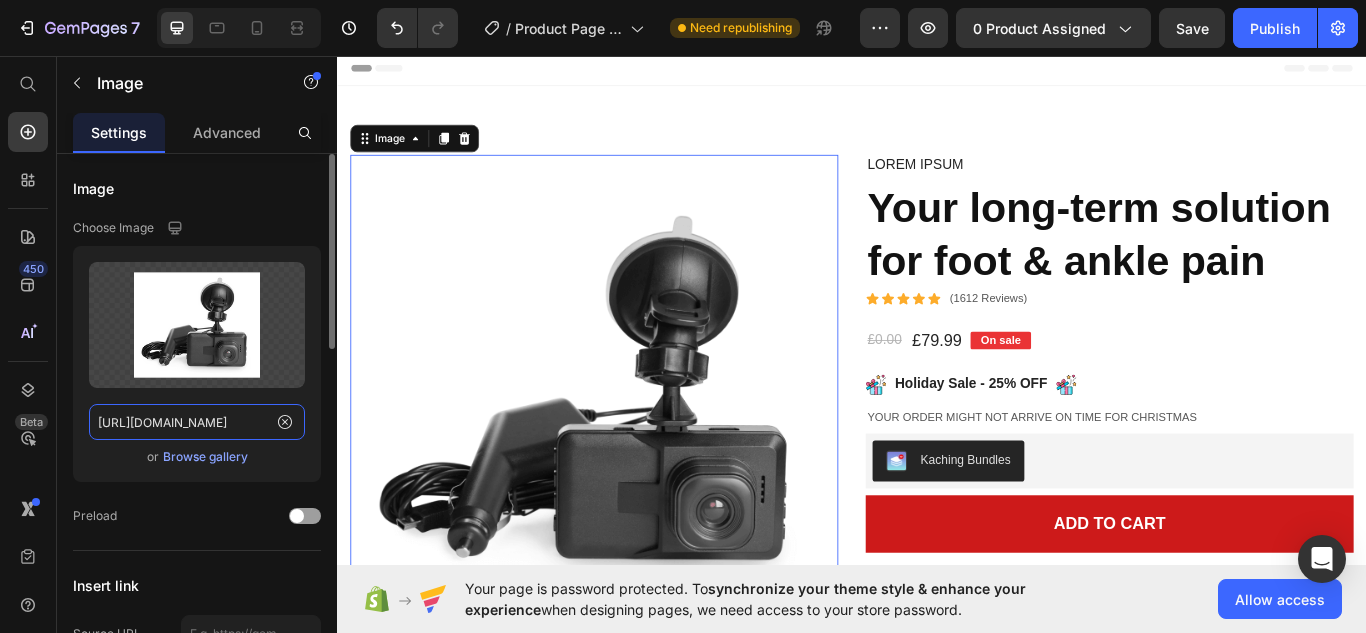 type 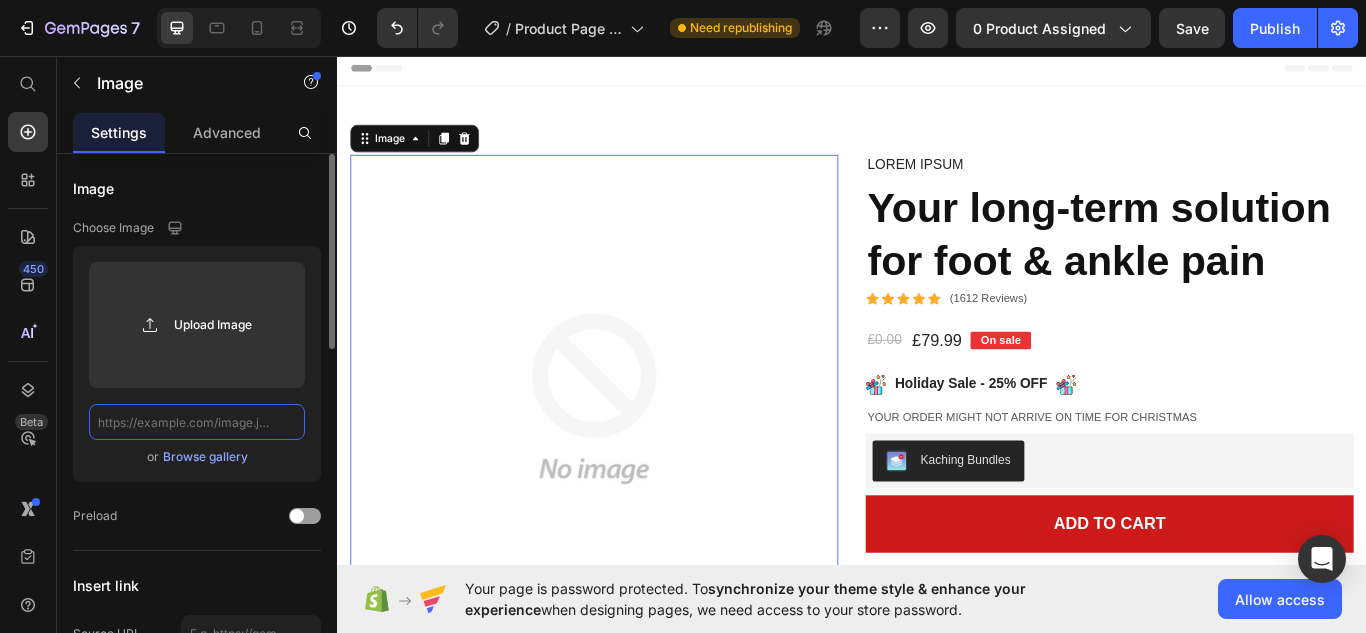 scroll, scrollTop: 0, scrollLeft: 0, axis: both 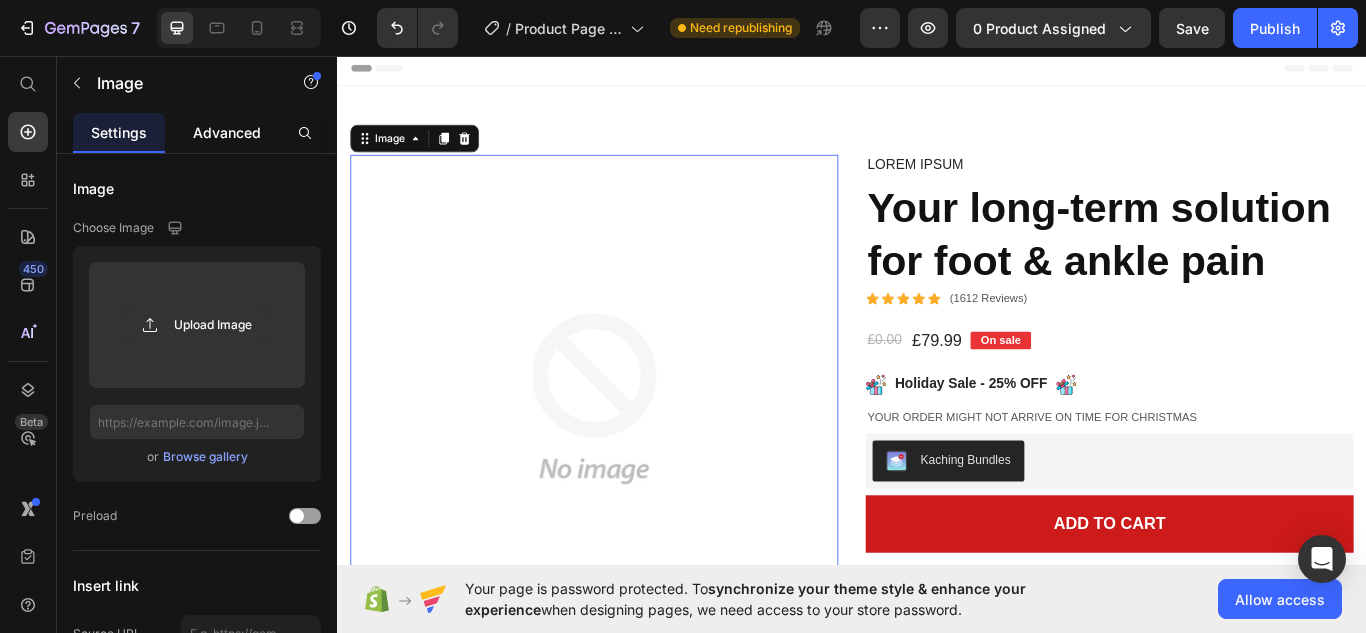 click on "Advanced" at bounding box center (227, 132) 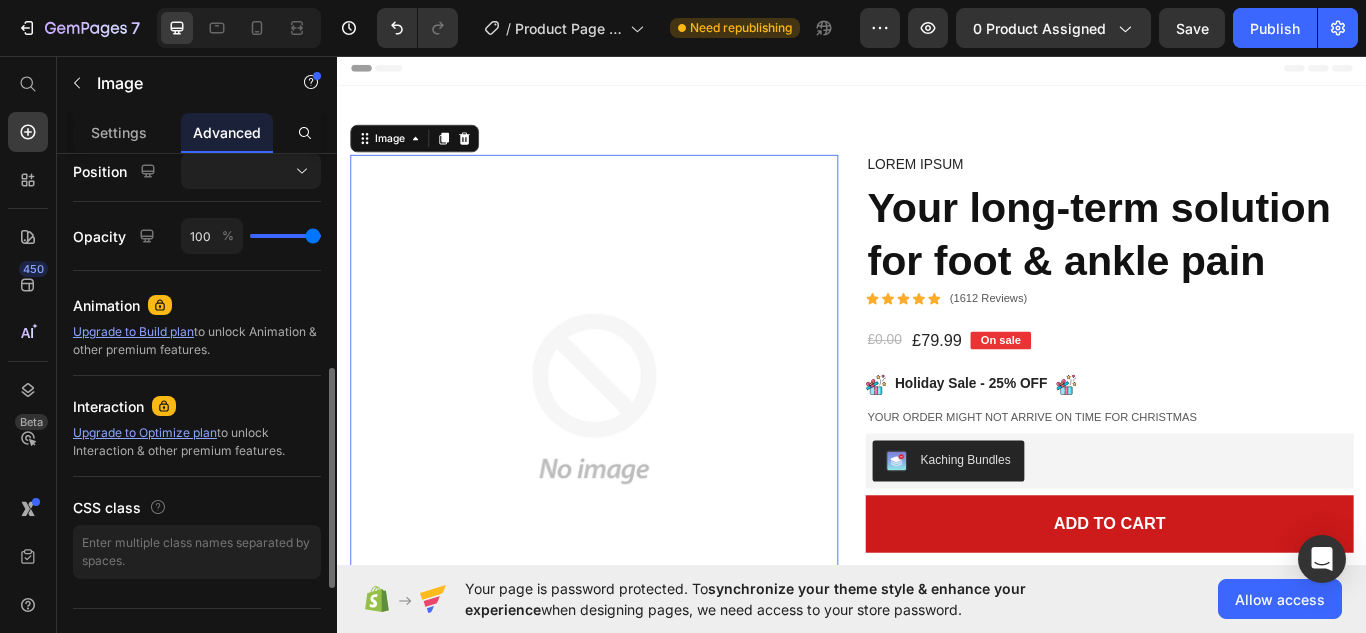 scroll, scrollTop: 668, scrollLeft: 0, axis: vertical 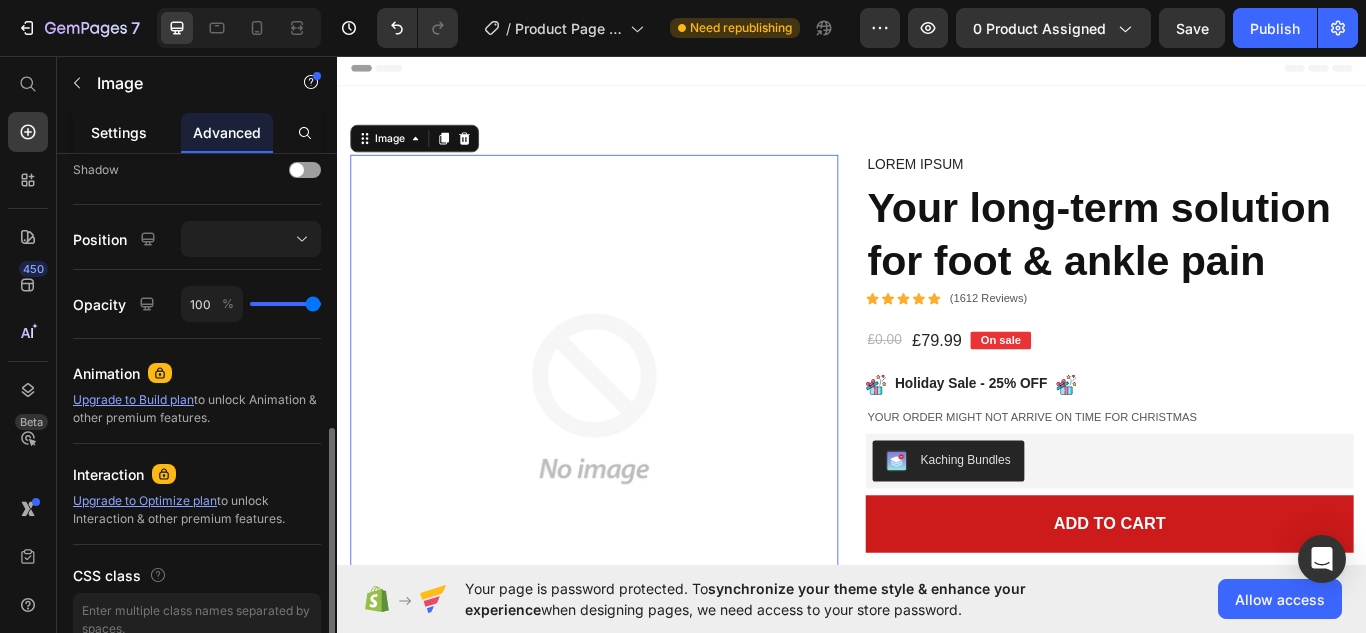 click on "Settings" at bounding box center [119, 132] 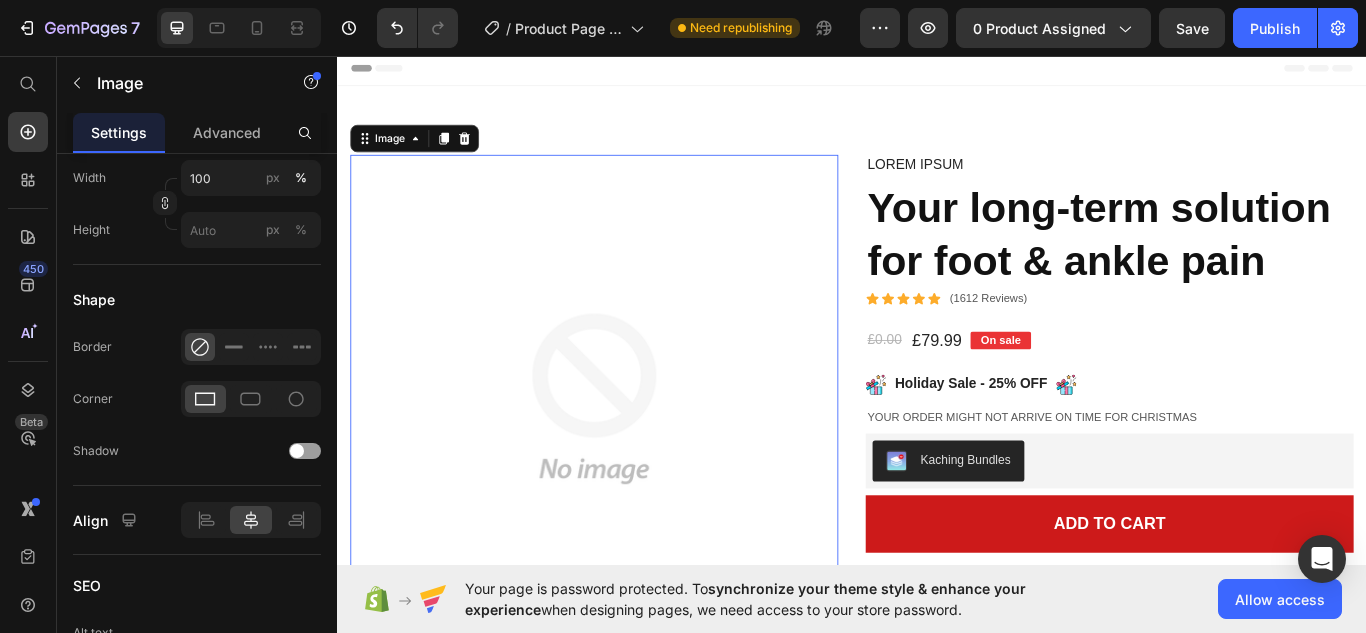 scroll, scrollTop: 0, scrollLeft: 0, axis: both 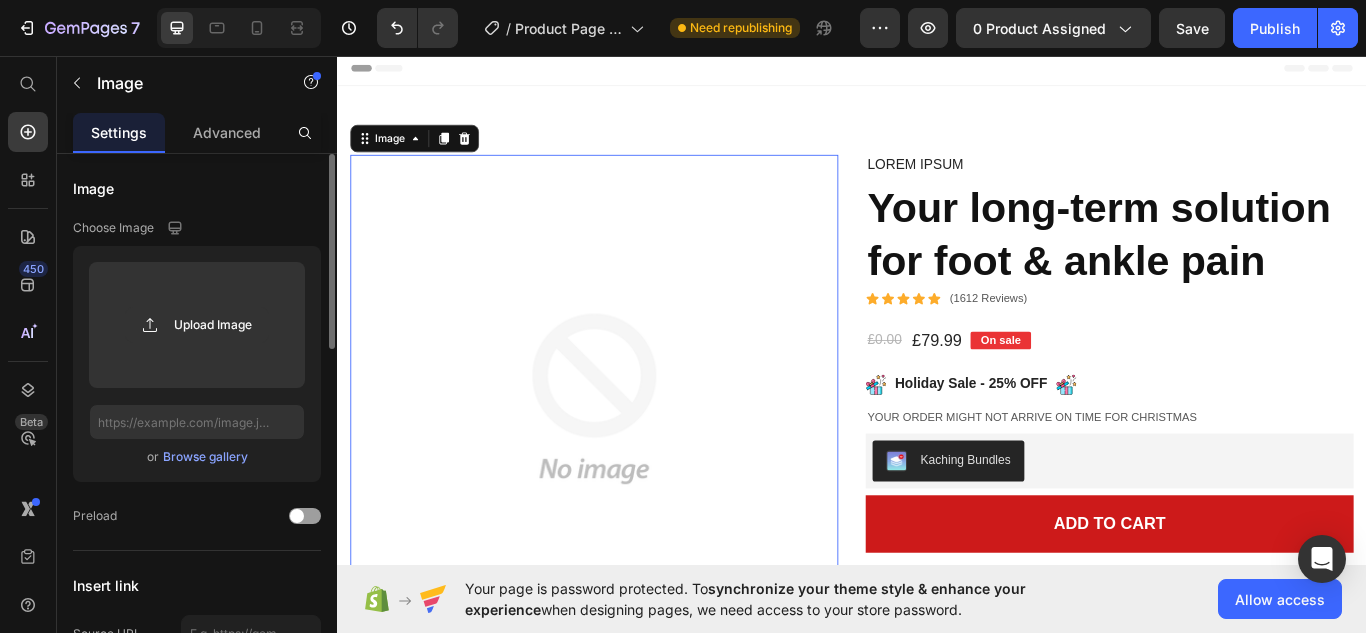 click on "Browse gallery" at bounding box center [205, 457] 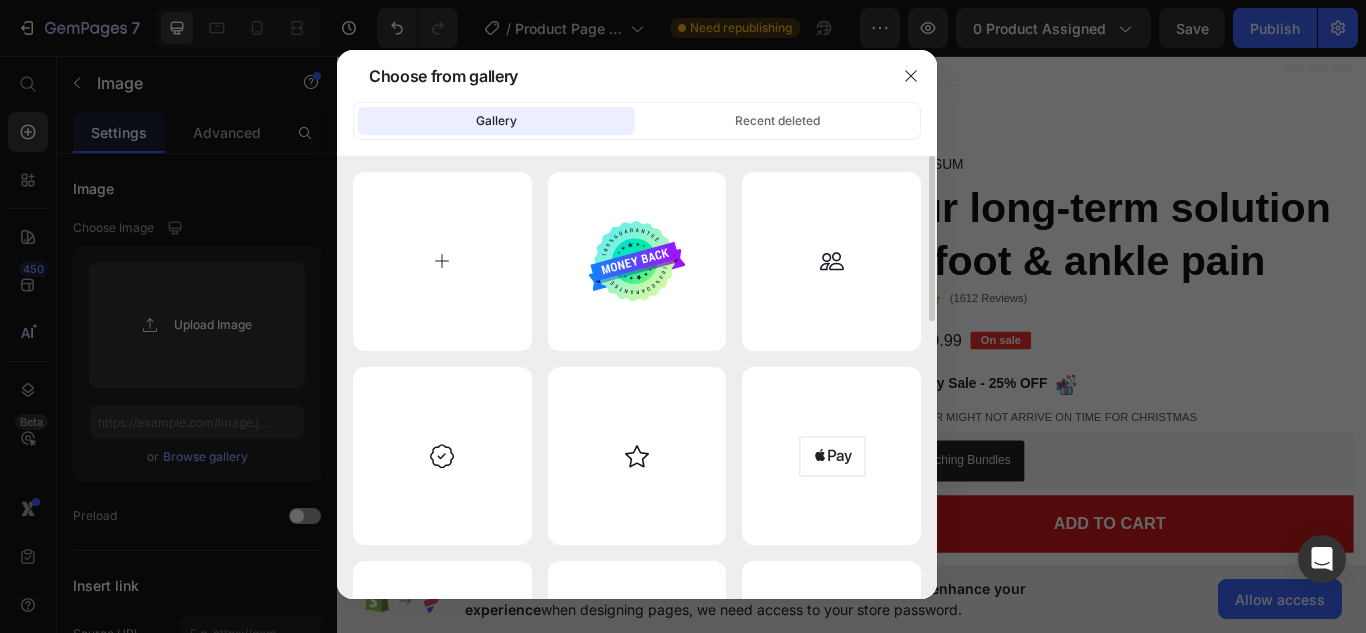 click at bounding box center [442, 261] 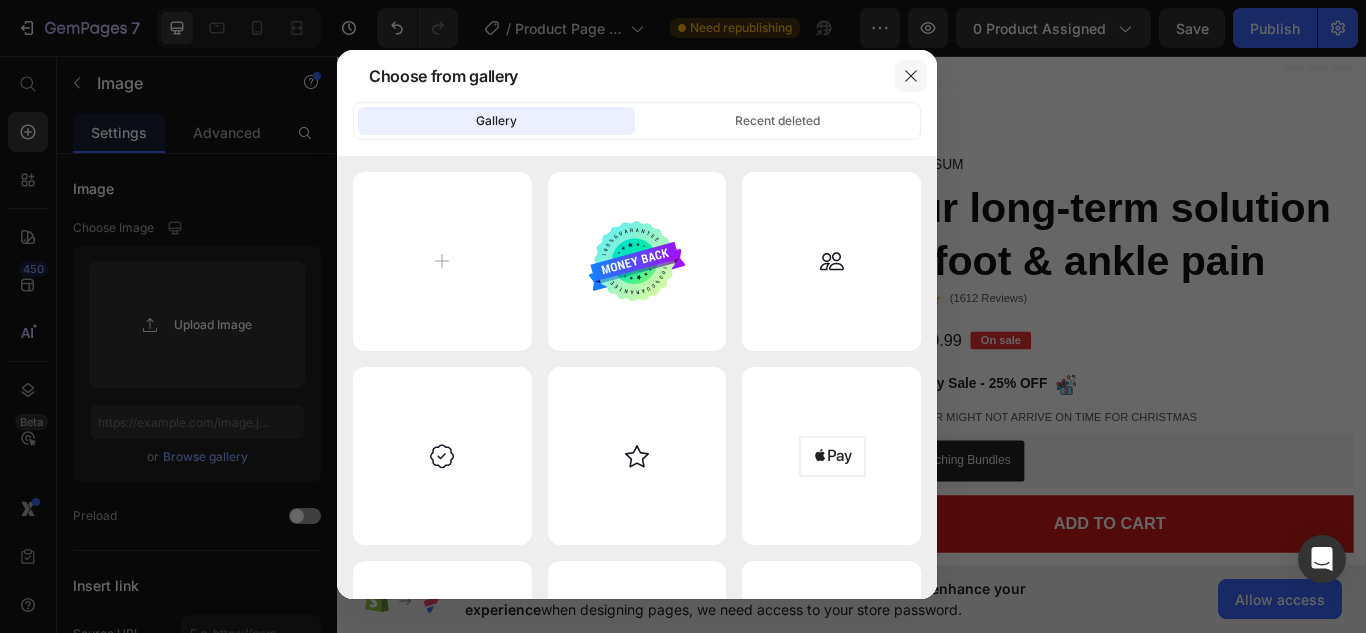 click at bounding box center (911, 76) 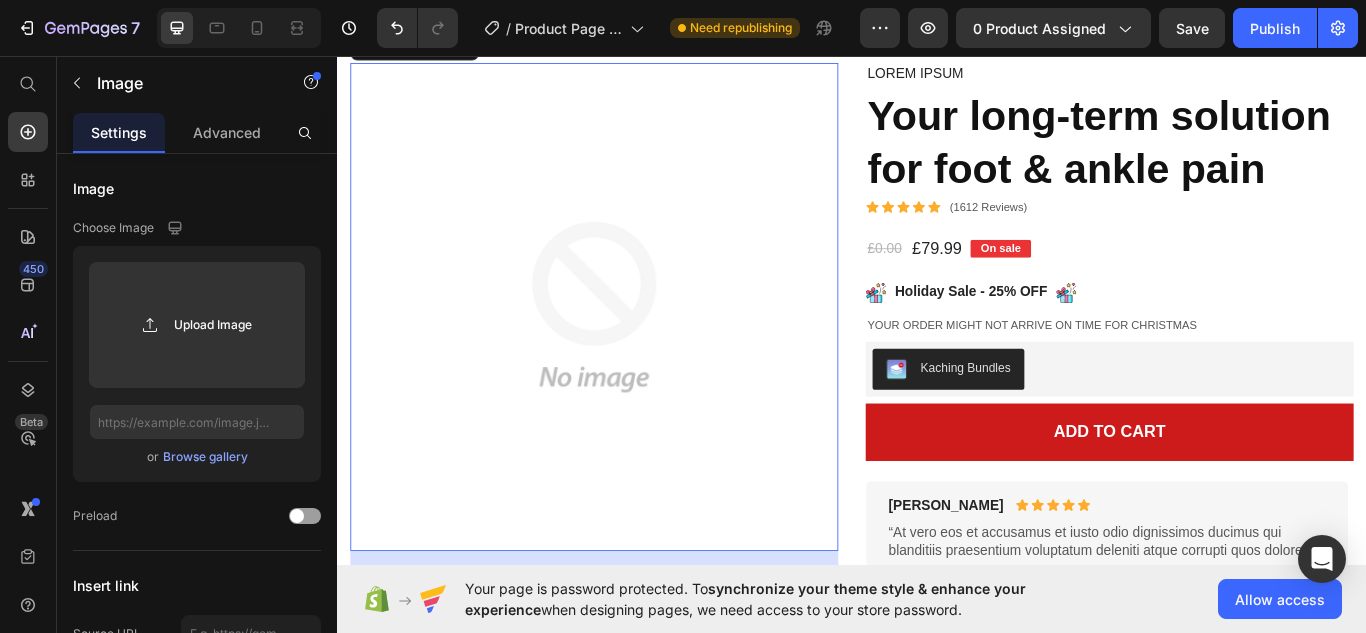 scroll, scrollTop: 0, scrollLeft: 0, axis: both 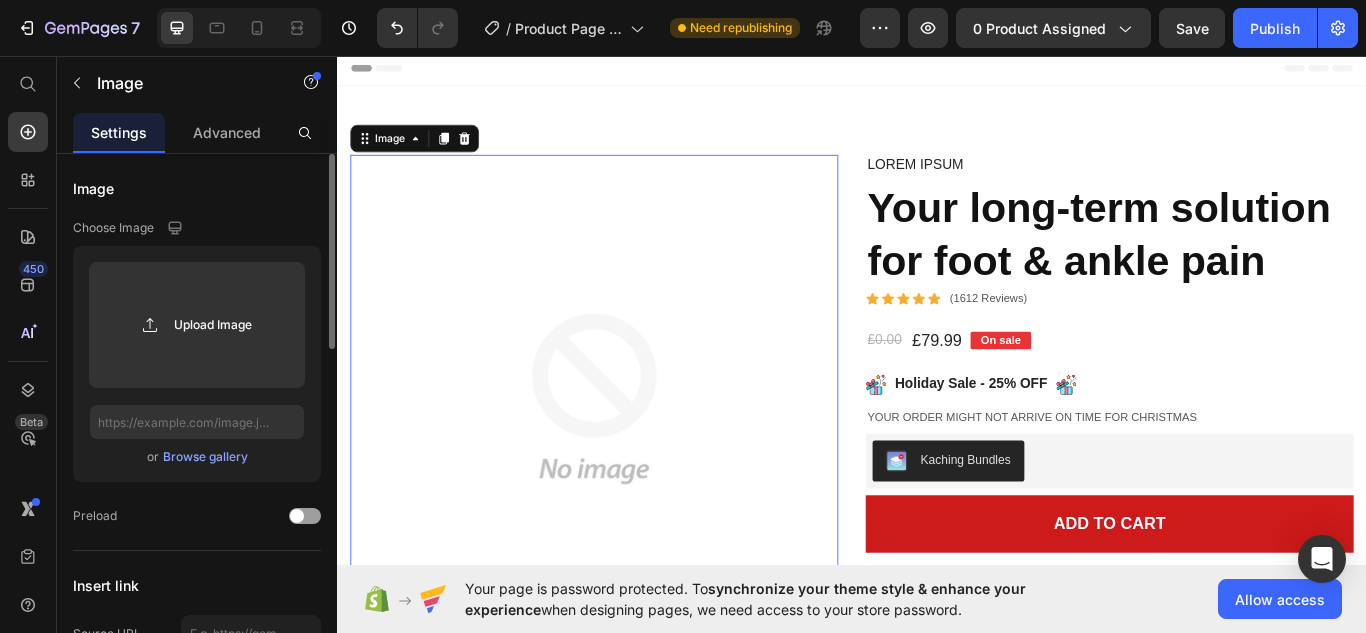 drag, startPoint x: 129, startPoint y: 213, endPoint x: 135, endPoint y: 223, distance: 11.661903 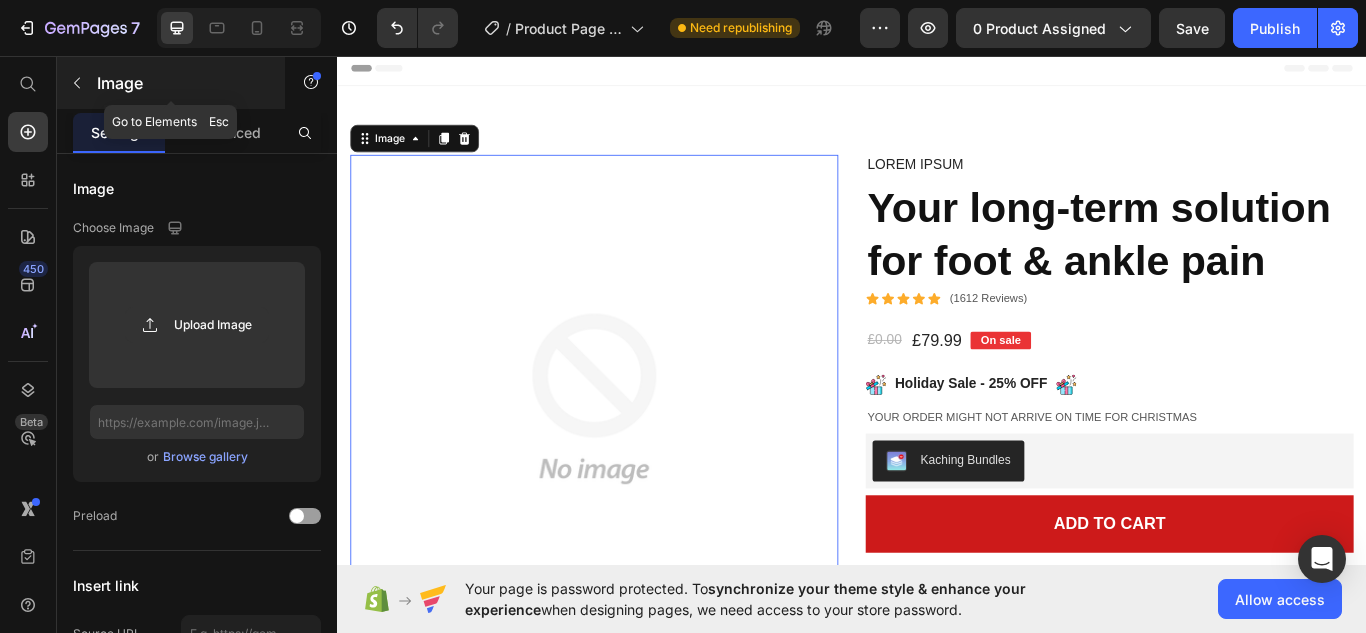 click at bounding box center [77, 83] 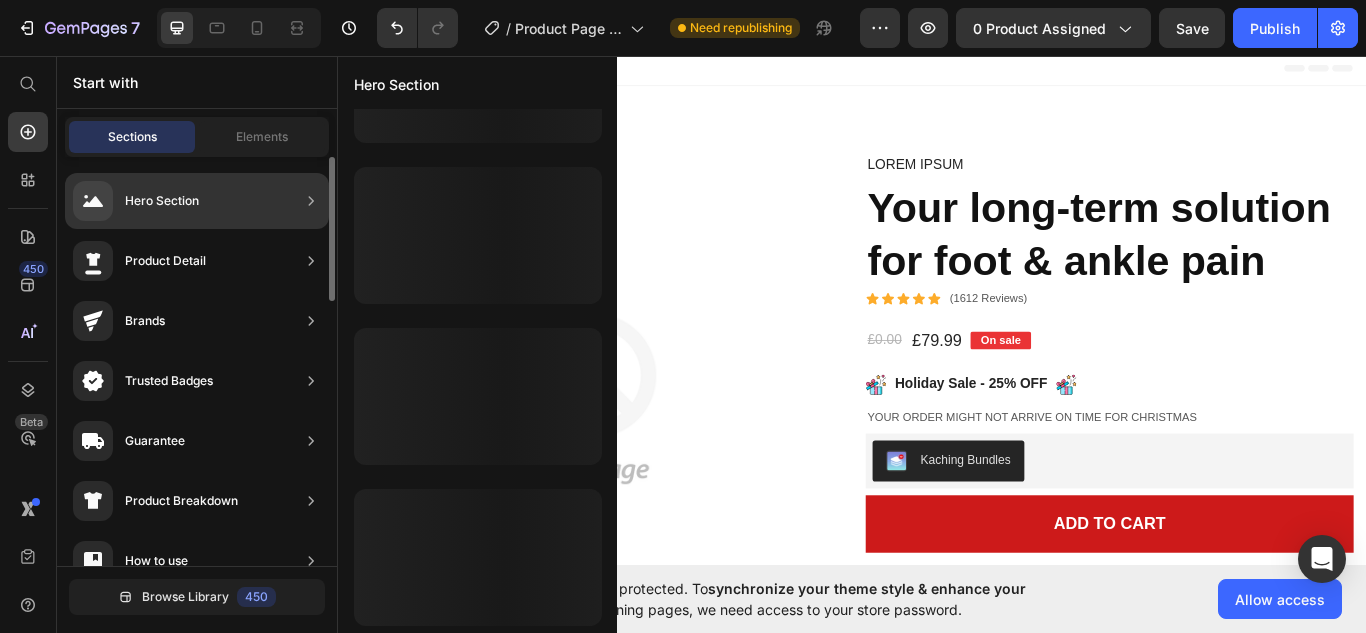 scroll, scrollTop: 1075, scrollLeft: 0, axis: vertical 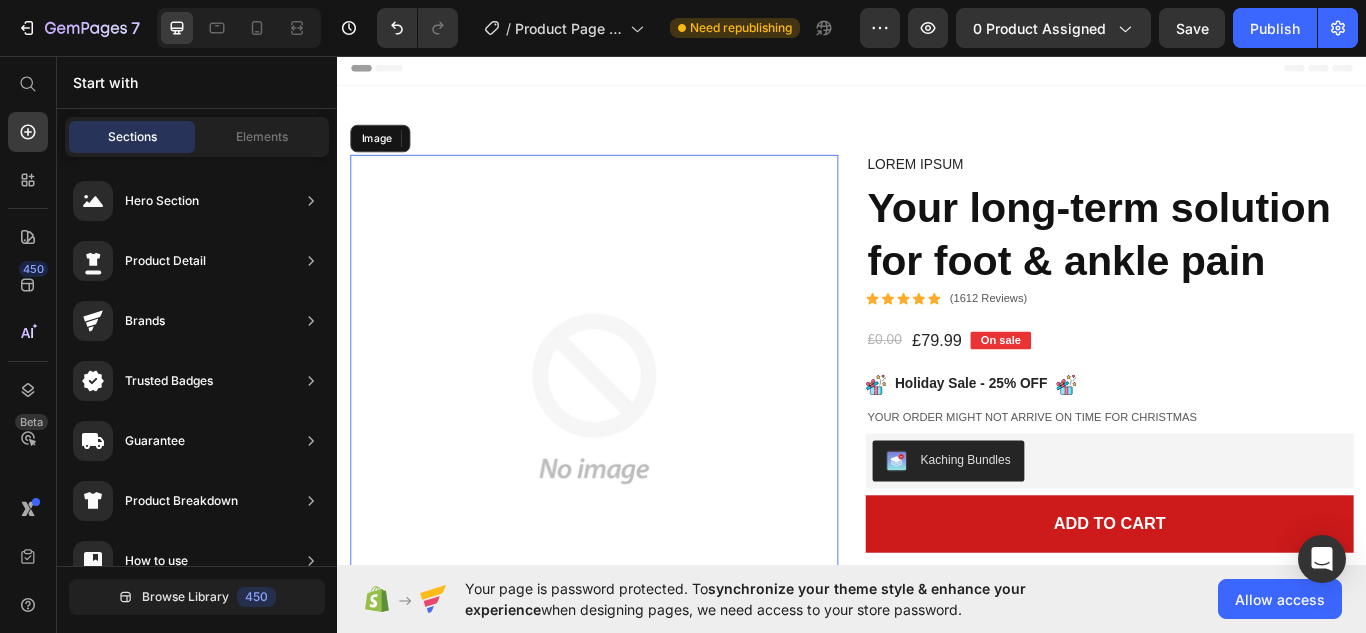 click at bounding box center (636, 456) 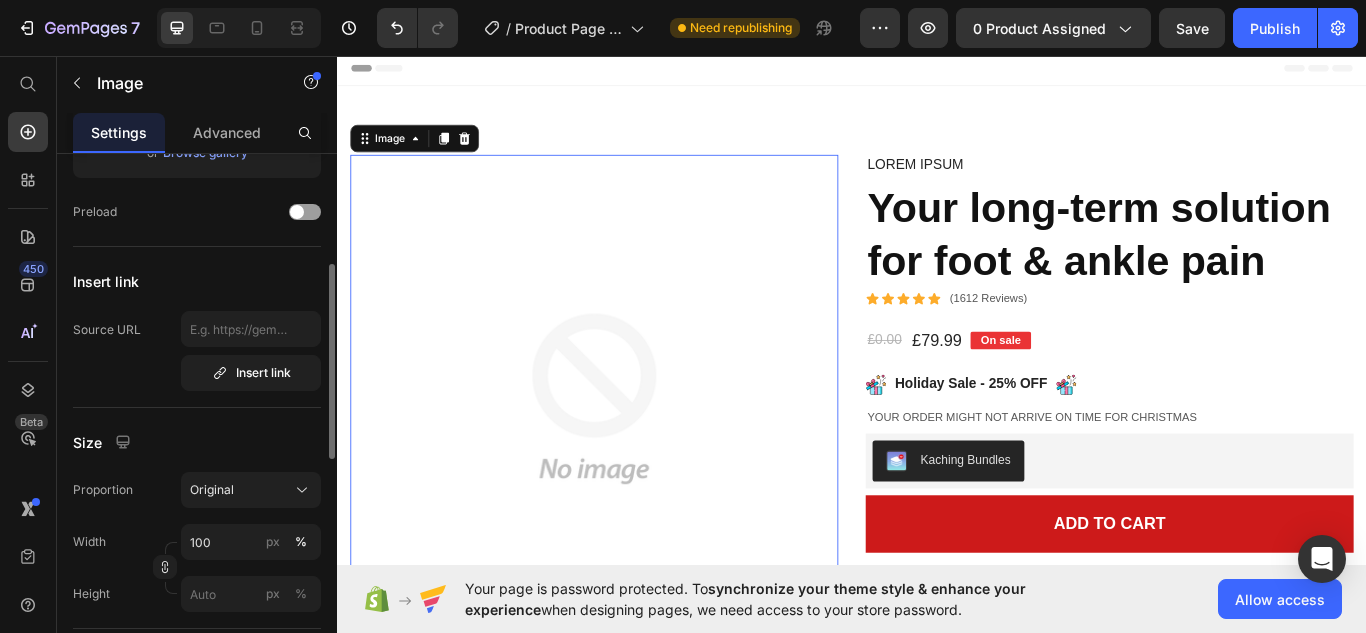 scroll, scrollTop: 302, scrollLeft: 0, axis: vertical 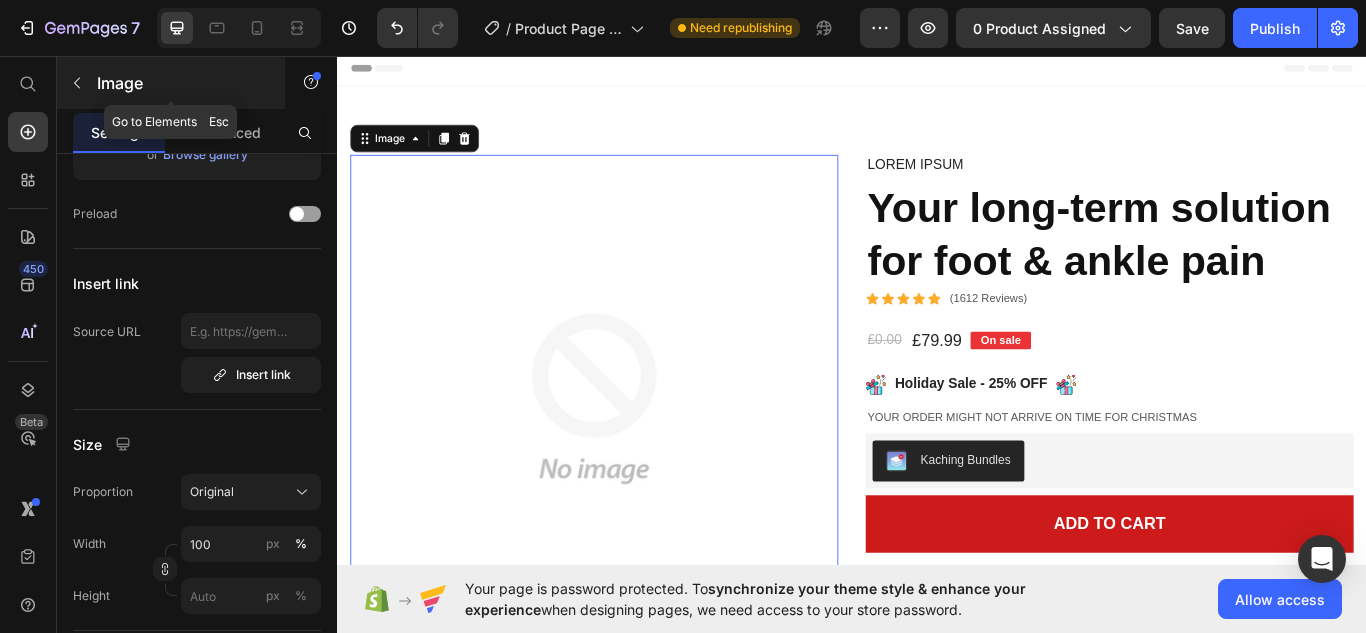 click 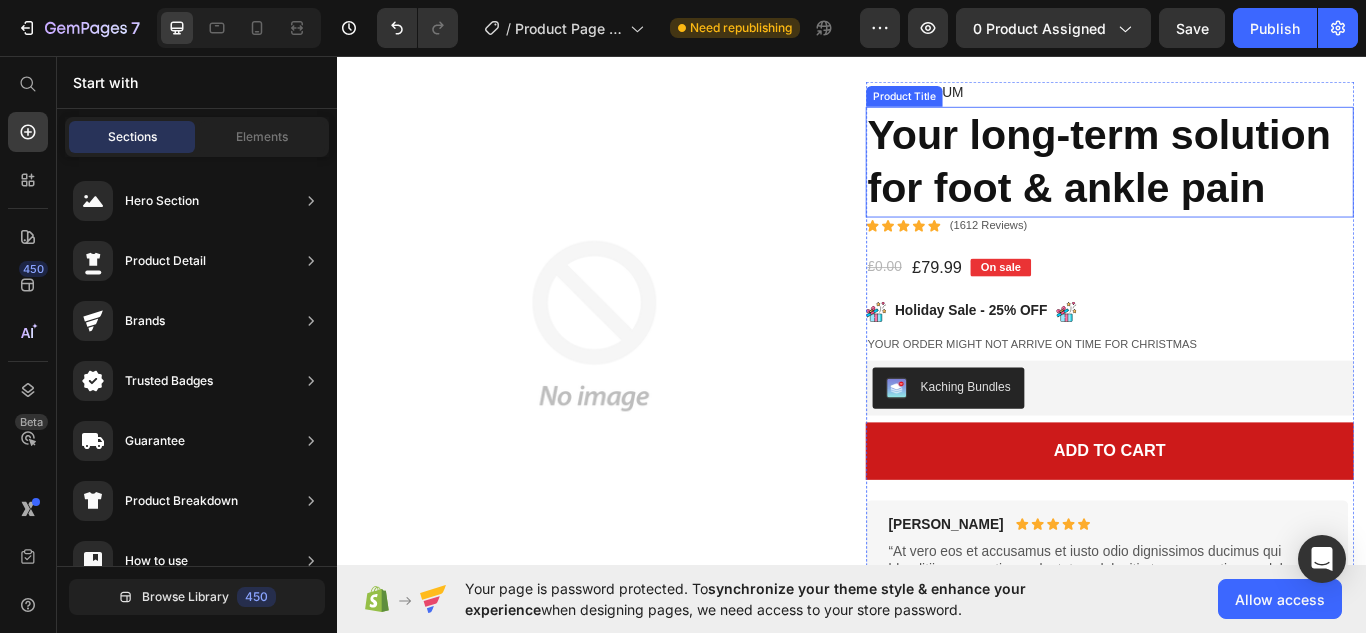 scroll, scrollTop: 0, scrollLeft: 0, axis: both 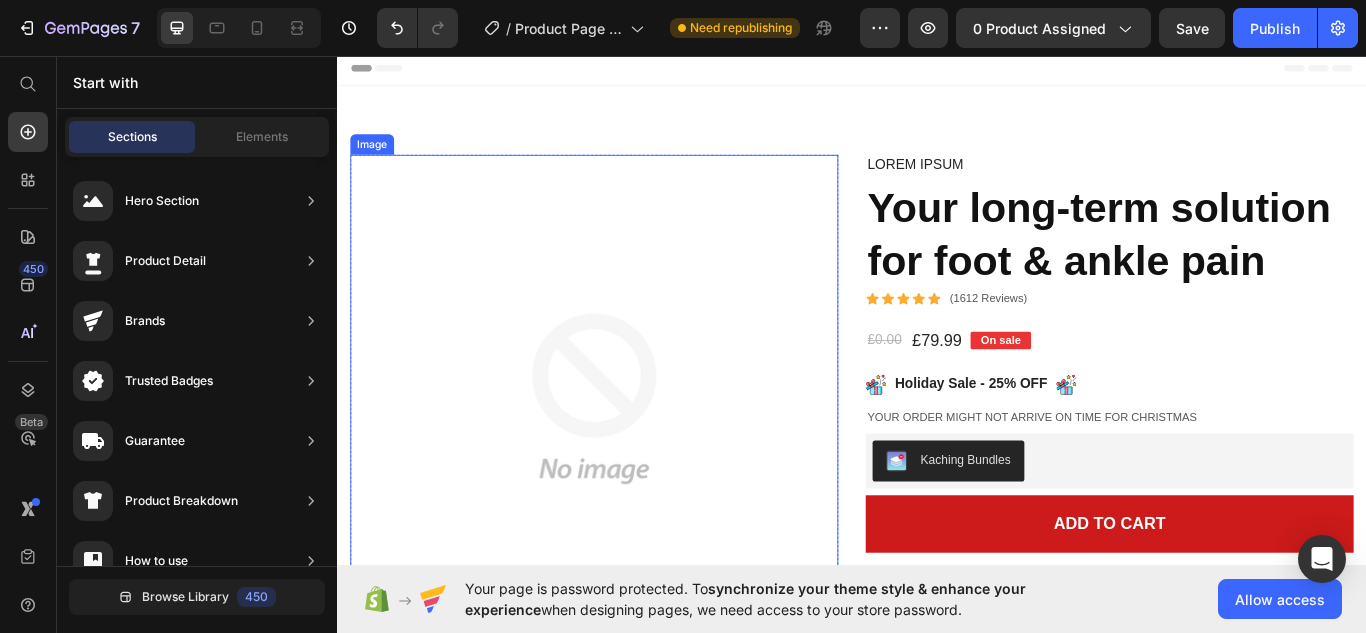 click at bounding box center [636, 456] 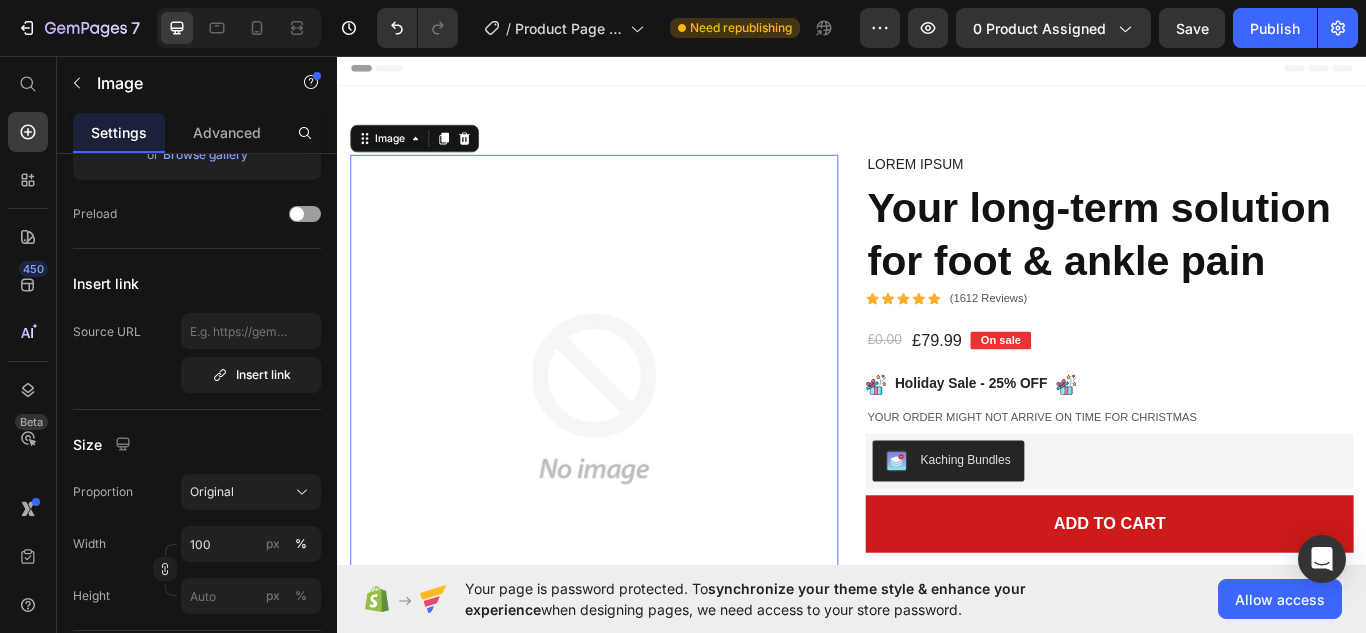 scroll, scrollTop: 0, scrollLeft: 0, axis: both 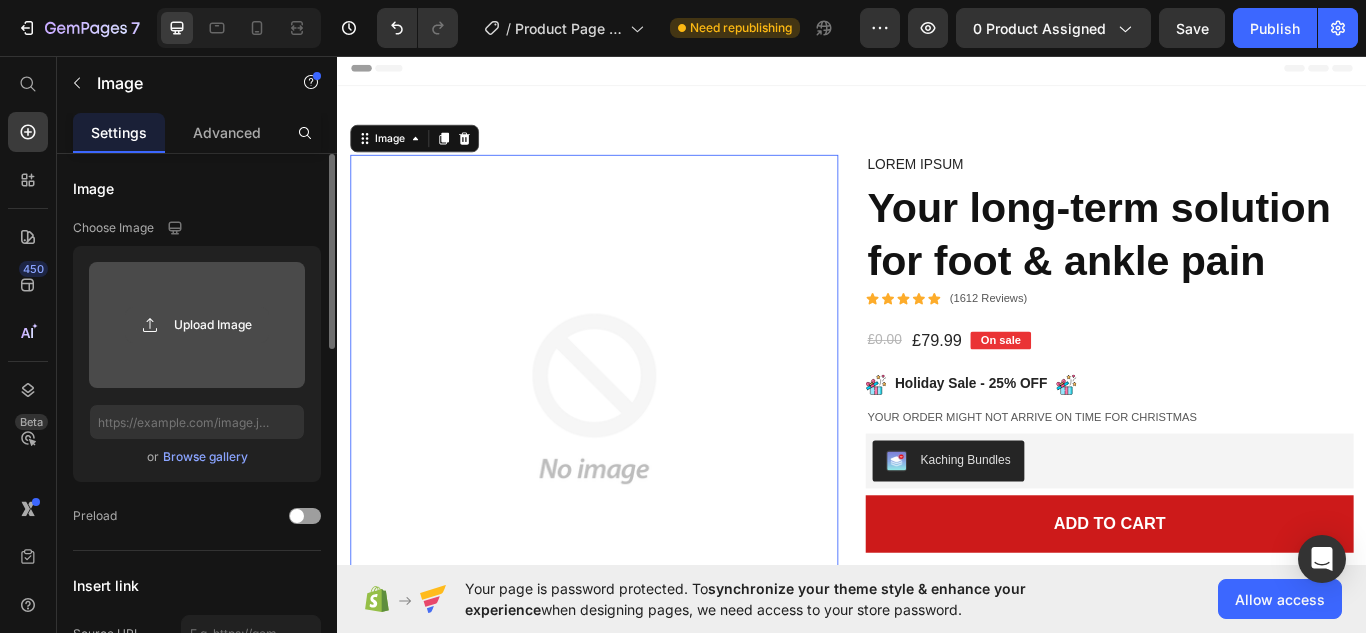 click 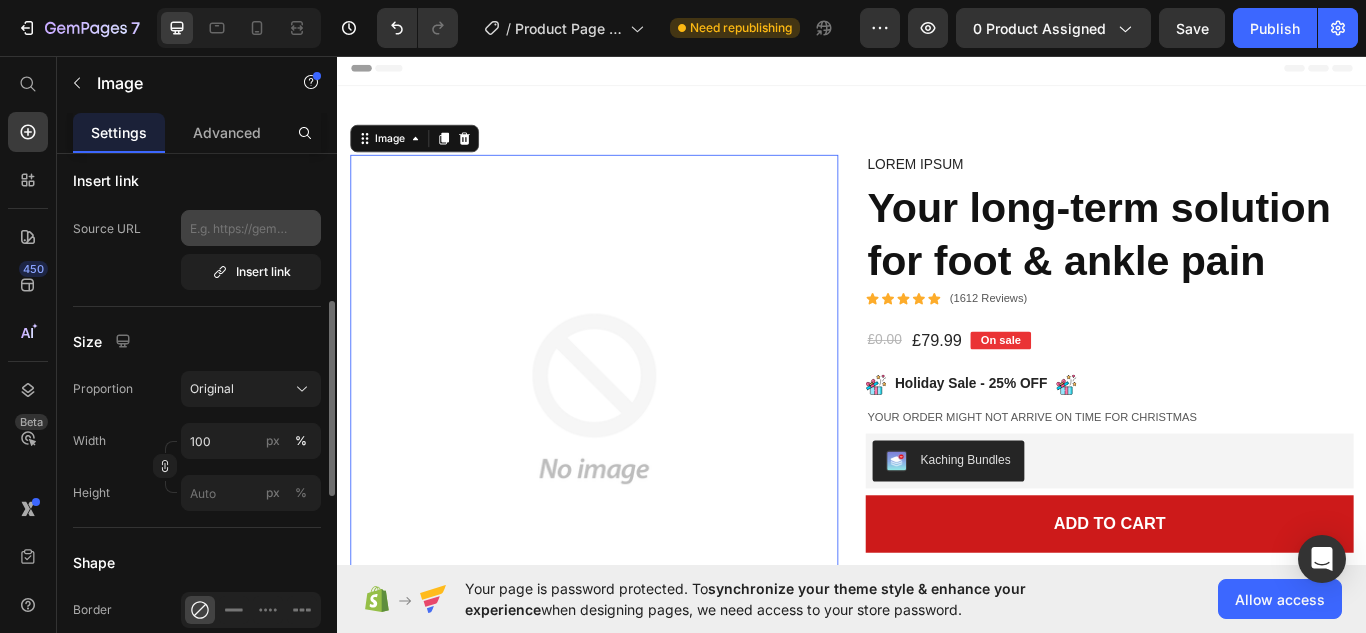 scroll, scrollTop: 0, scrollLeft: 0, axis: both 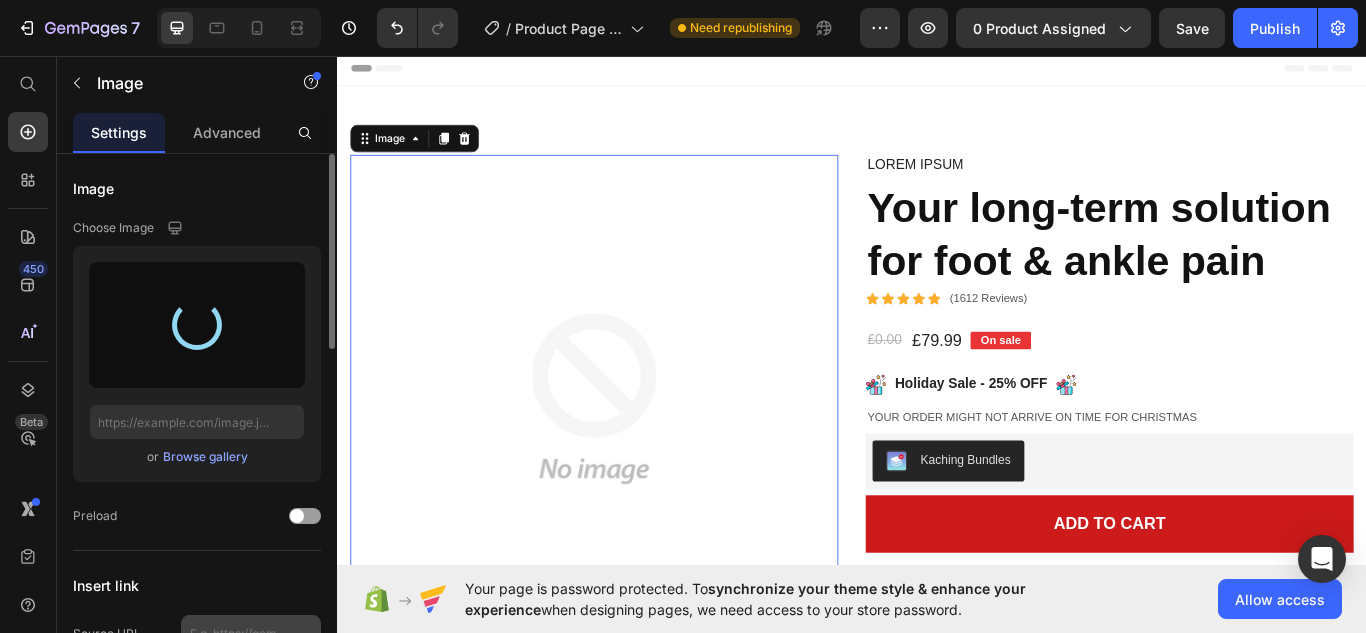 type on "[URL][DOMAIN_NAME]" 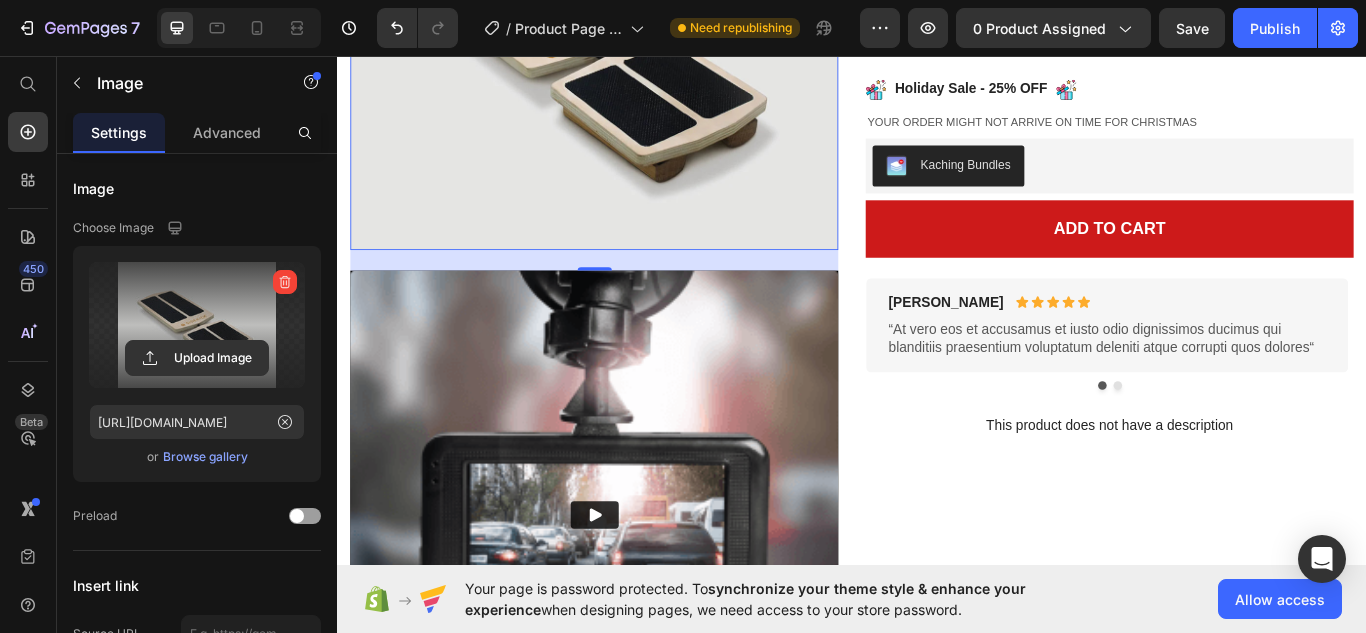 scroll, scrollTop: 466, scrollLeft: 0, axis: vertical 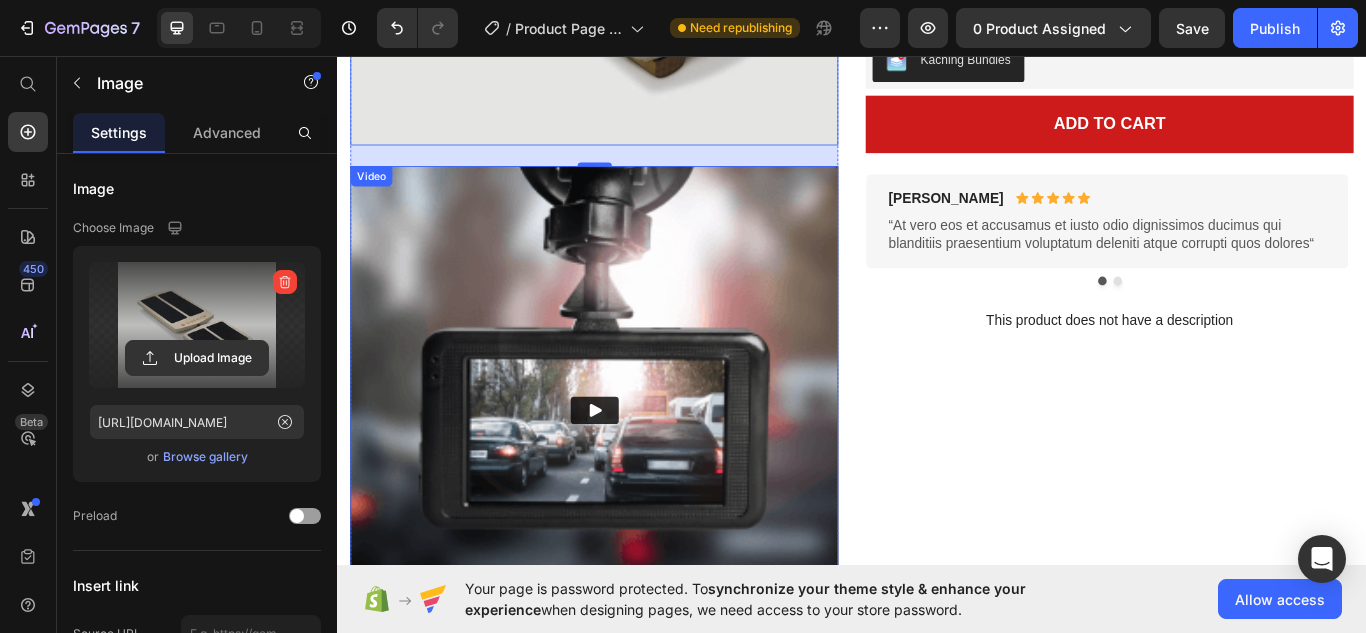 click at bounding box center [636, 469] 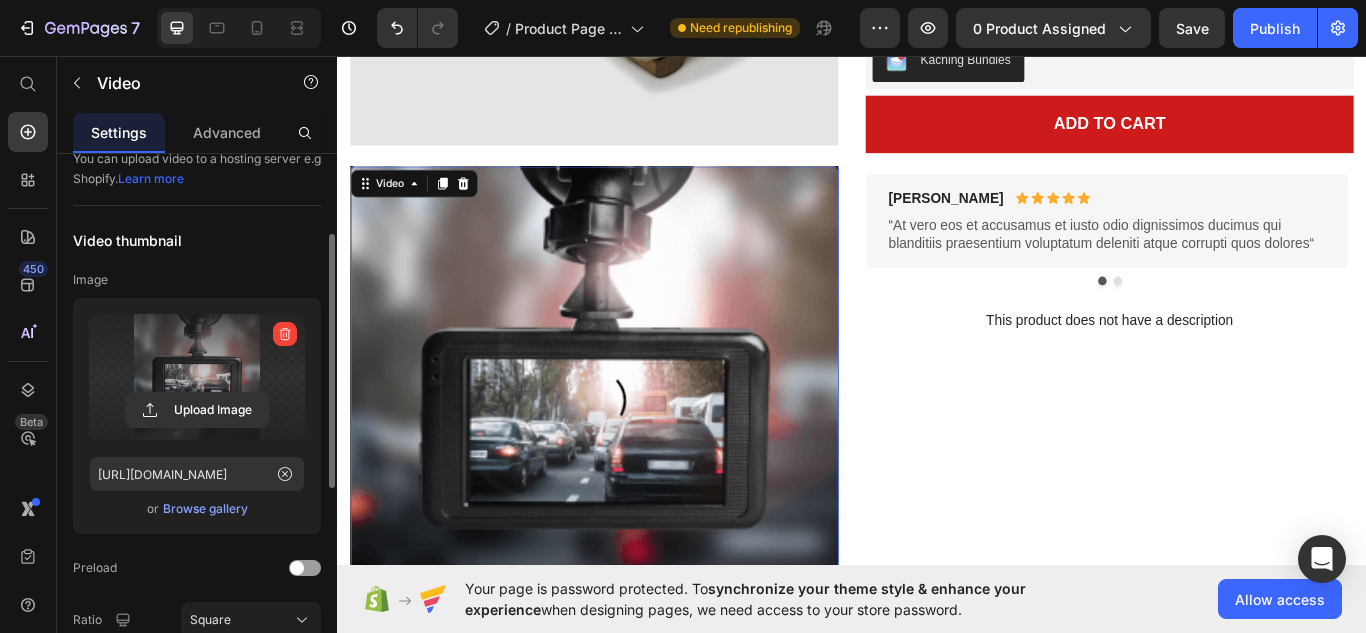 scroll, scrollTop: 172, scrollLeft: 0, axis: vertical 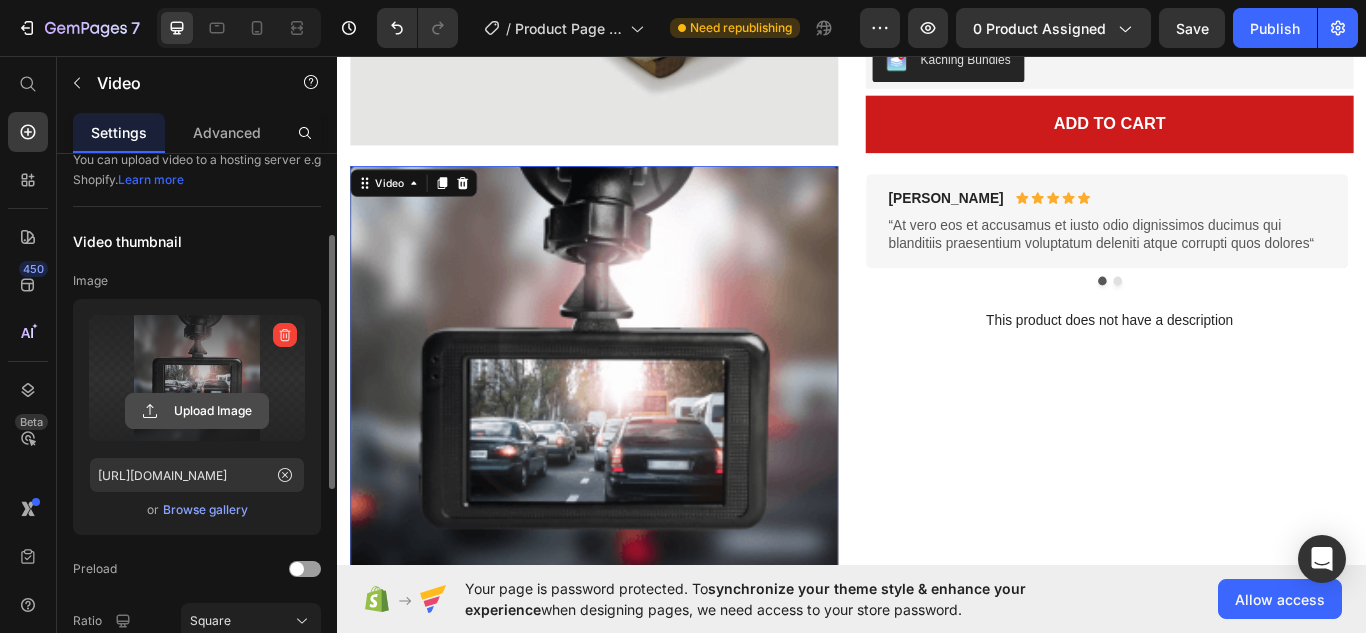 click 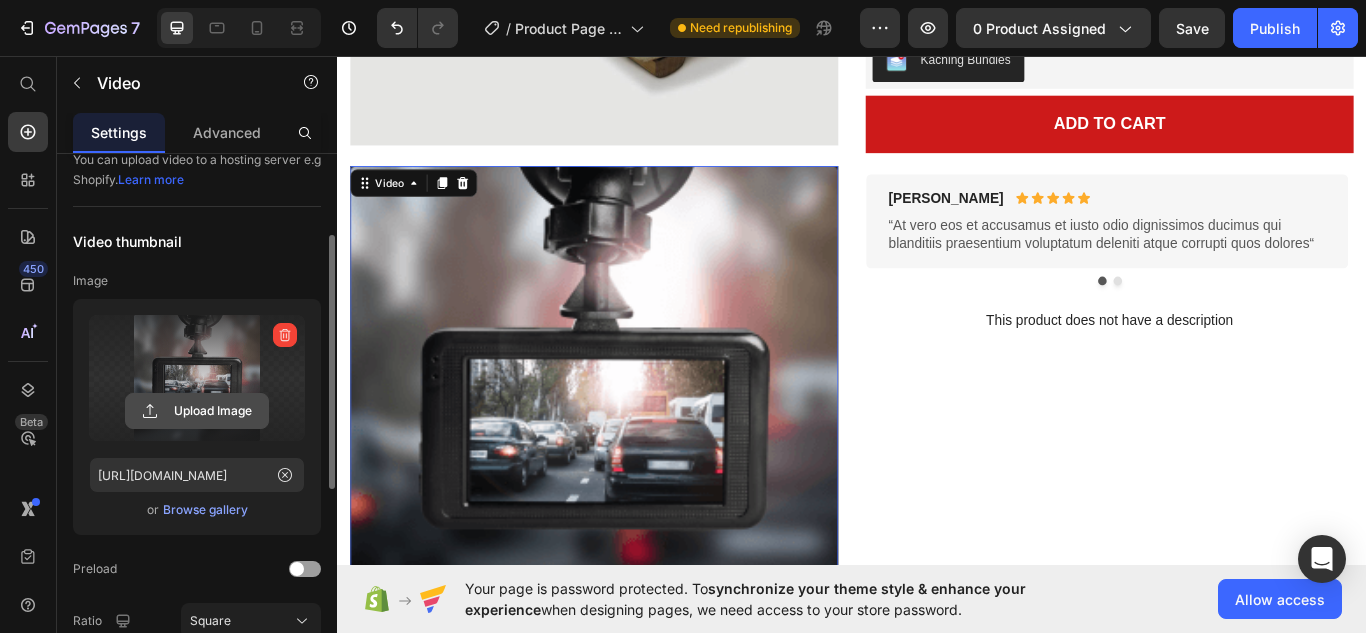 click 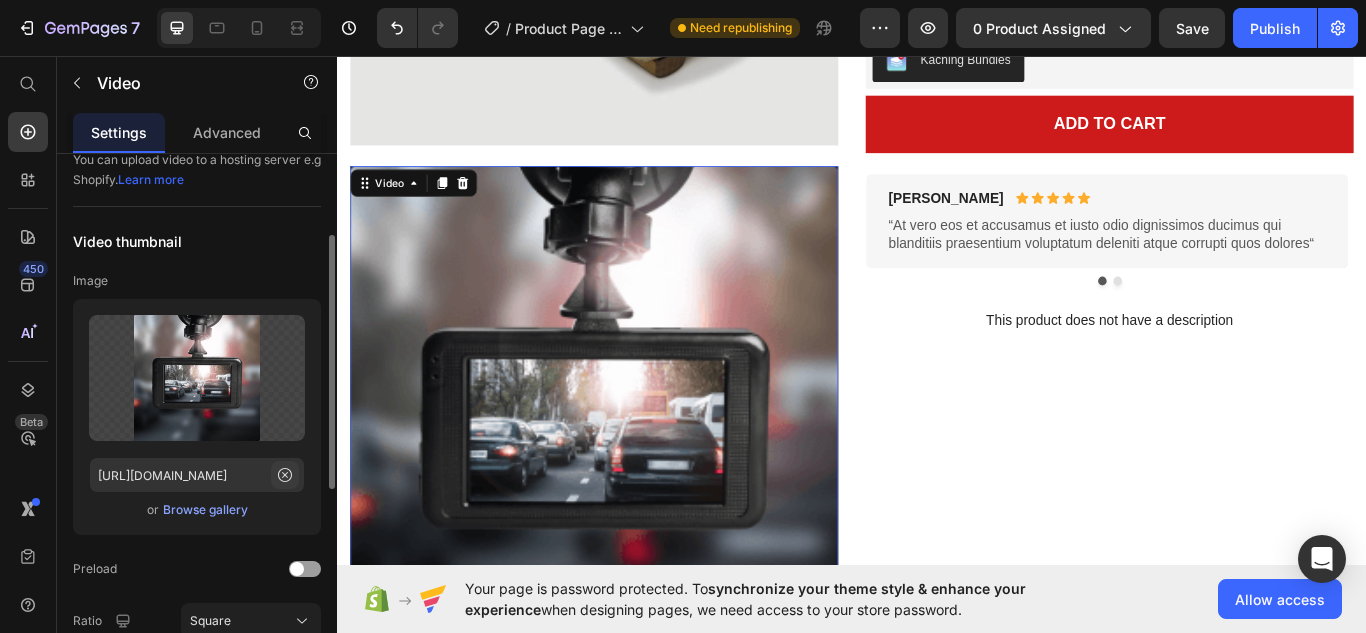 click 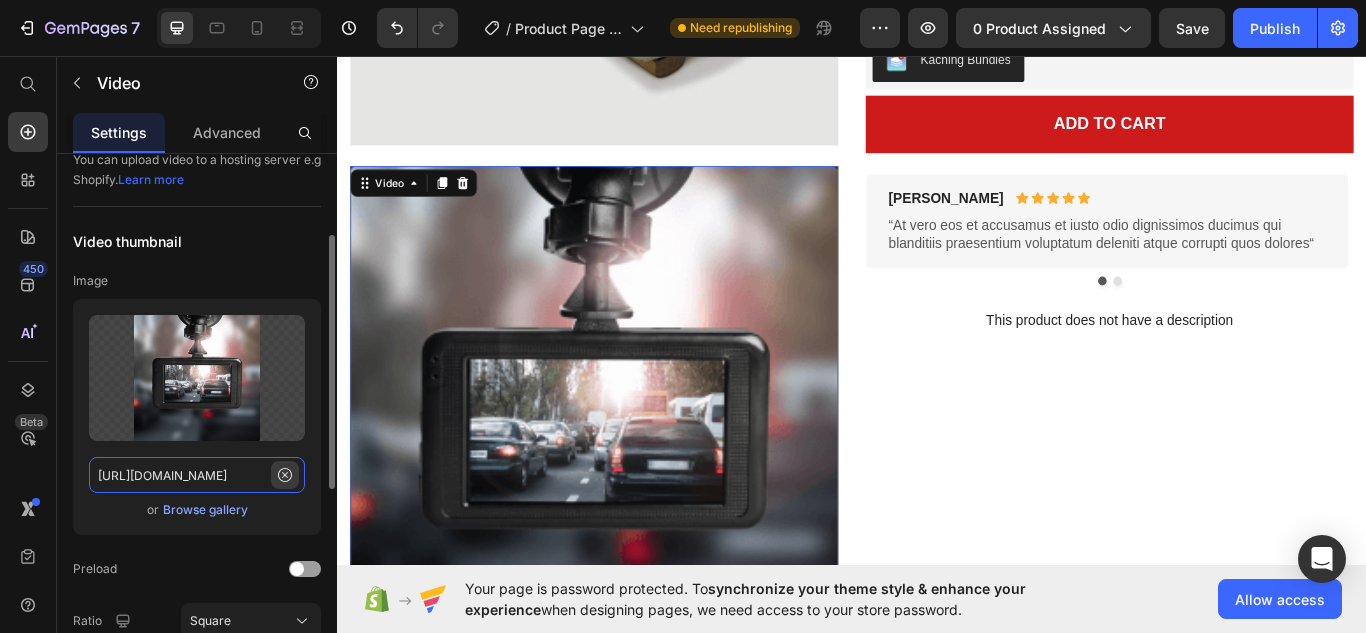 type 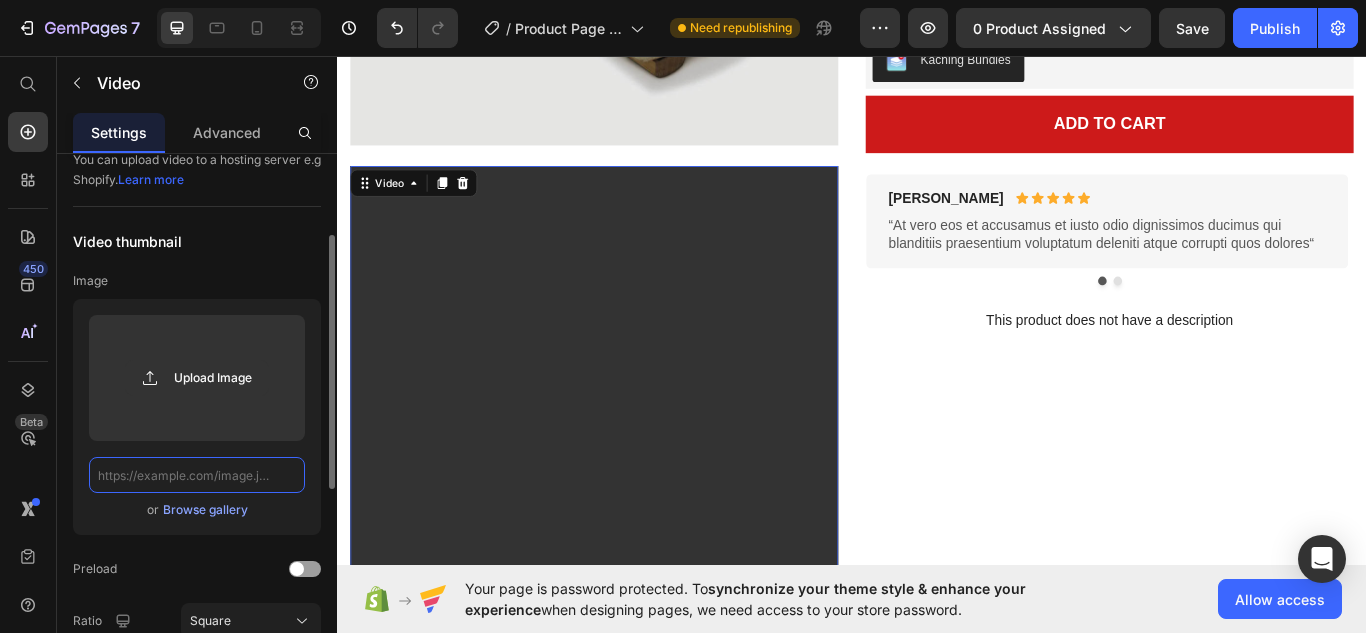 scroll, scrollTop: 0, scrollLeft: 0, axis: both 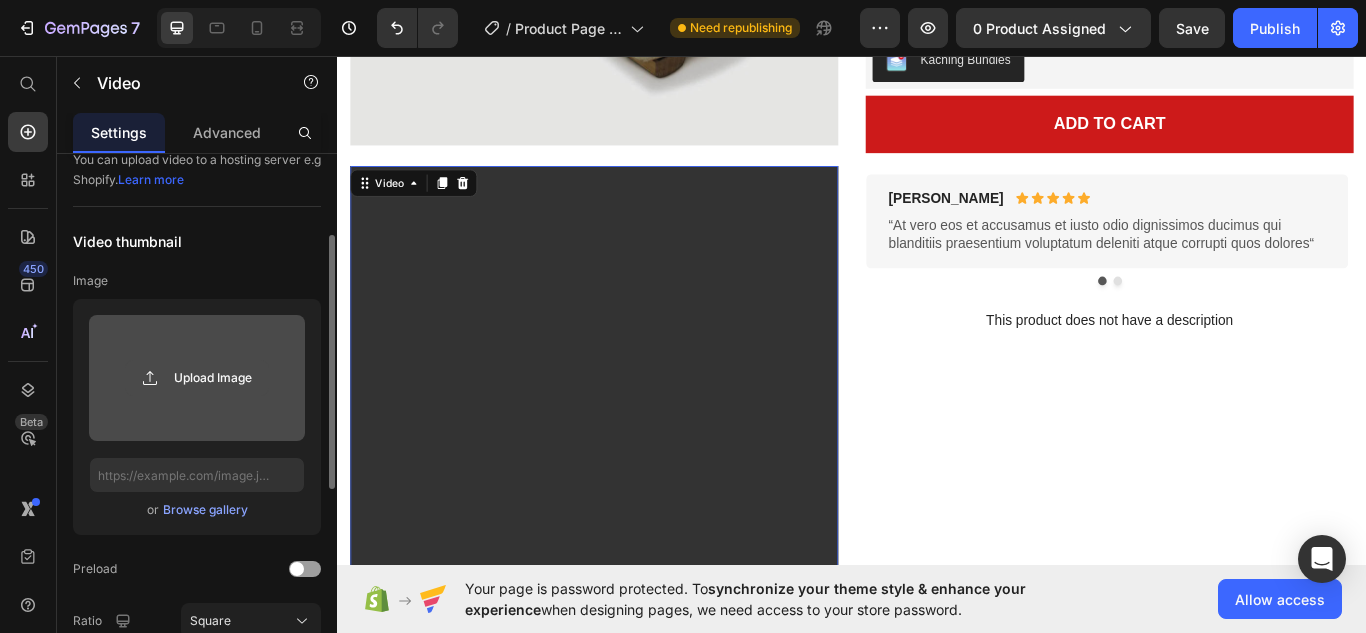 click 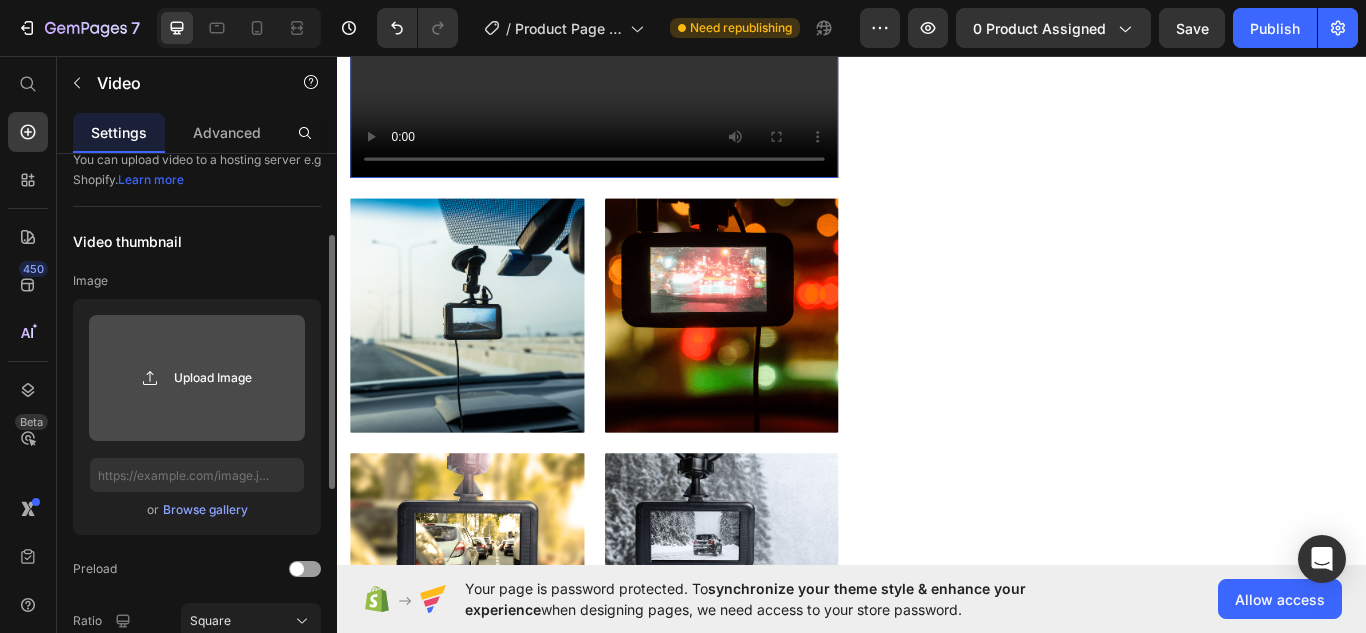 scroll, scrollTop: 1022, scrollLeft: 0, axis: vertical 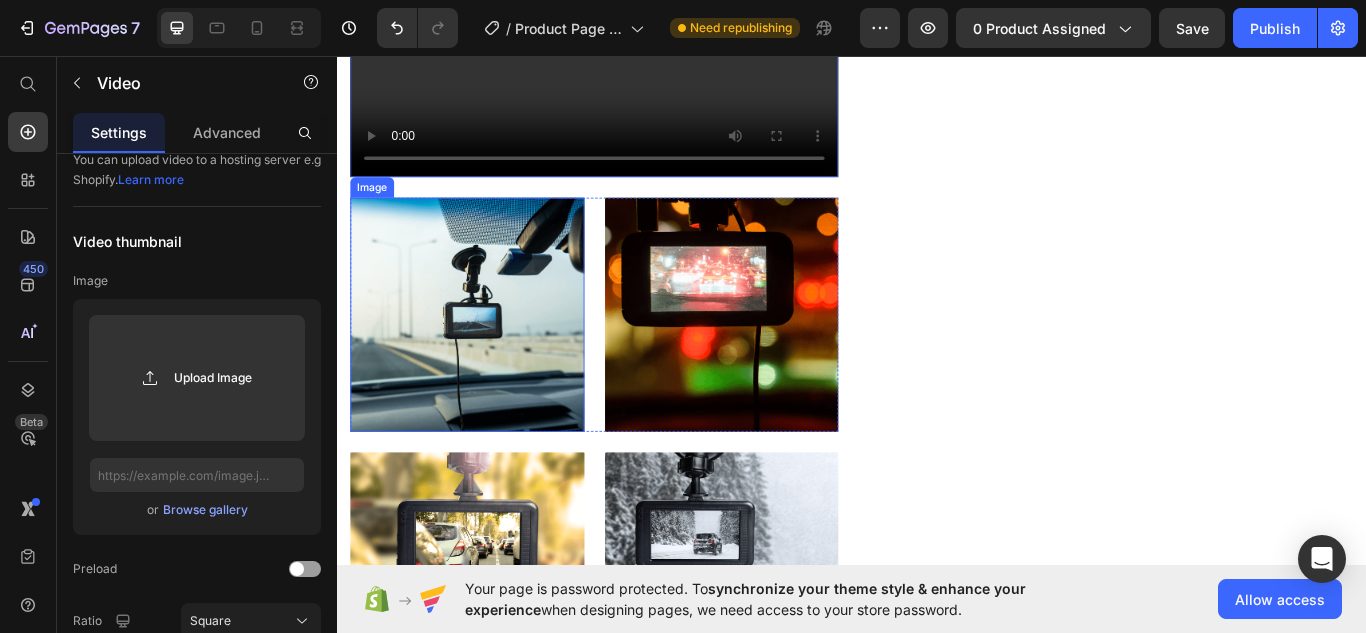 click at bounding box center [488, 358] 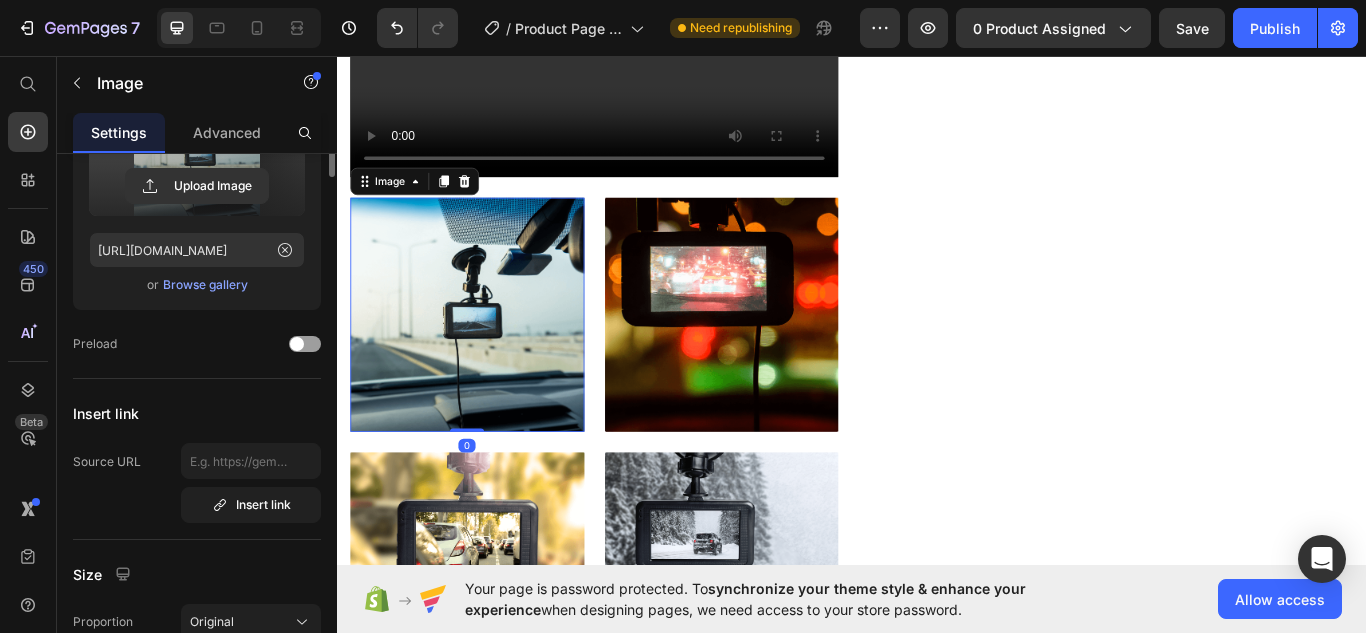 scroll, scrollTop: 0, scrollLeft: 0, axis: both 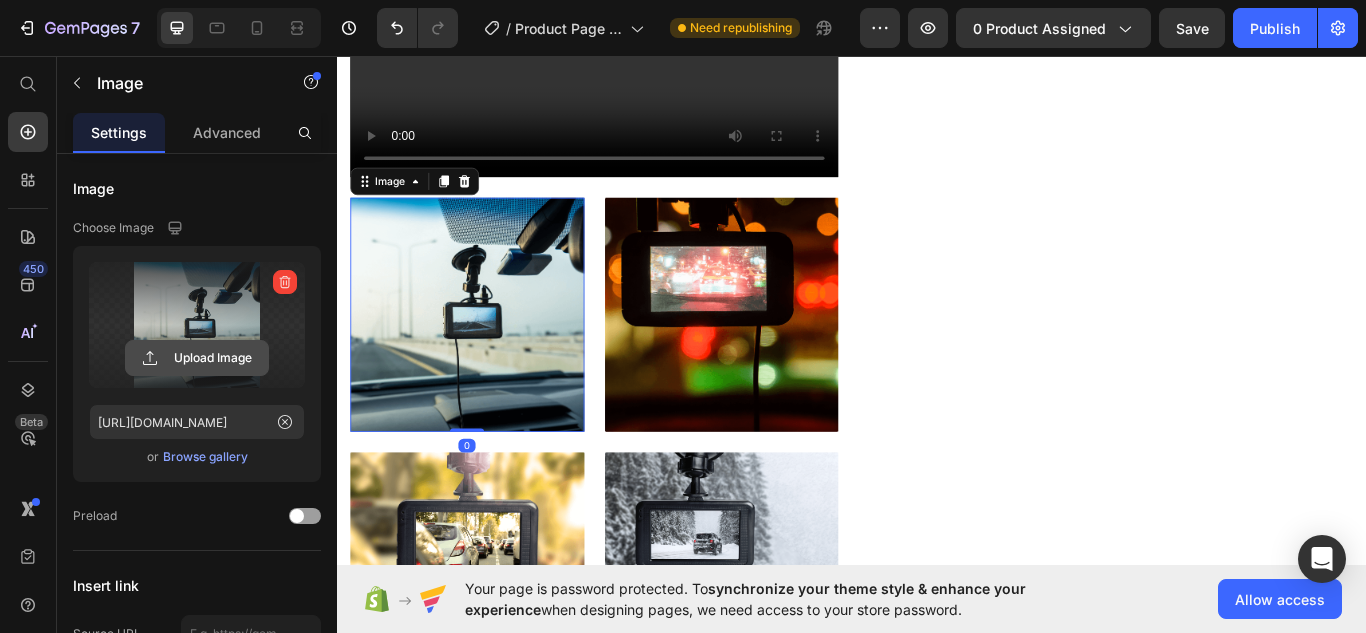 click 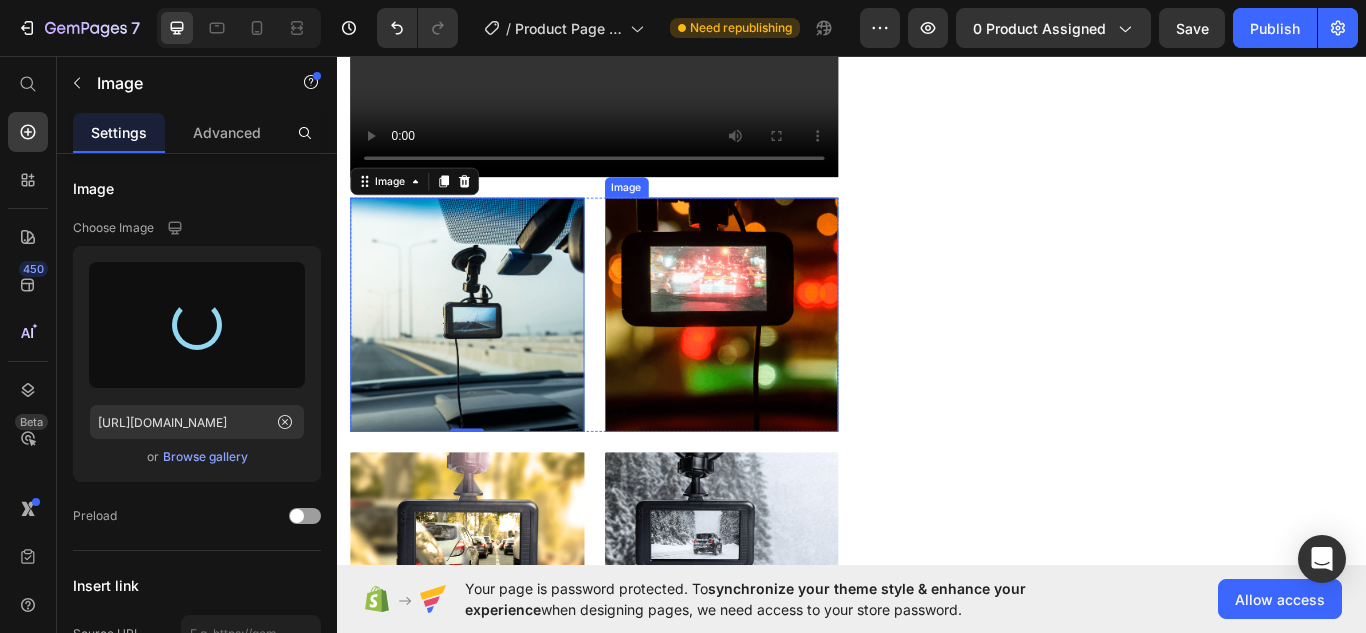 click at bounding box center [785, 358] 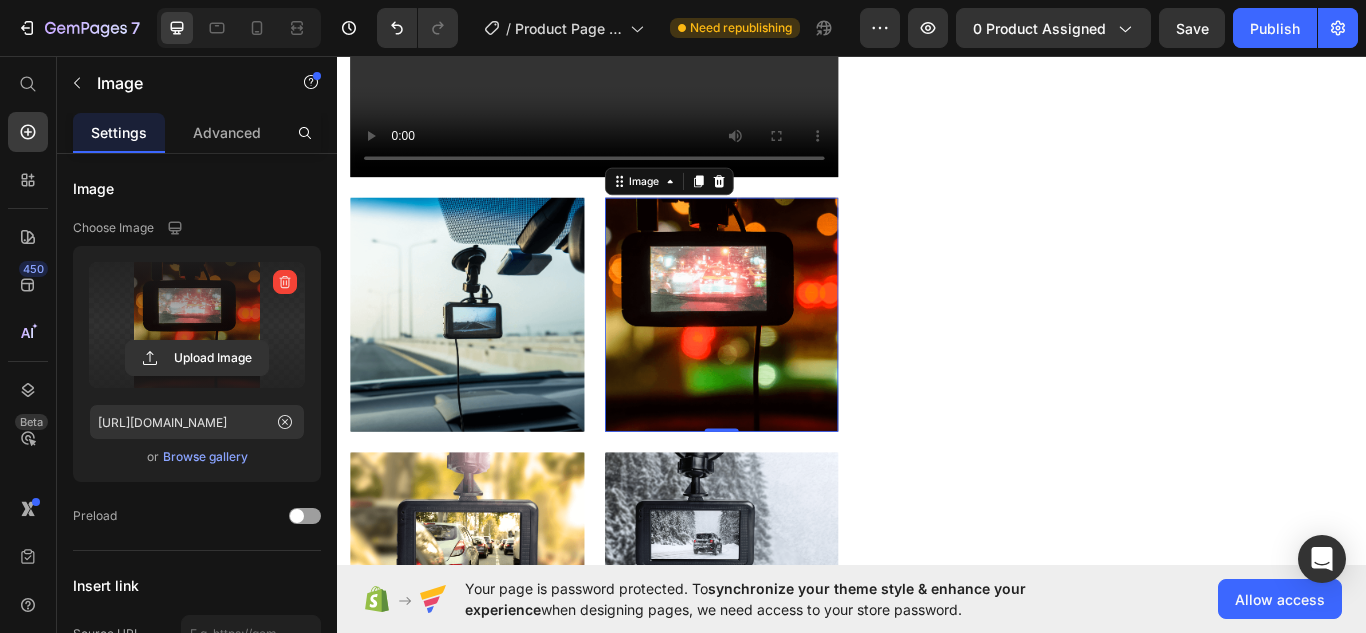 click at bounding box center [197, 325] 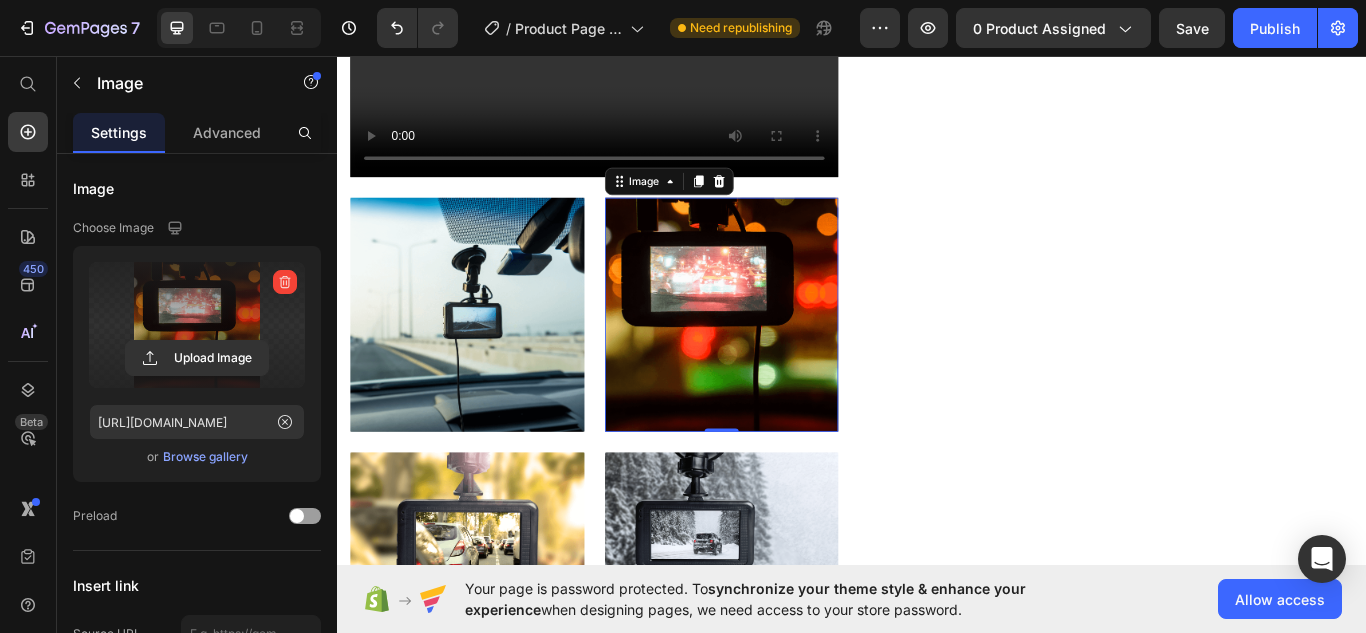 click 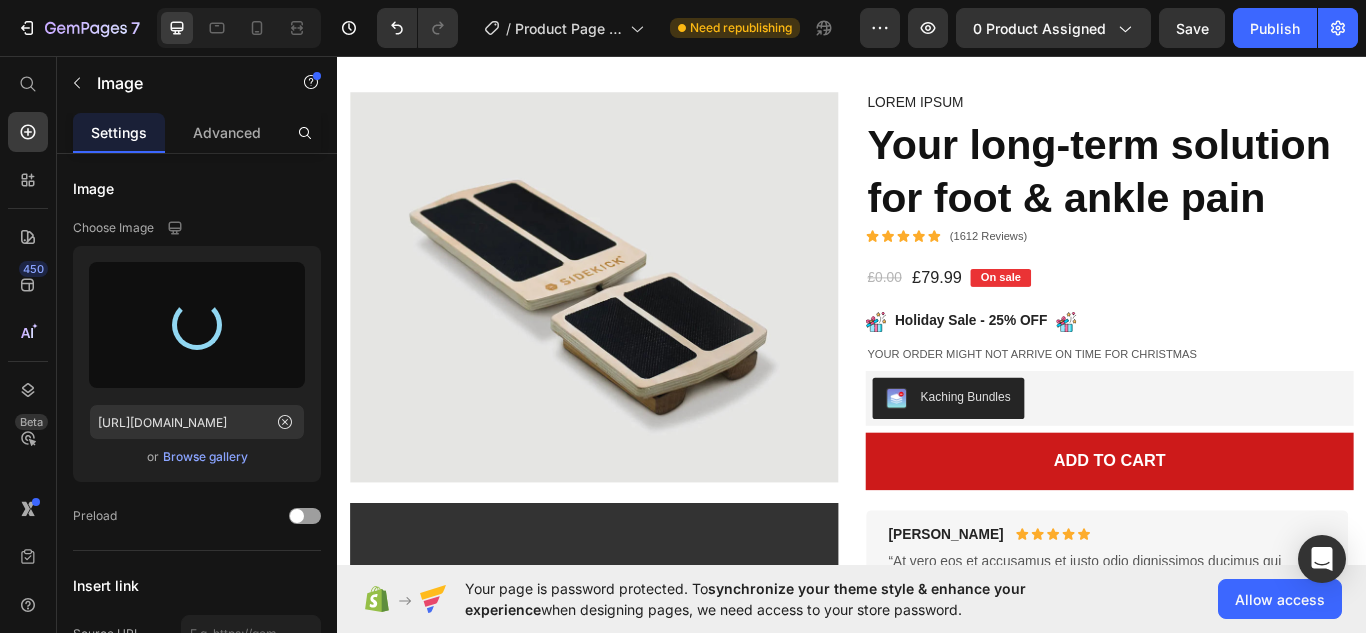 type on "[URL][DOMAIN_NAME]" 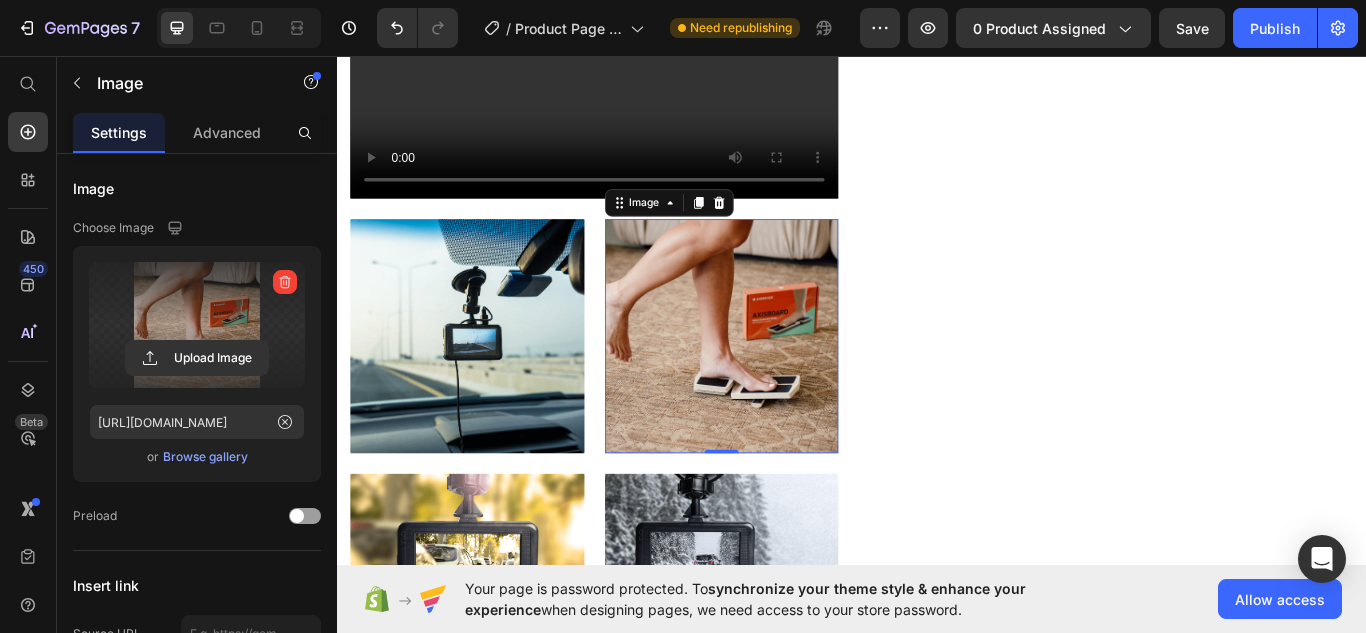 scroll, scrollTop: 999, scrollLeft: 0, axis: vertical 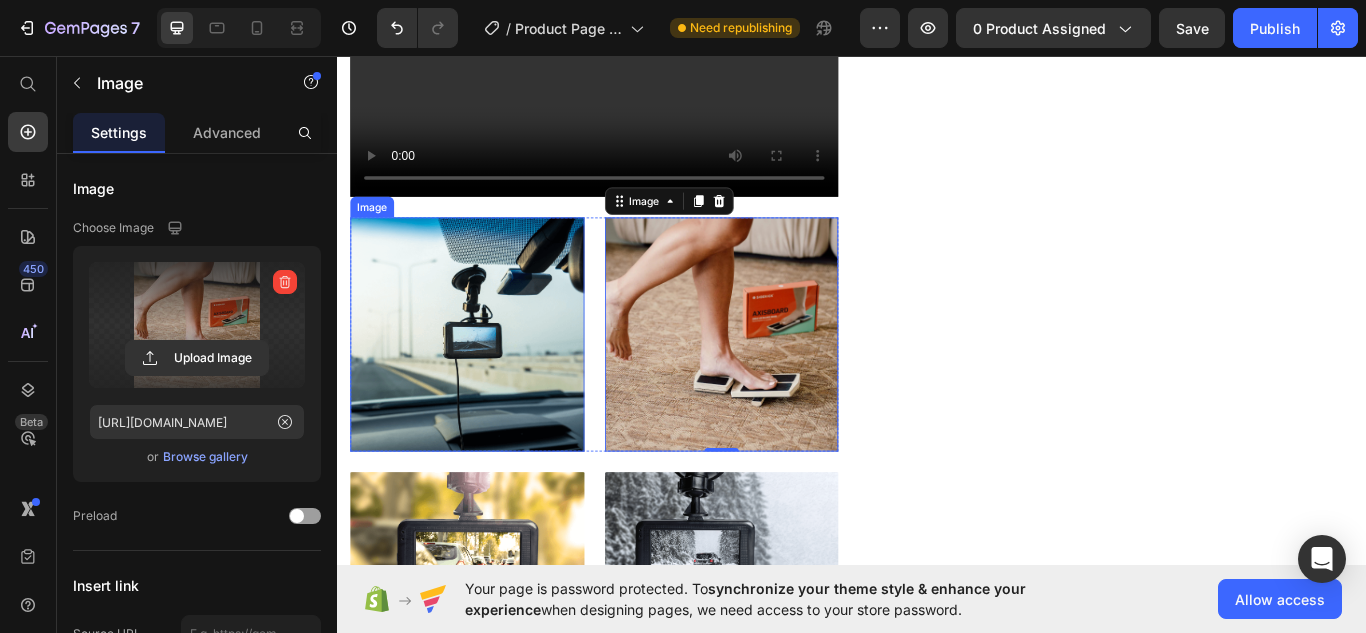 click at bounding box center [488, 381] 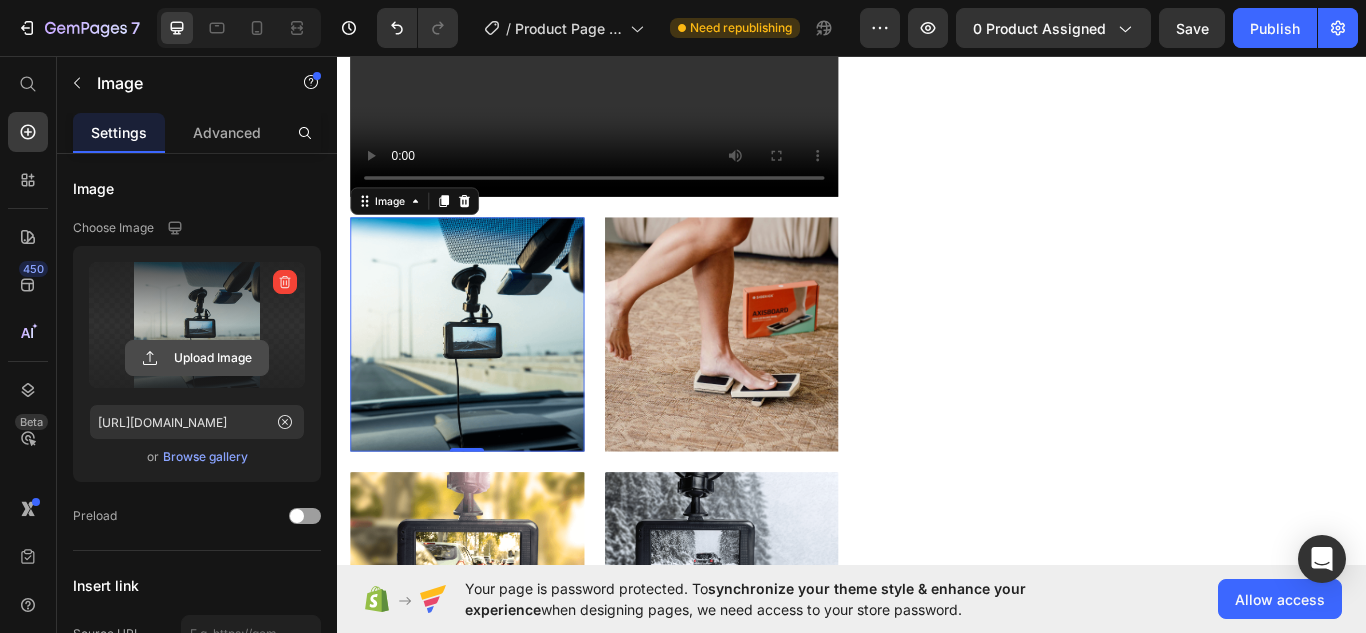 click 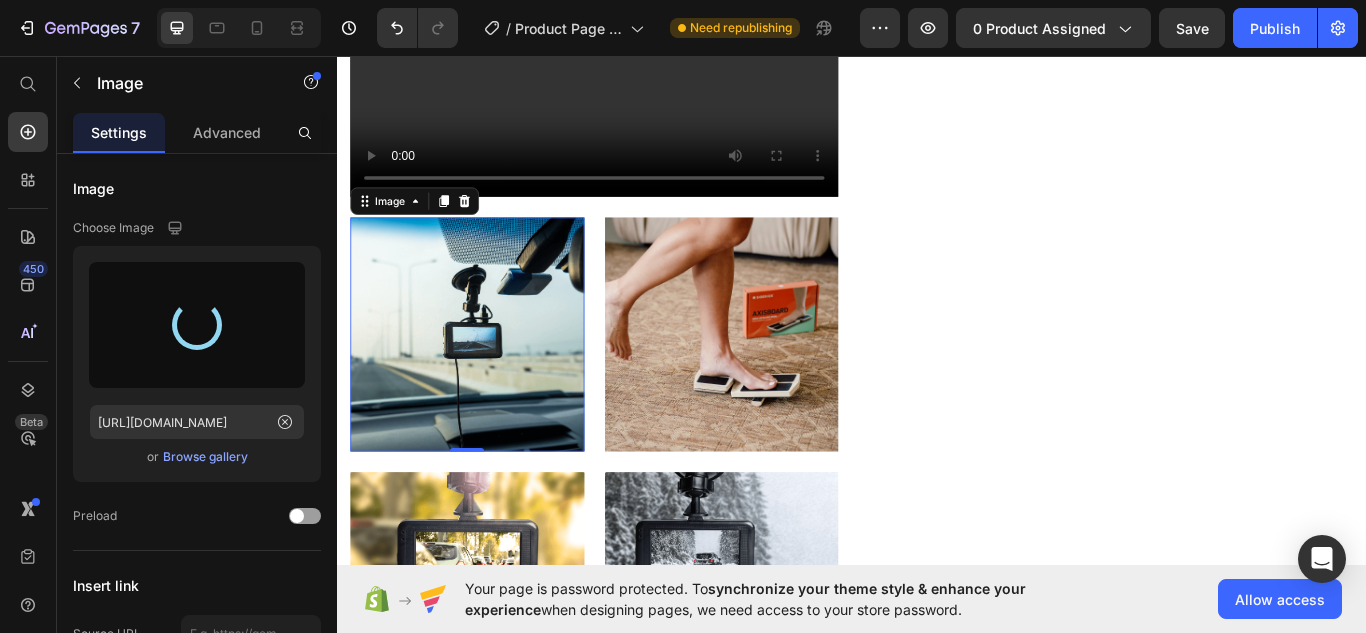 type on "[URL][DOMAIN_NAME]" 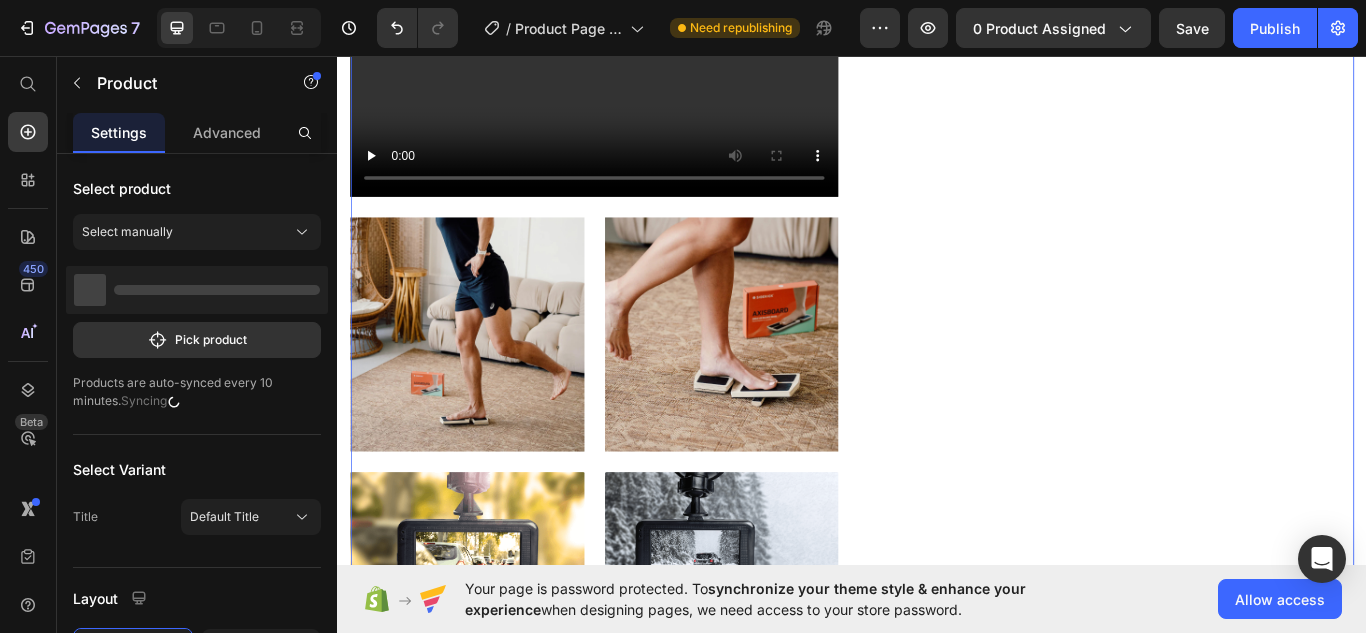 click on "Lorem ipsum Text Block Your long-term solution for foot & ankle pain Product Title Icon Icon Icon Icon Icon Icon List (1612 Reviews) Text Block Row £0.00 Product Price £79.99 Product Price On sale Text Block Row Image Holiday Sale - 25% OFF Text Block Image Row Your order might not arrive on time for Christmas Text Block Row Kaching Bundles Kaching Bundles Add to cart Add to Cart [PERSON_NAME] Text Block Icon Icon Icon Icon Icon Icon List Row “At vero eos et accusamus et iusto odio dignissimos ducimus qui blanditiis praesentium voluptatum deleniti atque corrupti quos [PERSON_NAME]“ Text Block Row [PERSON_NAME] Text Block Icon Icon Icon Icon Icon Icon List Row Lorem ipsum dolor sit amet, consectetur adipiscing elit, sed do eiusmod tempor incididunt ut labore et dolore magna aliqua. Text Block Row Carousel This product does not have a description Product Description Row" at bounding box center (1237, 298) 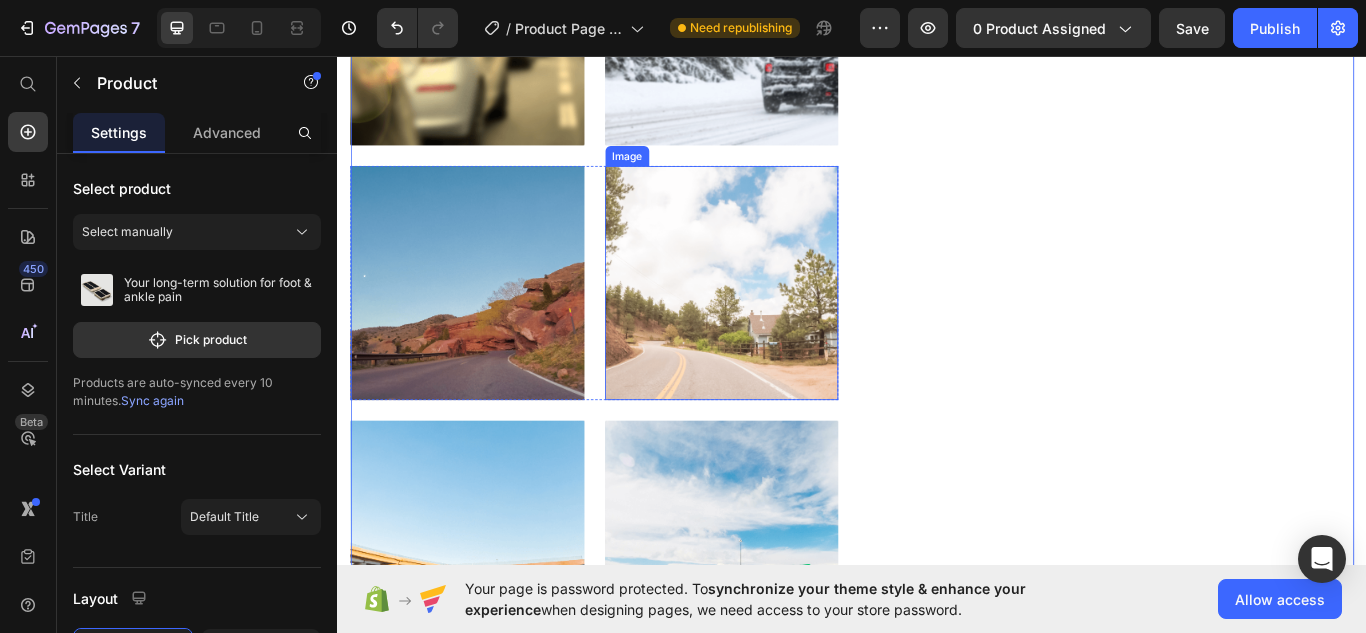 scroll, scrollTop: 1704, scrollLeft: 0, axis: vertical 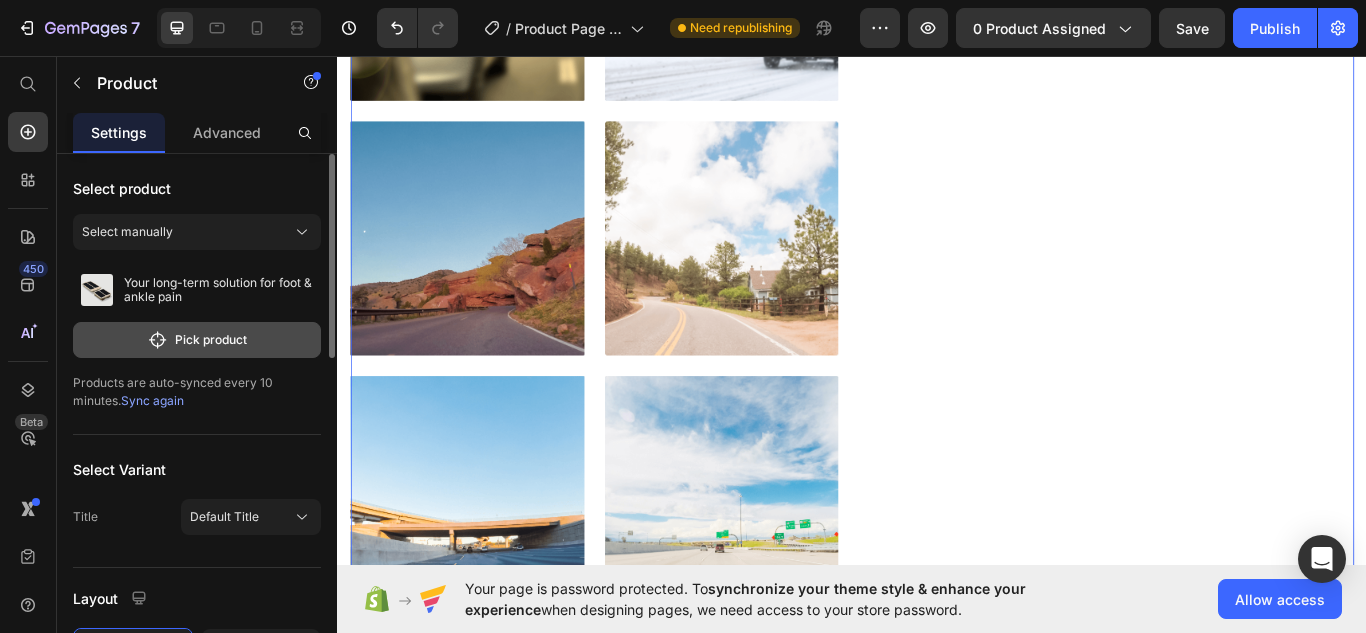 click on "Pick product" at bounding box center [197, 340] 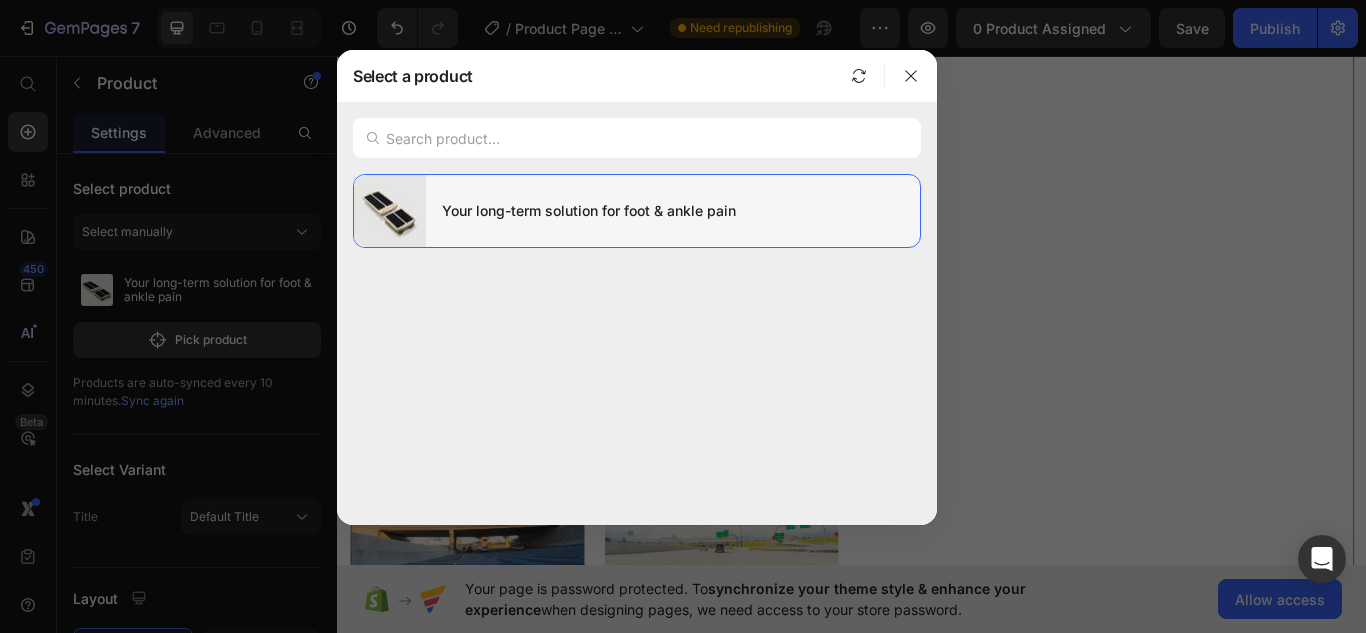 click at bounding box center [390, 211] 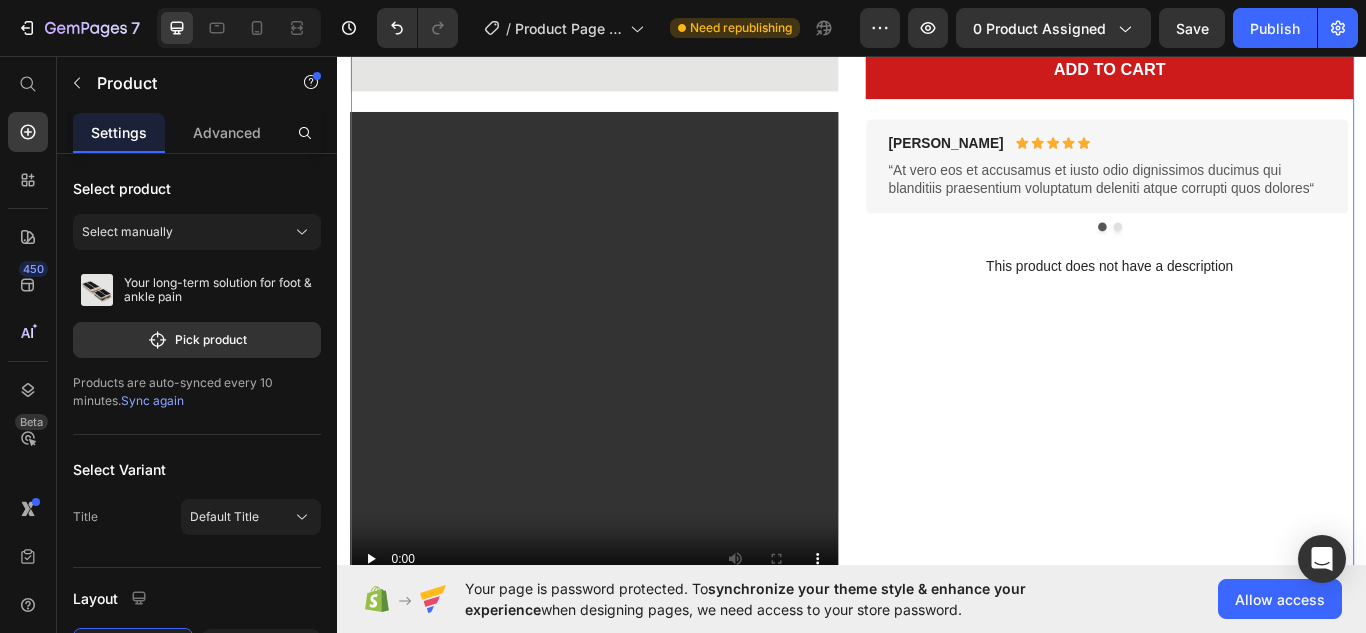 scroll, scrollTop: 531, scrollLeft: 0, axis: vertical 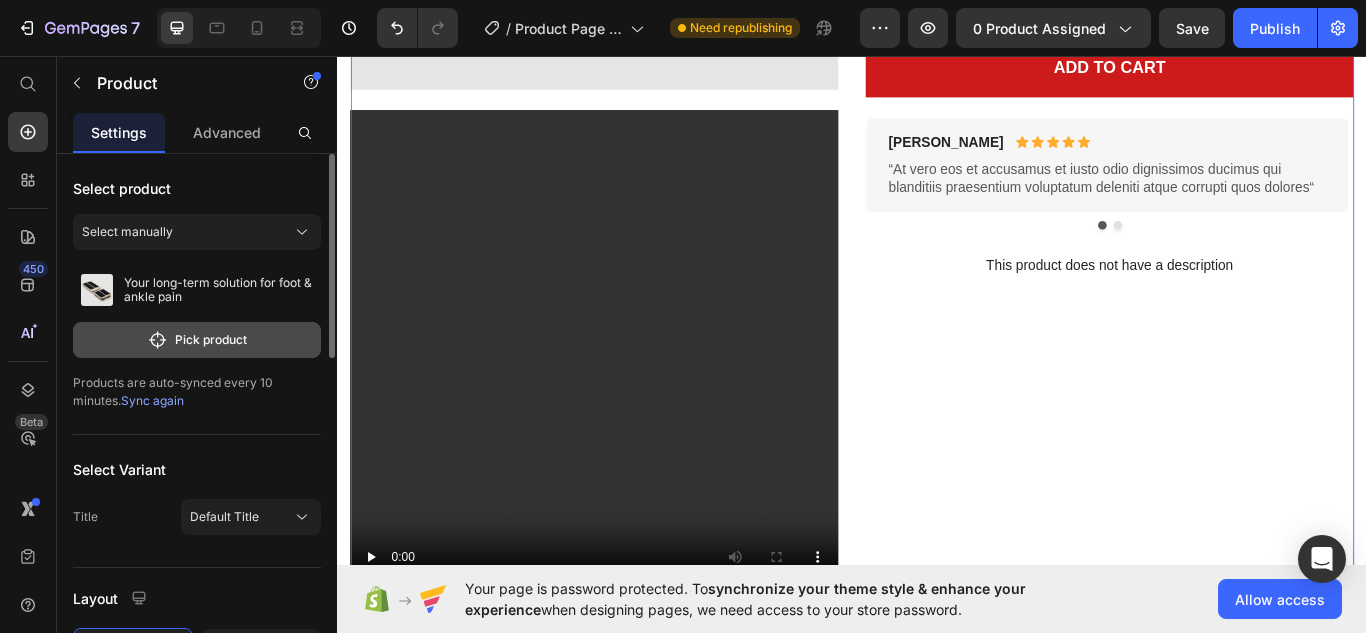 click on "Pick product" 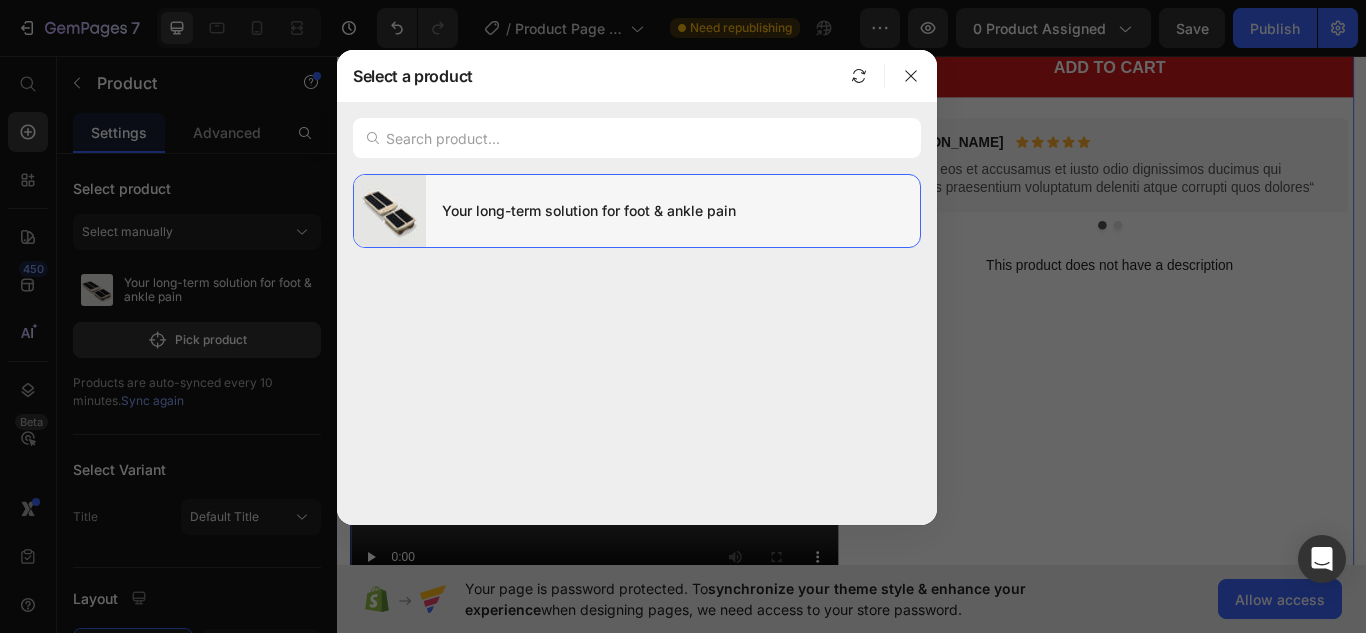 click on "Your long-term solution for foot & ankle pain" at bounding box center (673, 211) 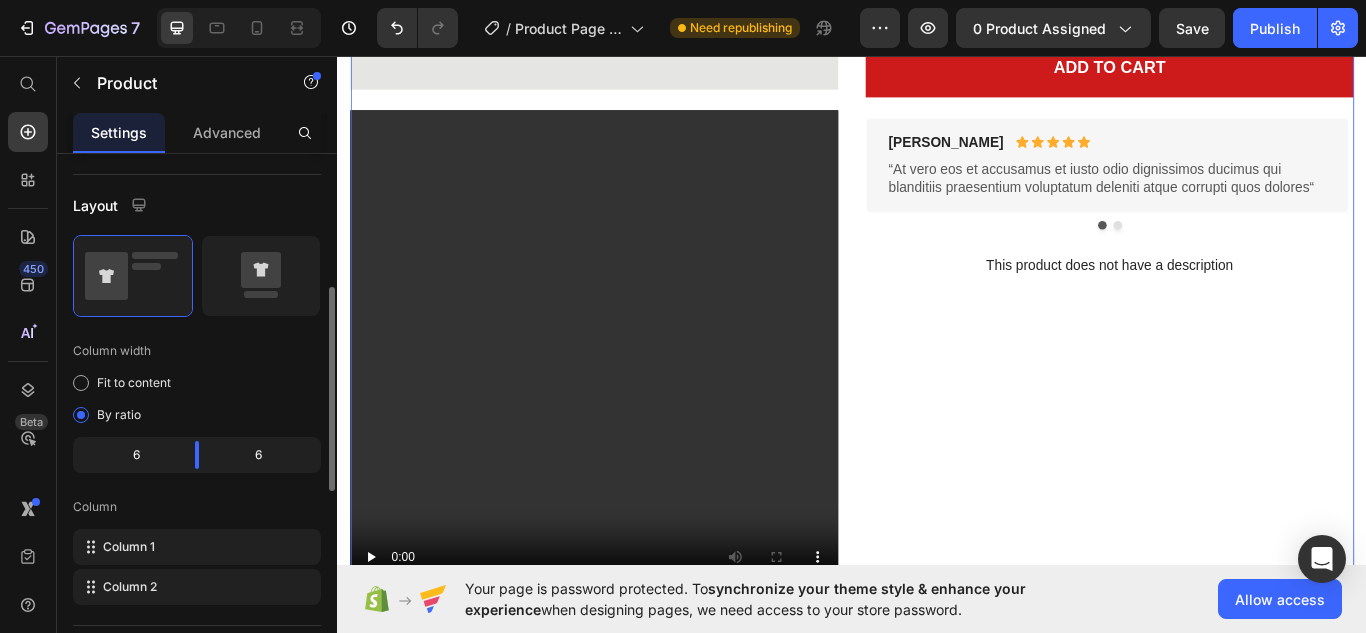 scroll, scrollTop: 394, scrollLeft: 0, axis: vertical 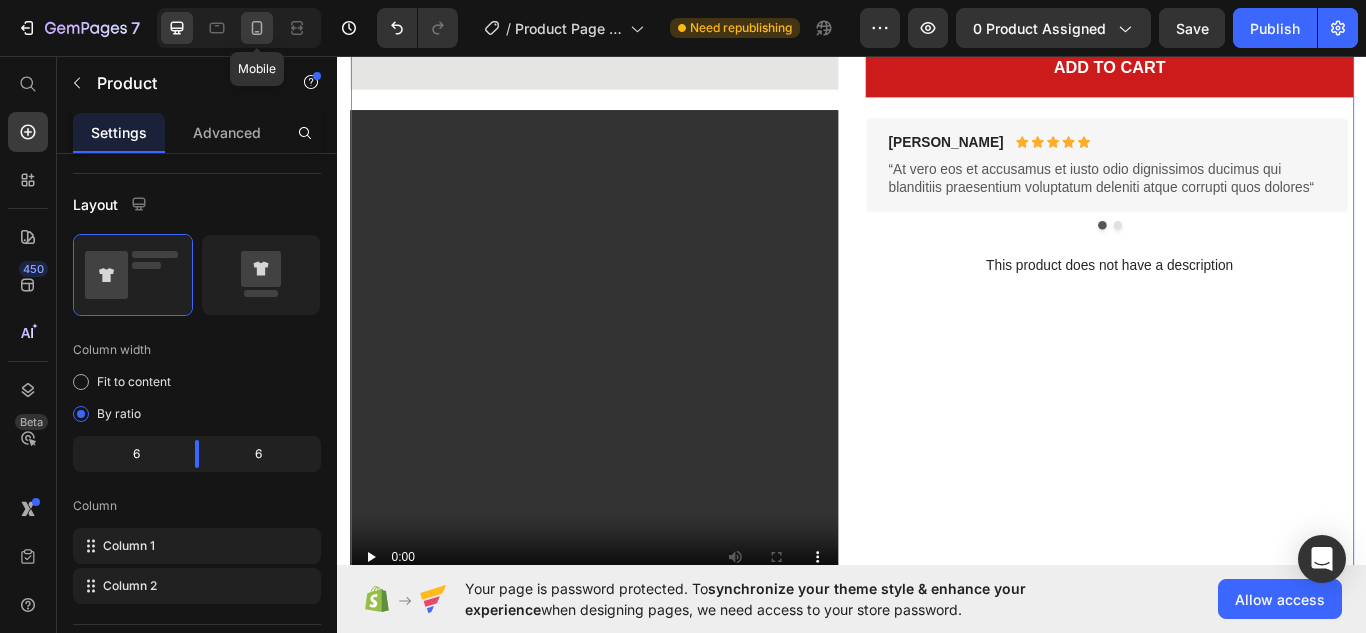 click 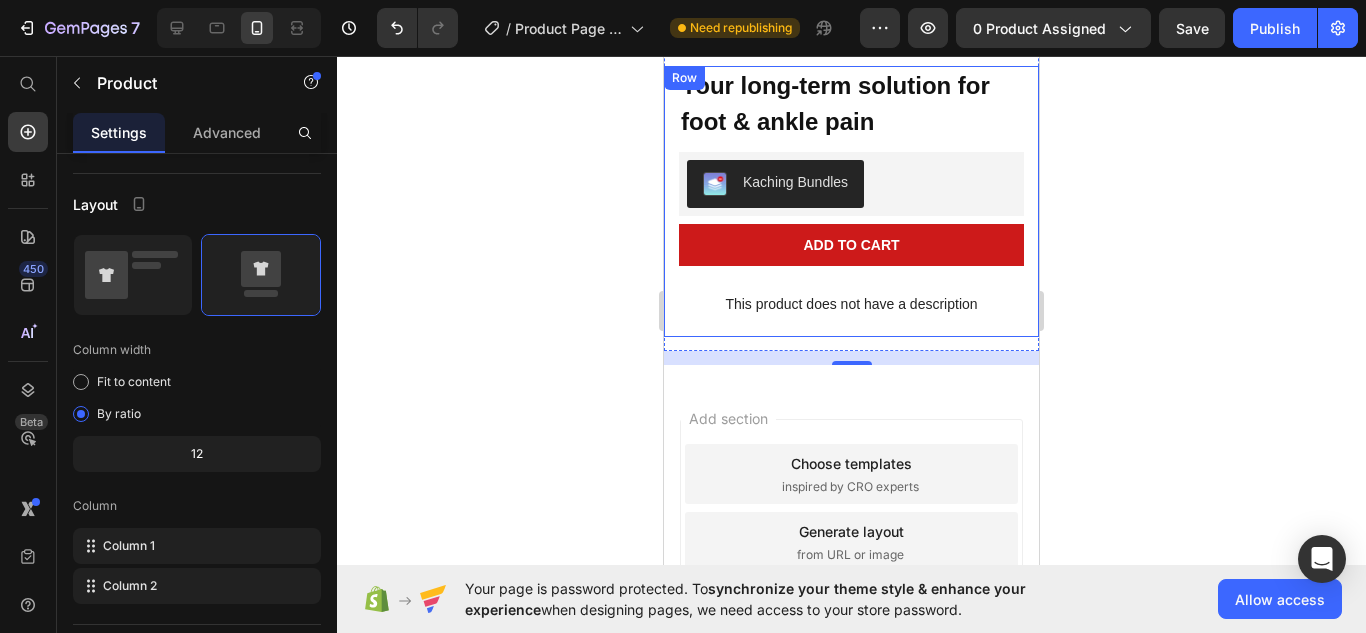 scroll, scrollTop: 0, scrollLeft: 0, axis: both 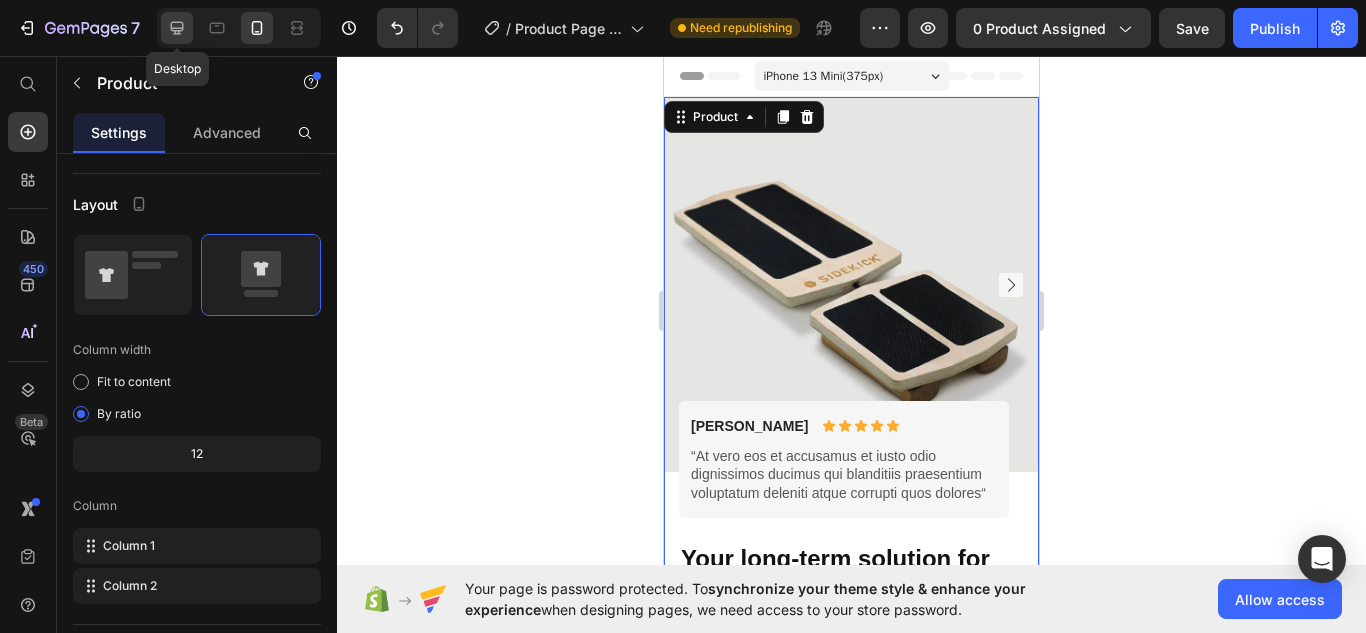 click 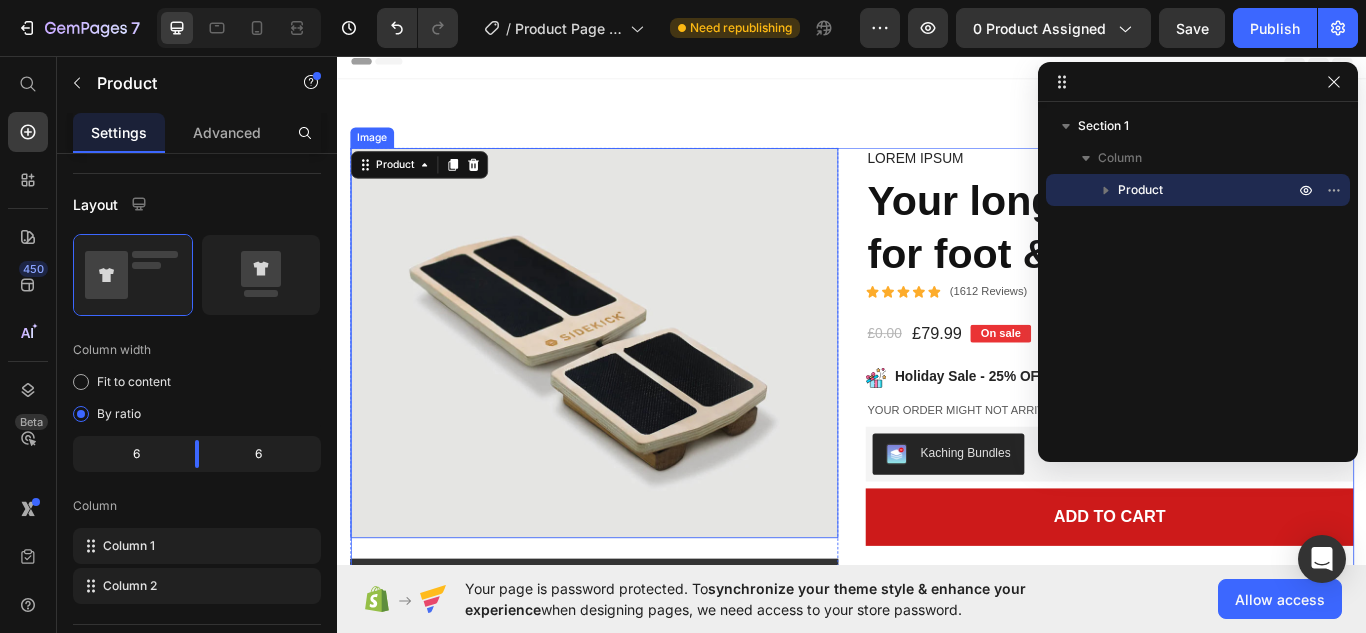 scroll, scrollTop: 51, scrollLeft: 0, axis: vertical 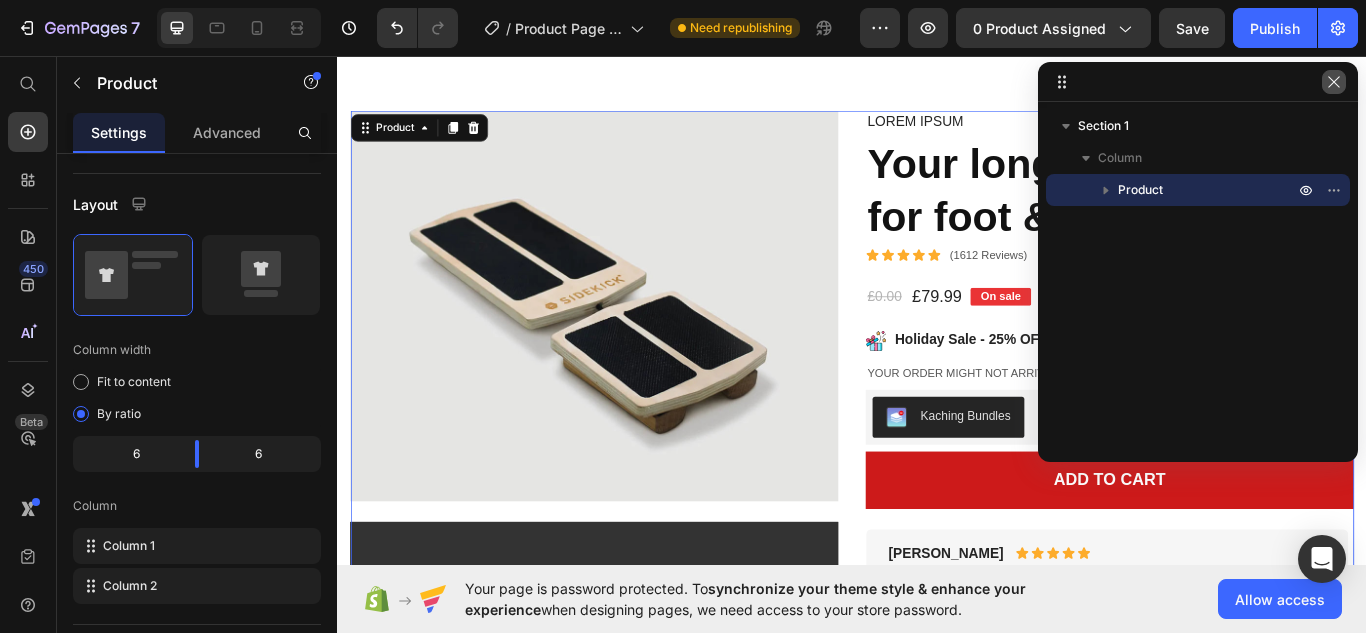 click 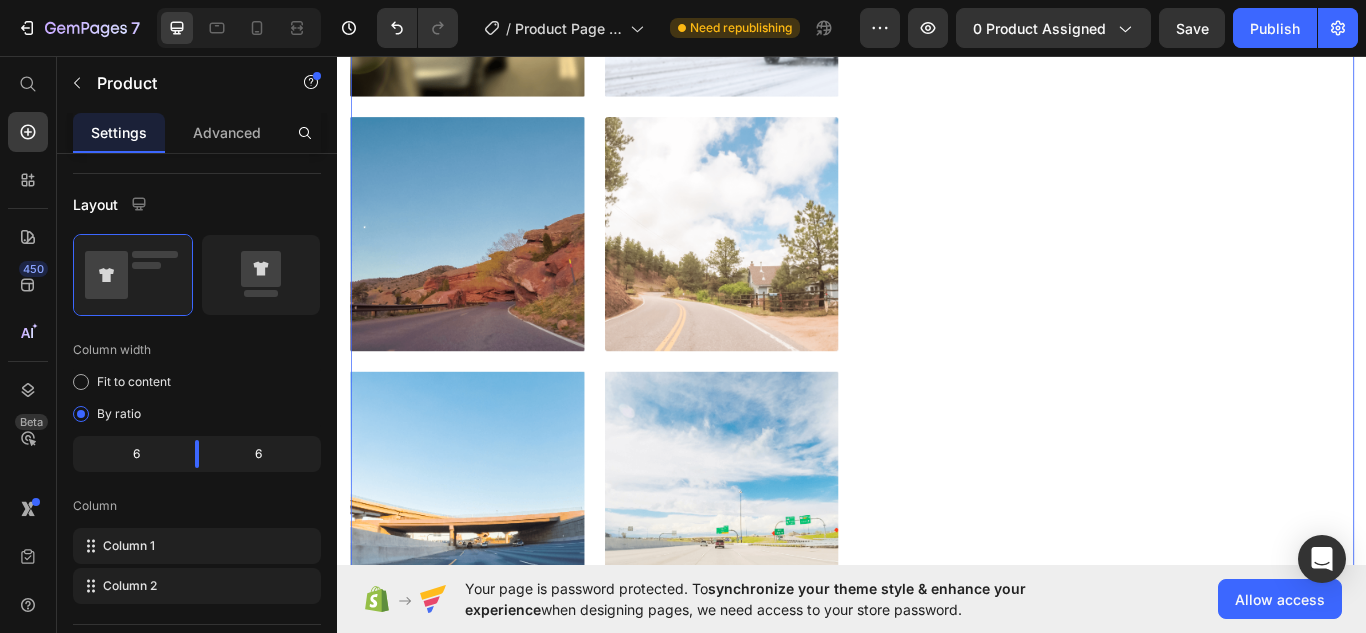 scroll, scrollTop: 1706, scrollLeft: 0, axis: vertical 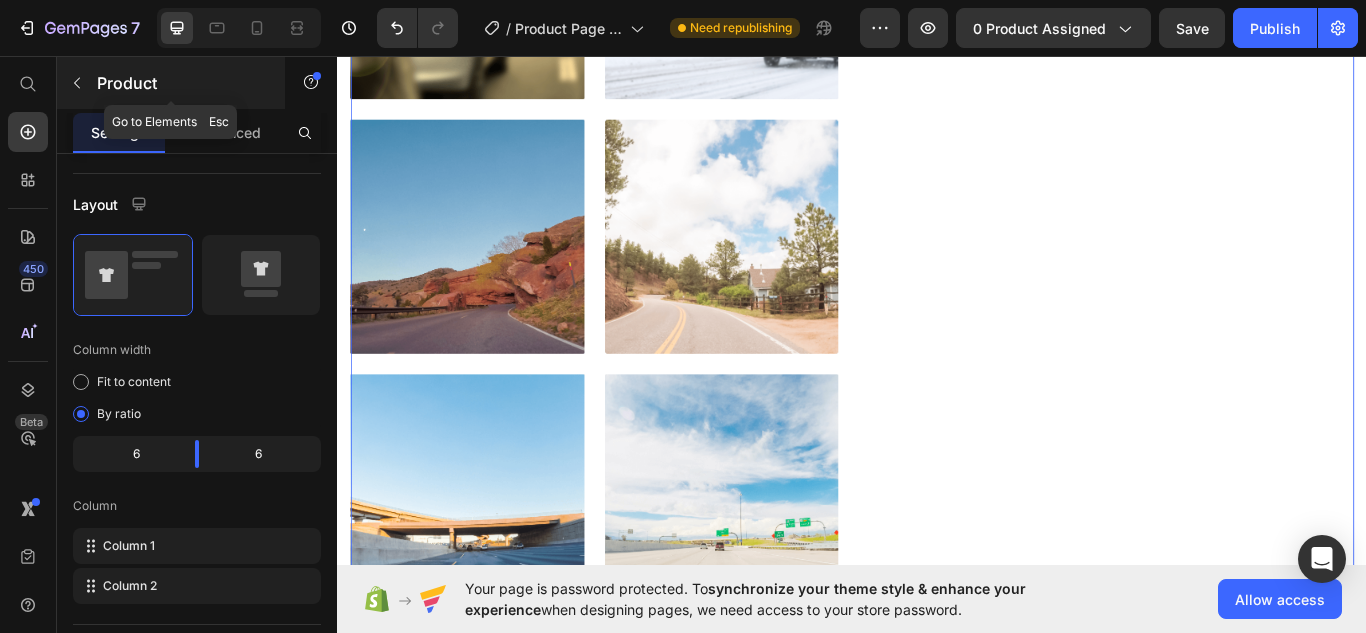 click 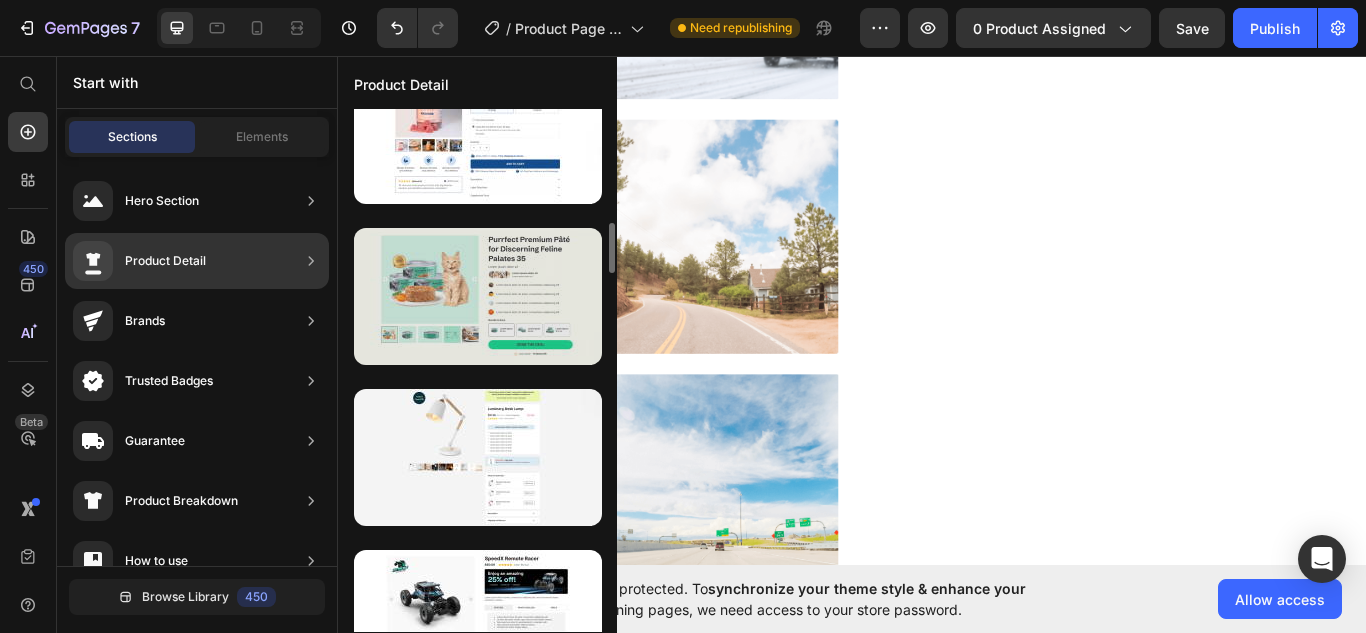 scroll, scrollTop: 1177, scrollLeft: 0, axis: vertical 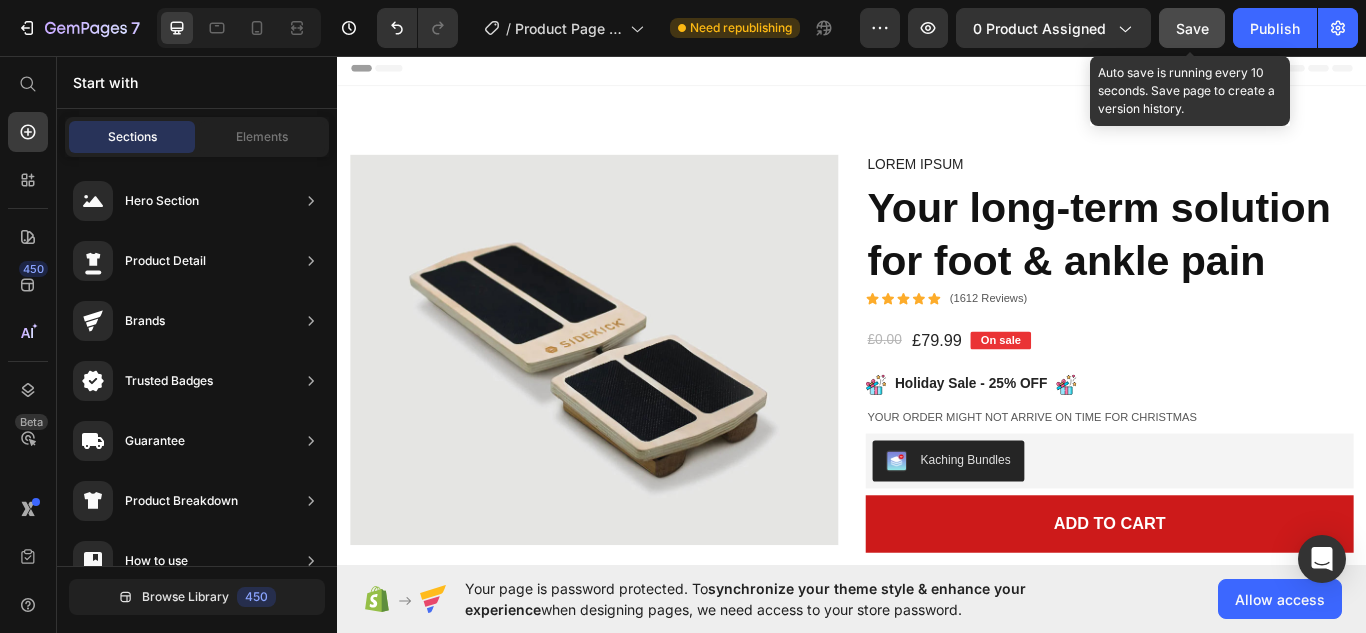 click on "Save" 